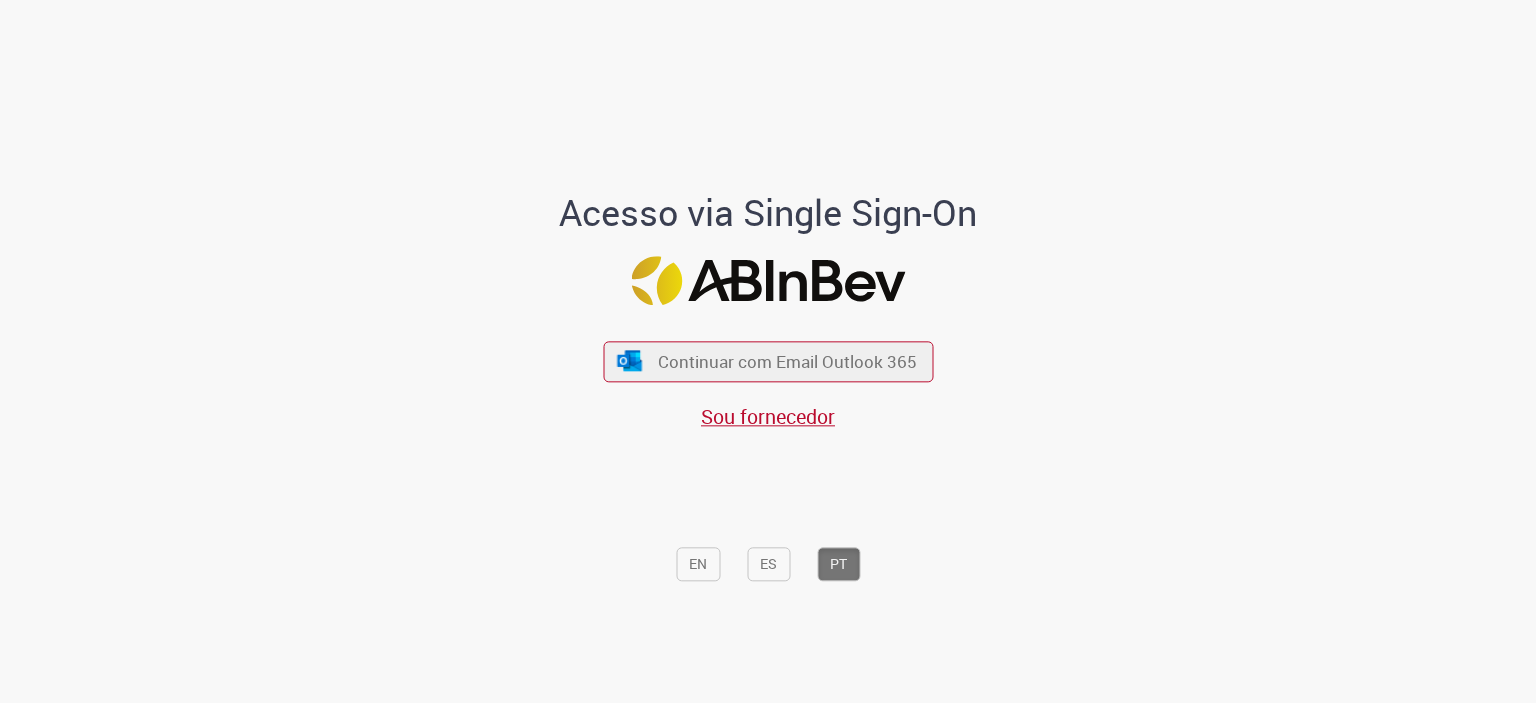 scroll, scrollTop: 0, scrollLeft: 0, axis: both 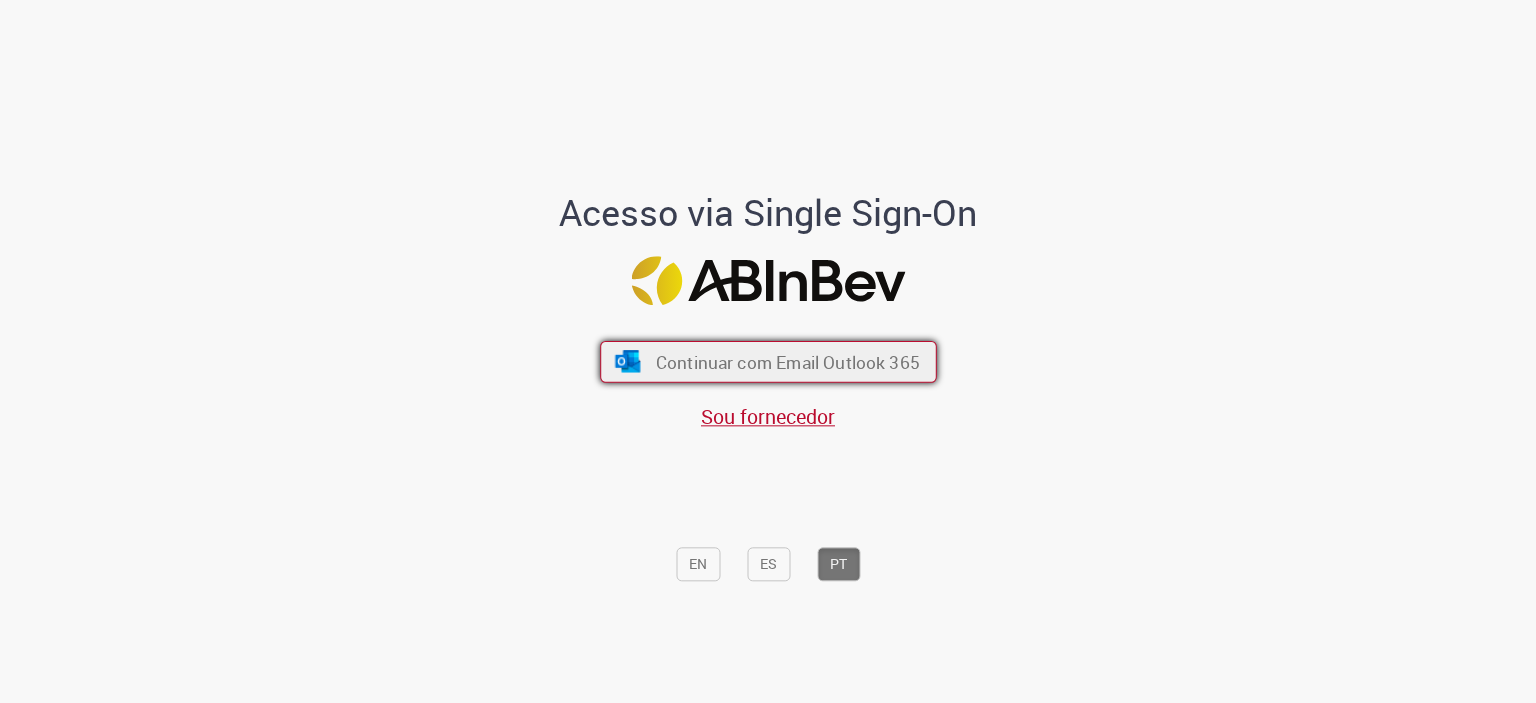 click on "Continuar com Email Outlook 365" at bounding box center [768, 361] 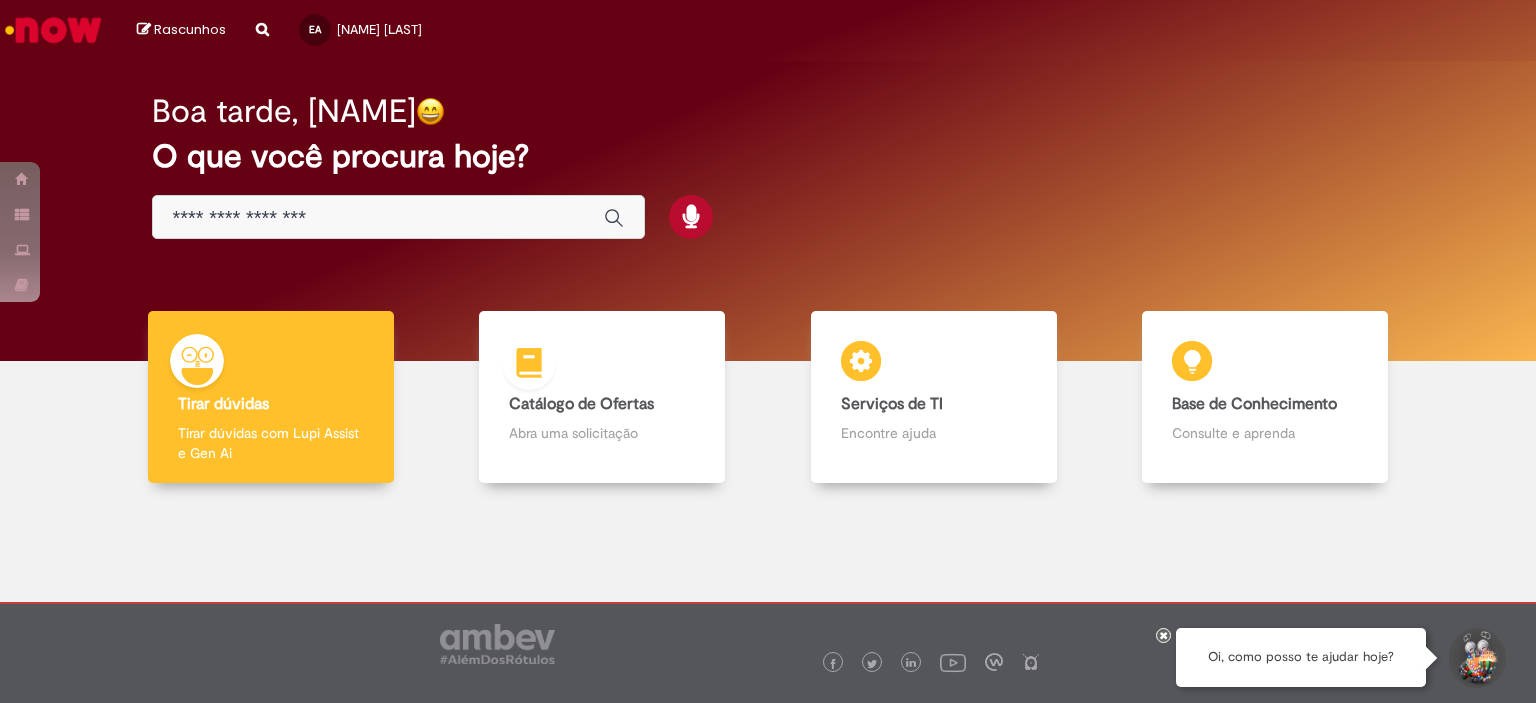 scroll, scrollTop: 0, scrollLeft: 0, axis: both 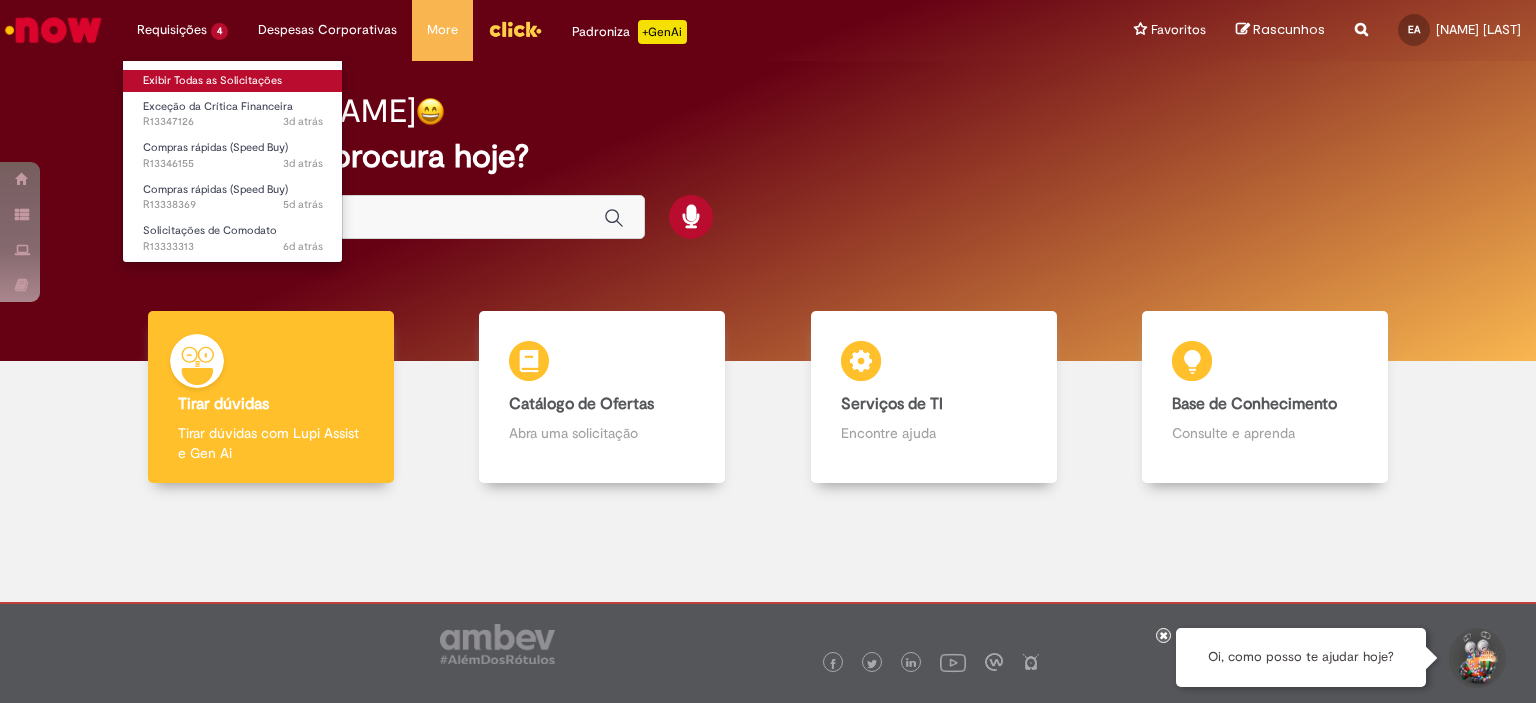 click on "Exibir Todas as Solicitações" at bounding box center (233, 81) 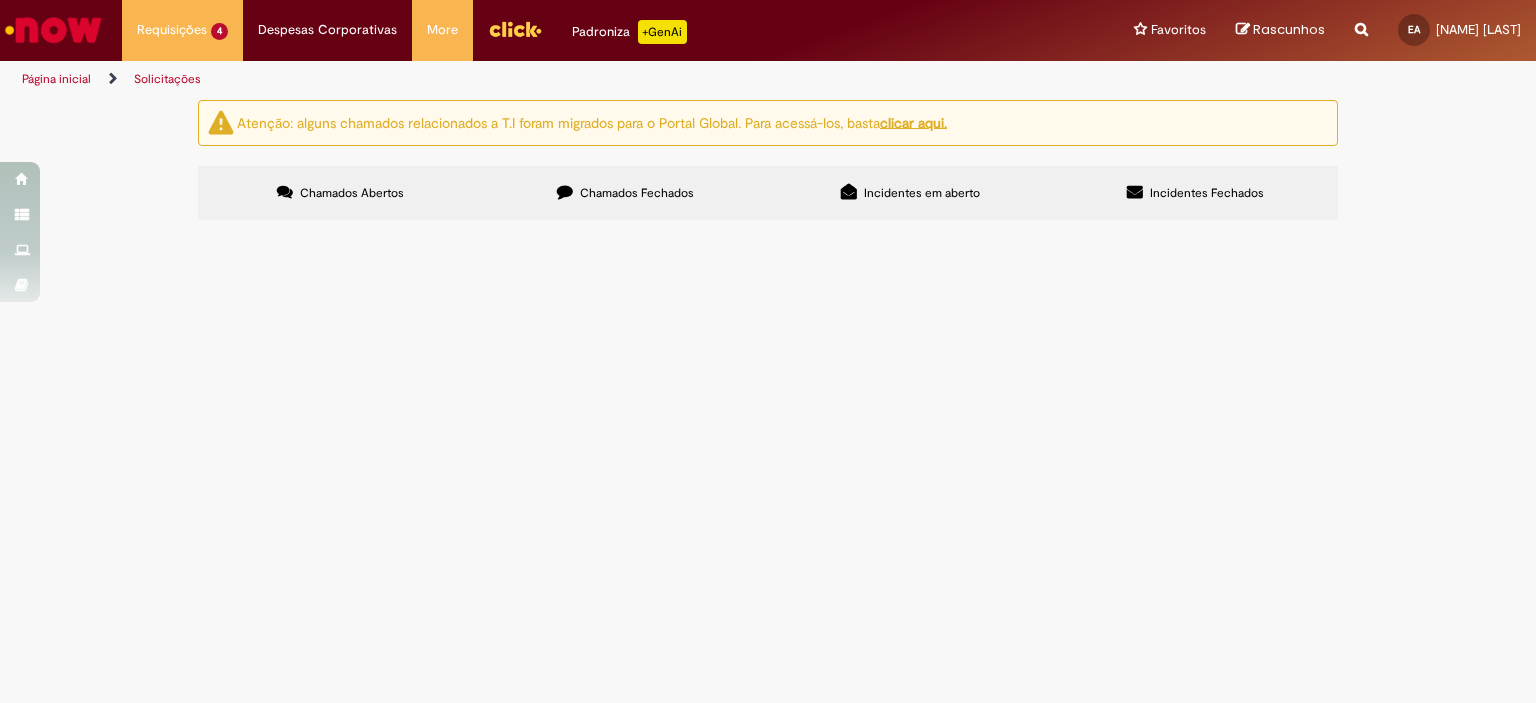 click on "Chamados Fechados" at bounding box center (625, 193) 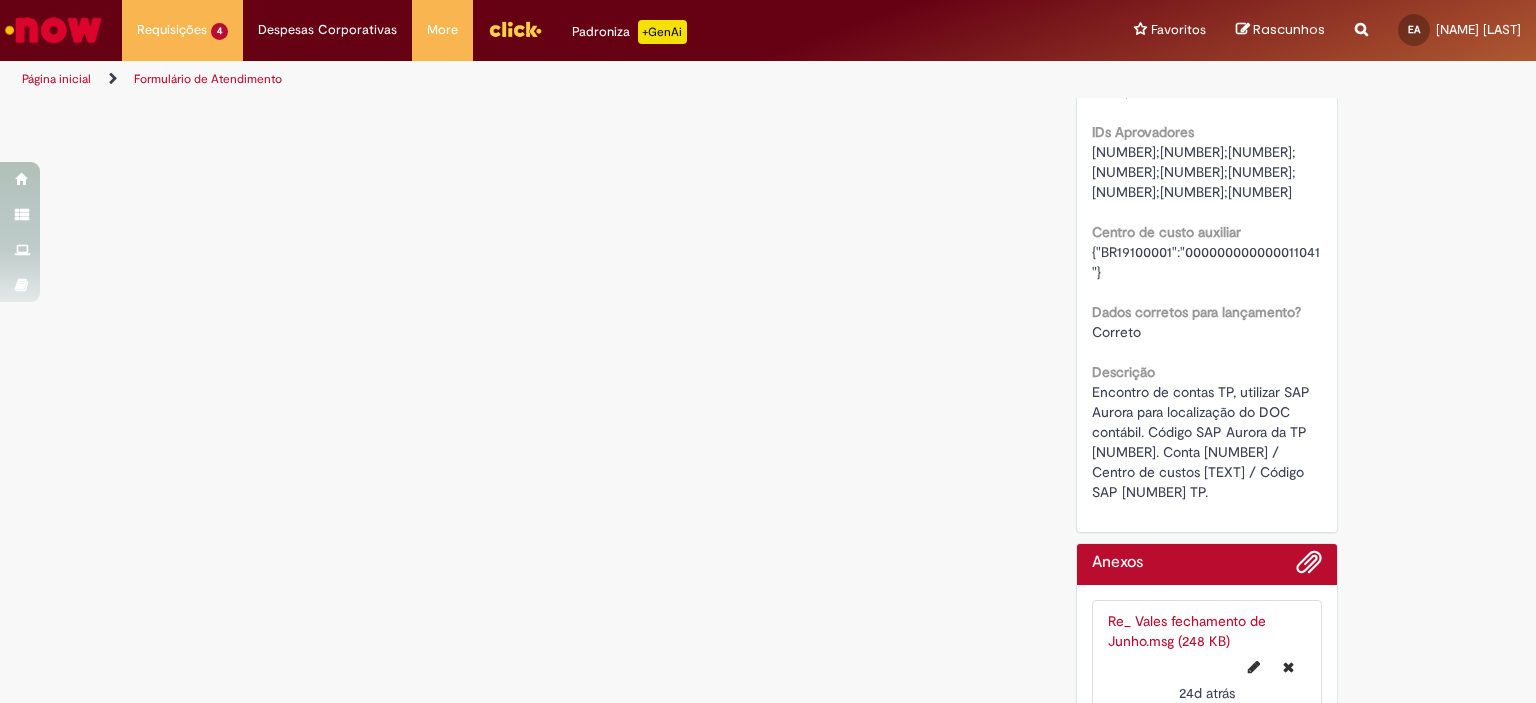 scroll, scrollTop: 1891, scrollLeft: 0, axis: vertical 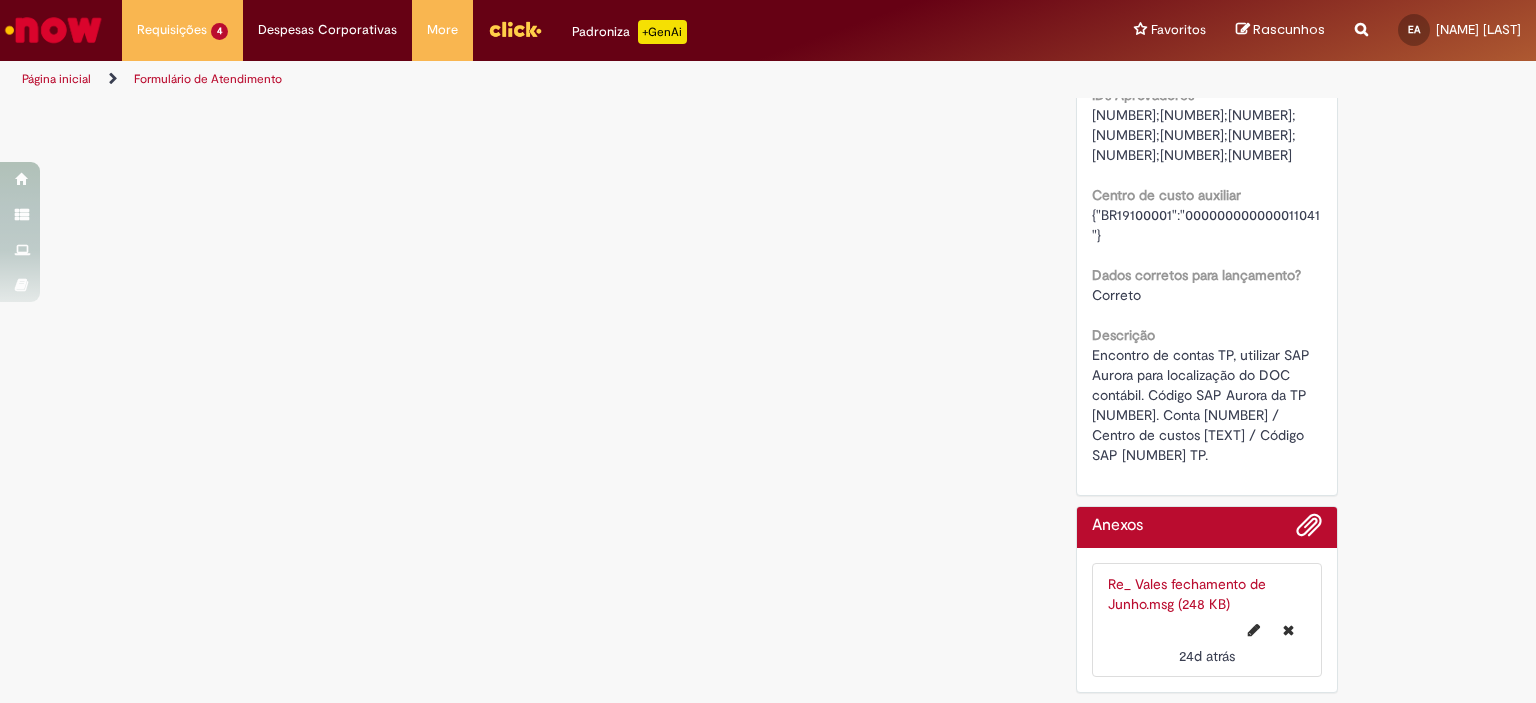 click on "Re_ Vales fechamento de Junho.msg (248 KB)" at bounding box center (1187, 594) 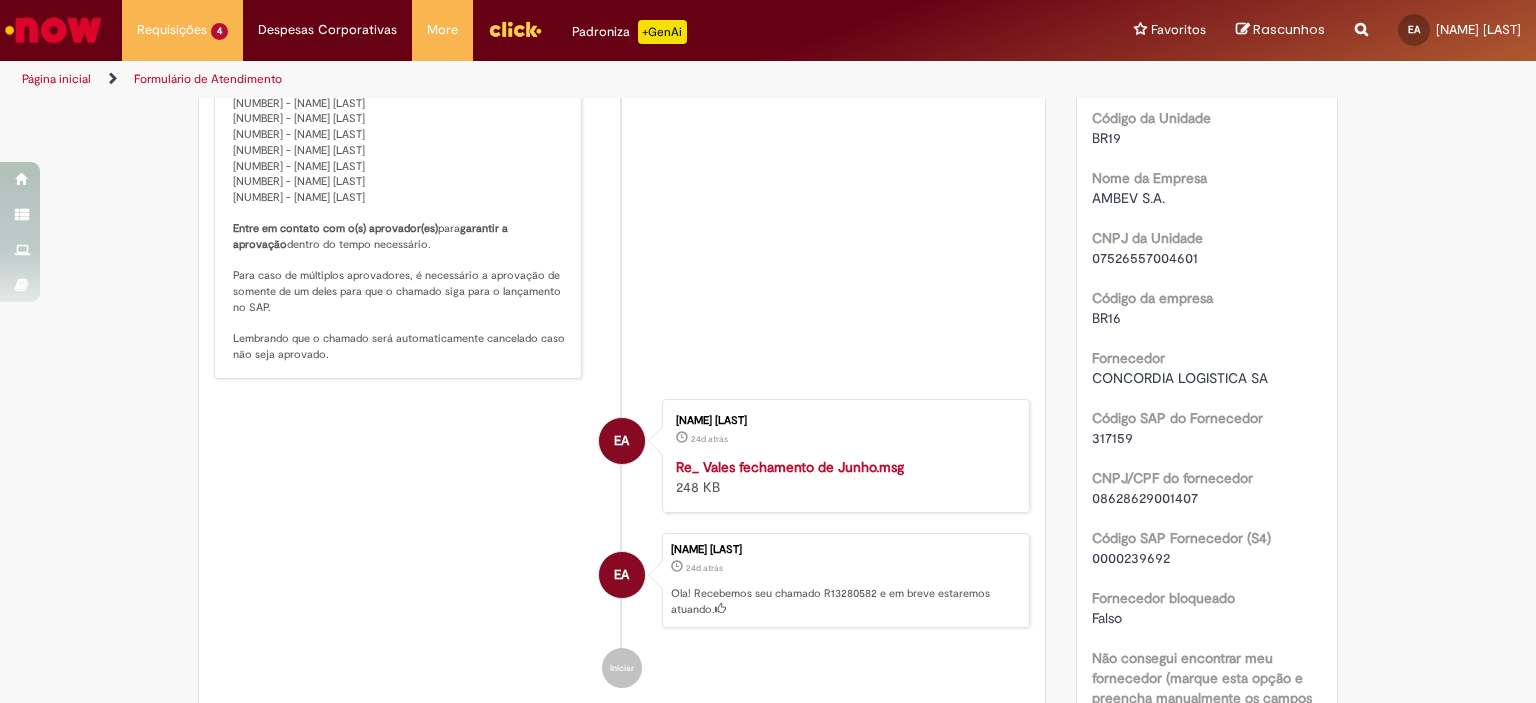 scroll, scrollTop: 623, scrollLeft: 0, axis: vertical 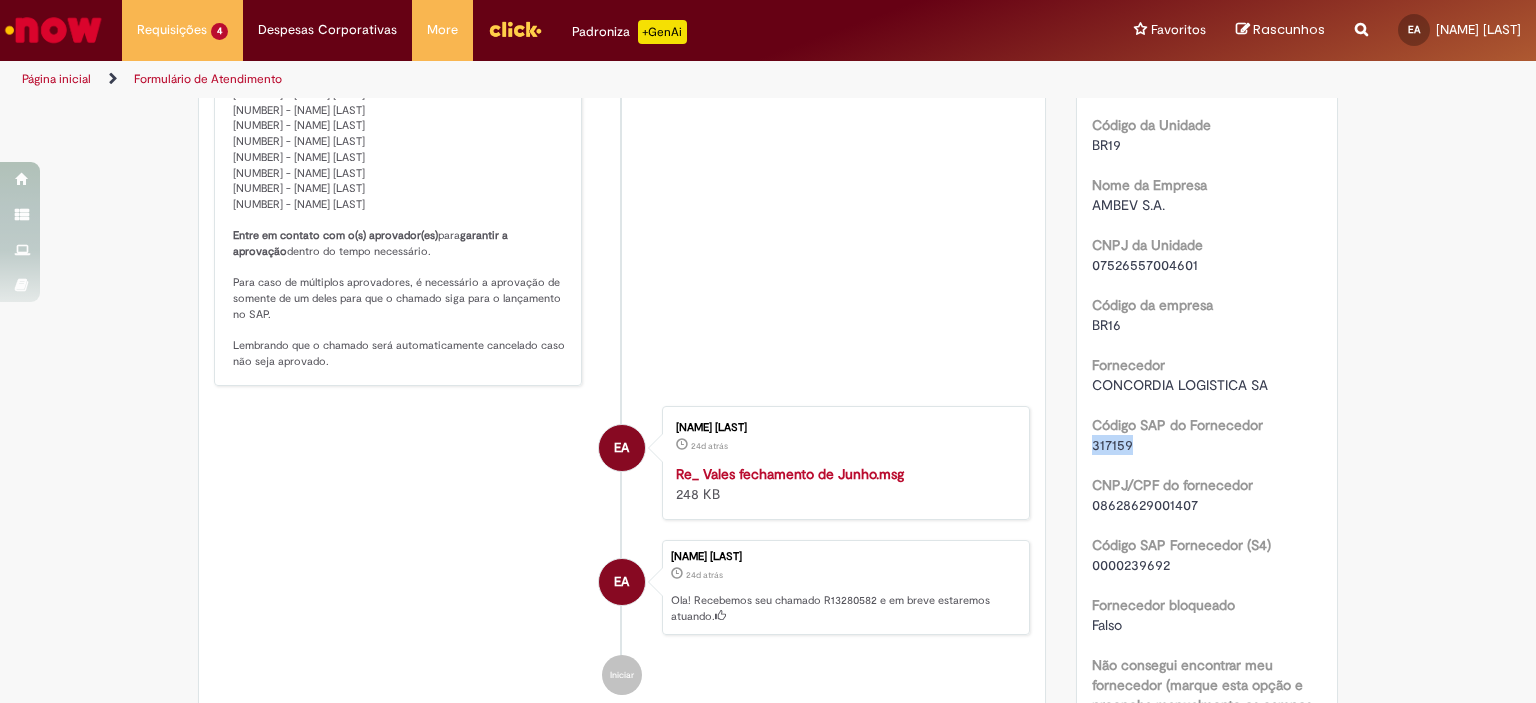 drag, startPoint x: 1140, startPoint y: 470, endPoint x: 1085, endPoint y: 474, distance: 55.145264 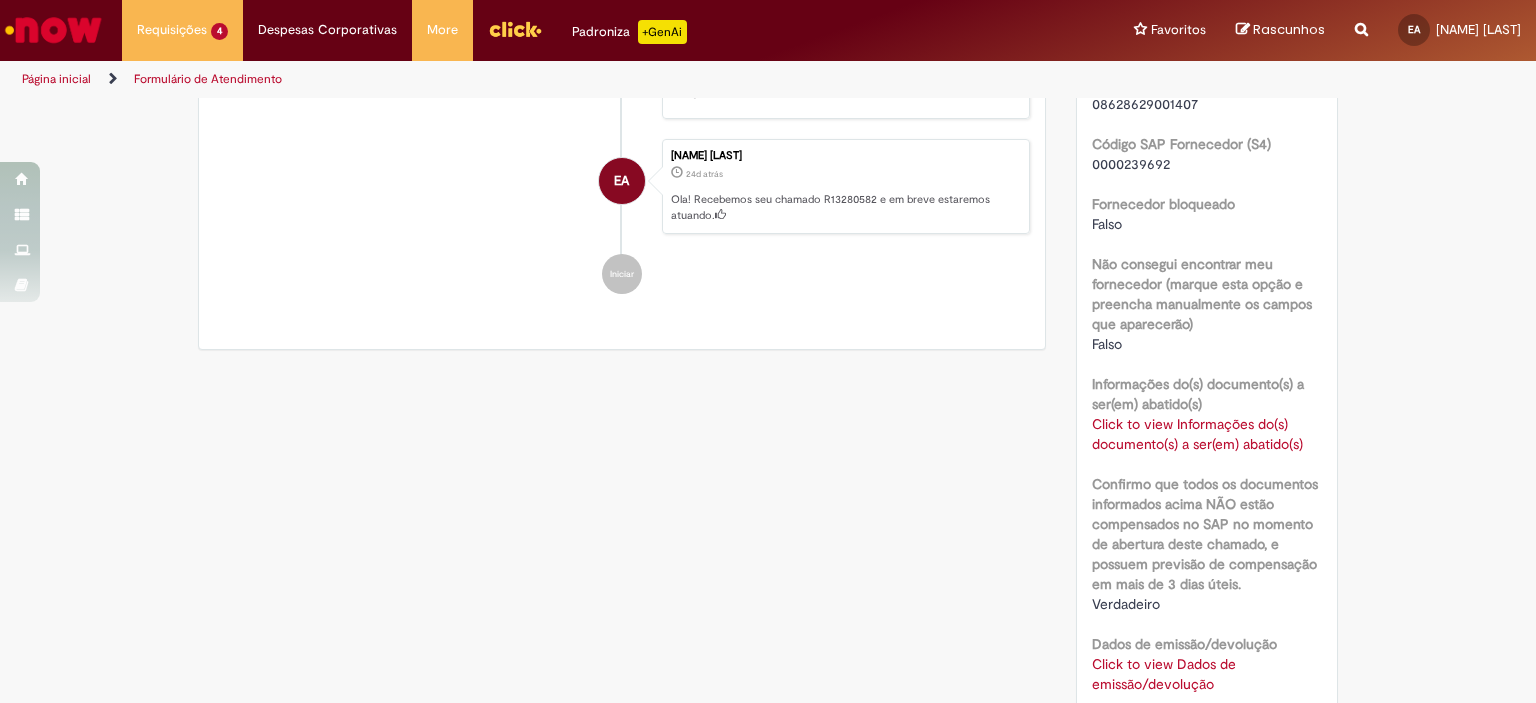 scroll, scrollTop: 1030, scrollLeft: 0, axis: vertical 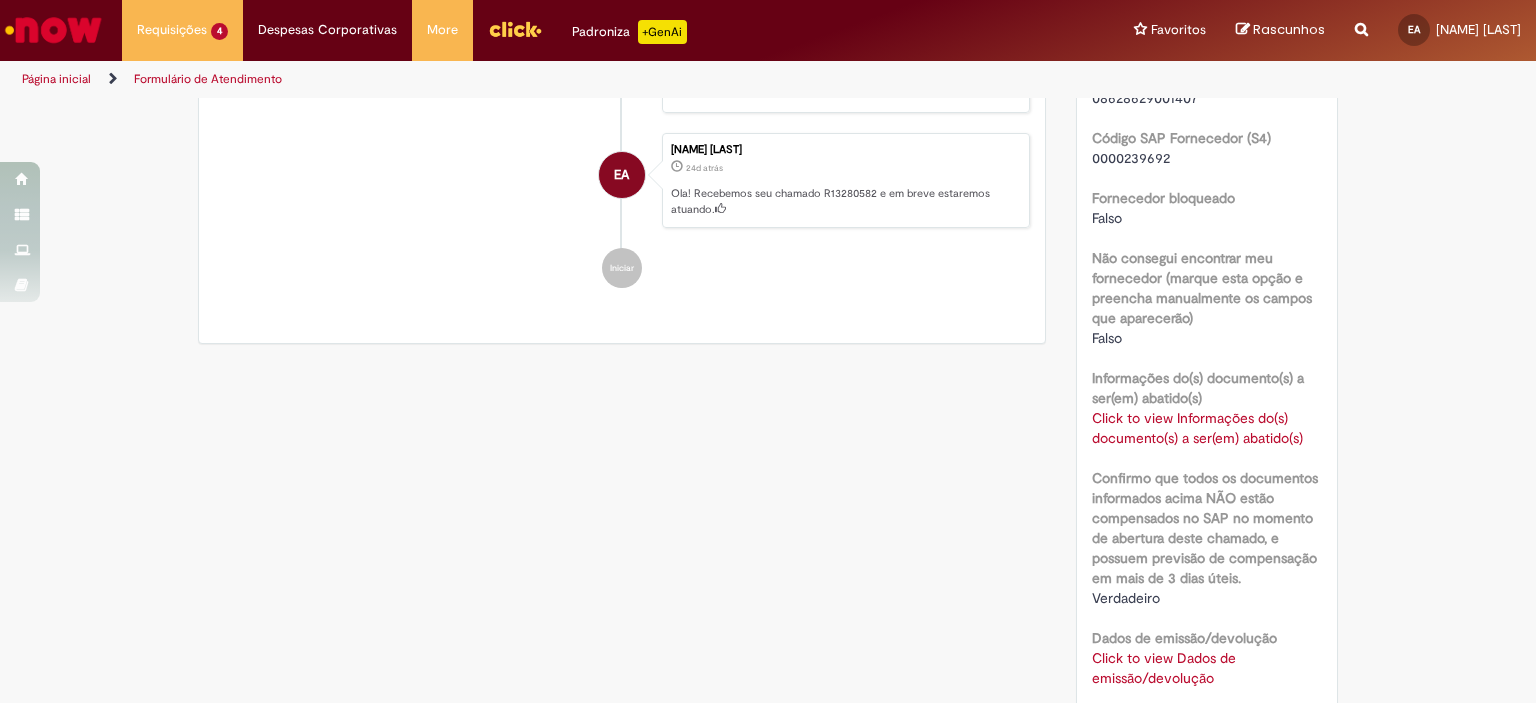 click on "Click to view Informações do(s) documento(s) a ser(em) abatido(s)" at bounding box center [1197, 428] 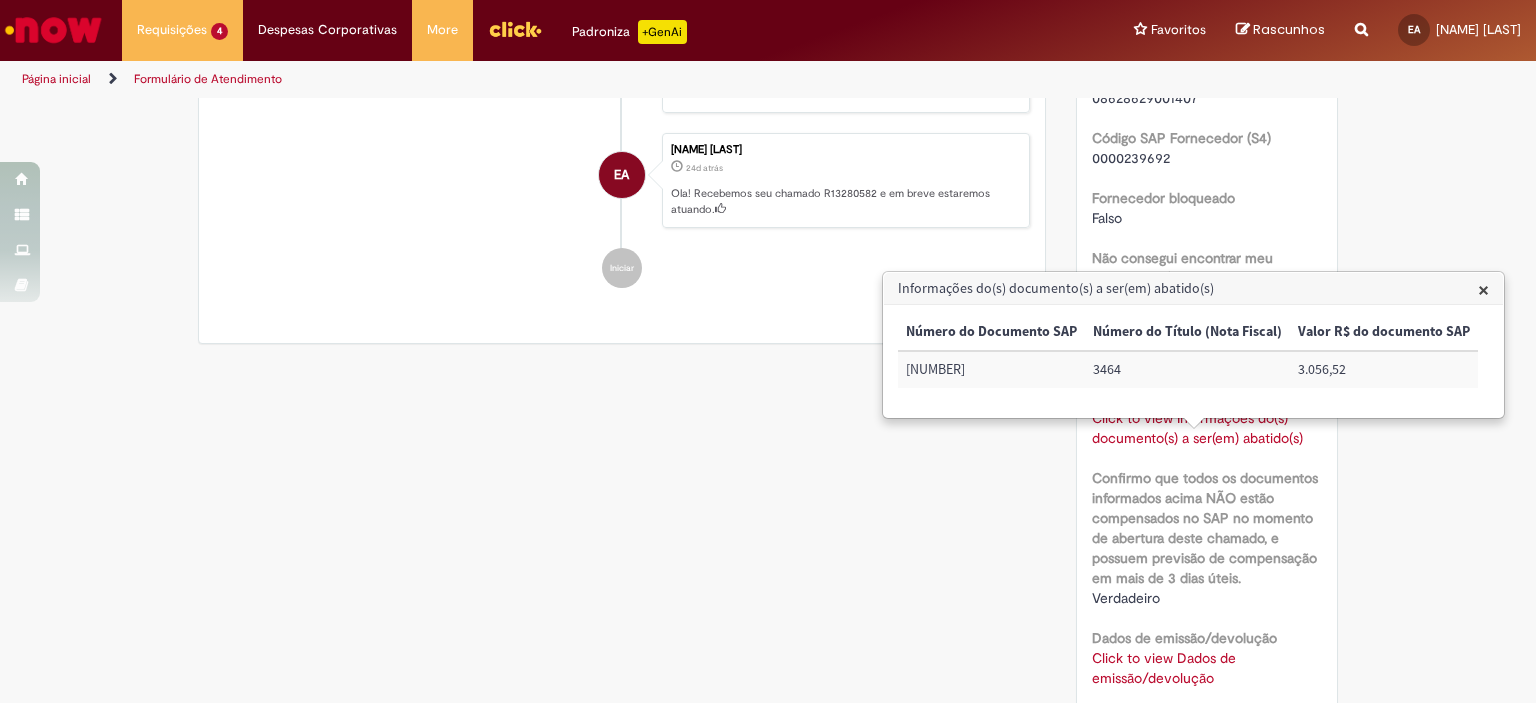 drag, startPoint x: 996, startPoint y: 371, endPoint x: 902, endPoint y: 377, distance: 94.19129 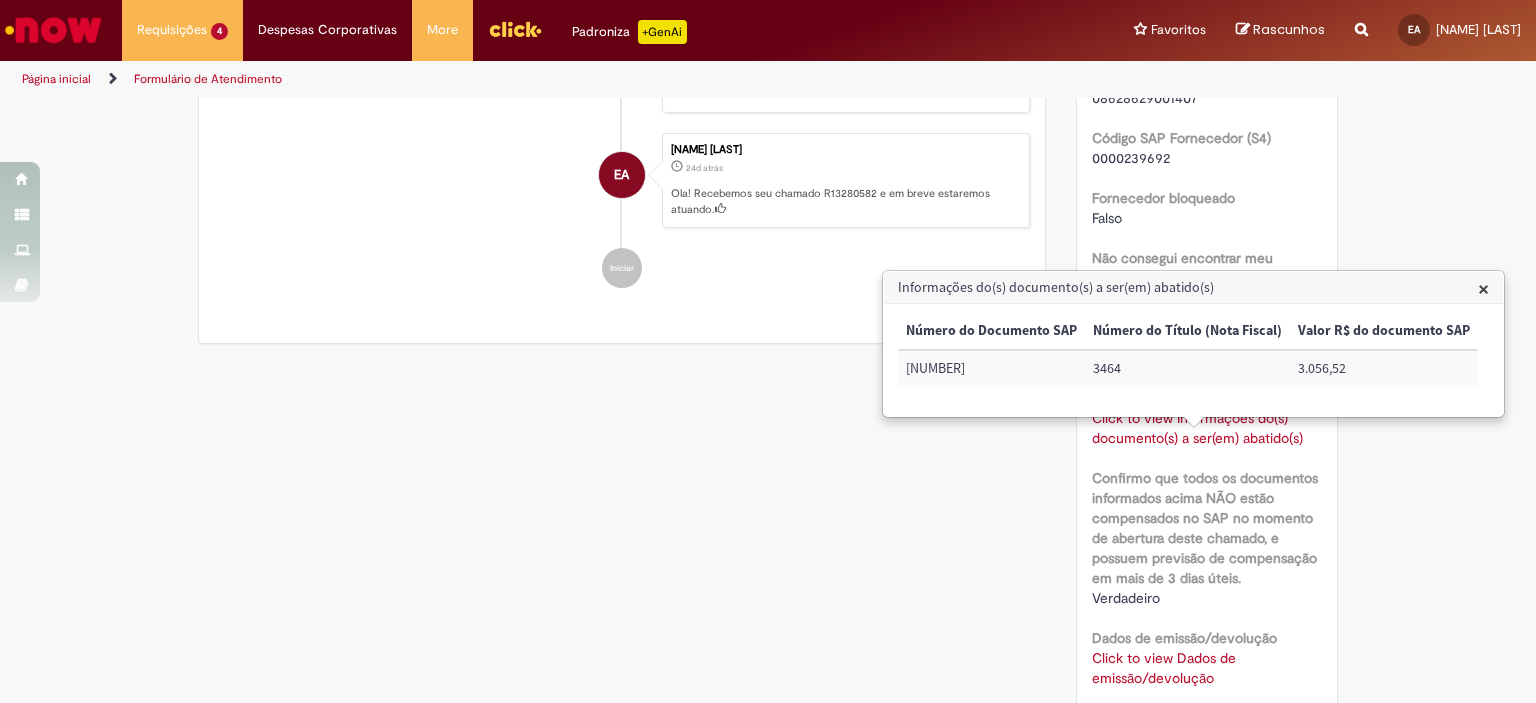 click on "Verificar Código de Barras
Aguardando Aprovação
Aguardando atendimento
Expirado
Validação
Concluído
Emissão/Devolução Encontro de Contas Fornecedor
Enviar
S
Sistema
13d atrás 13 dias atrás     Comentários adicionais
Olá, sua solicitação foi cancelada devido à falta de aprovação. Gentileza verificar com aprovador o motivo da não aprovação
S" at bounding box center (768, 308) 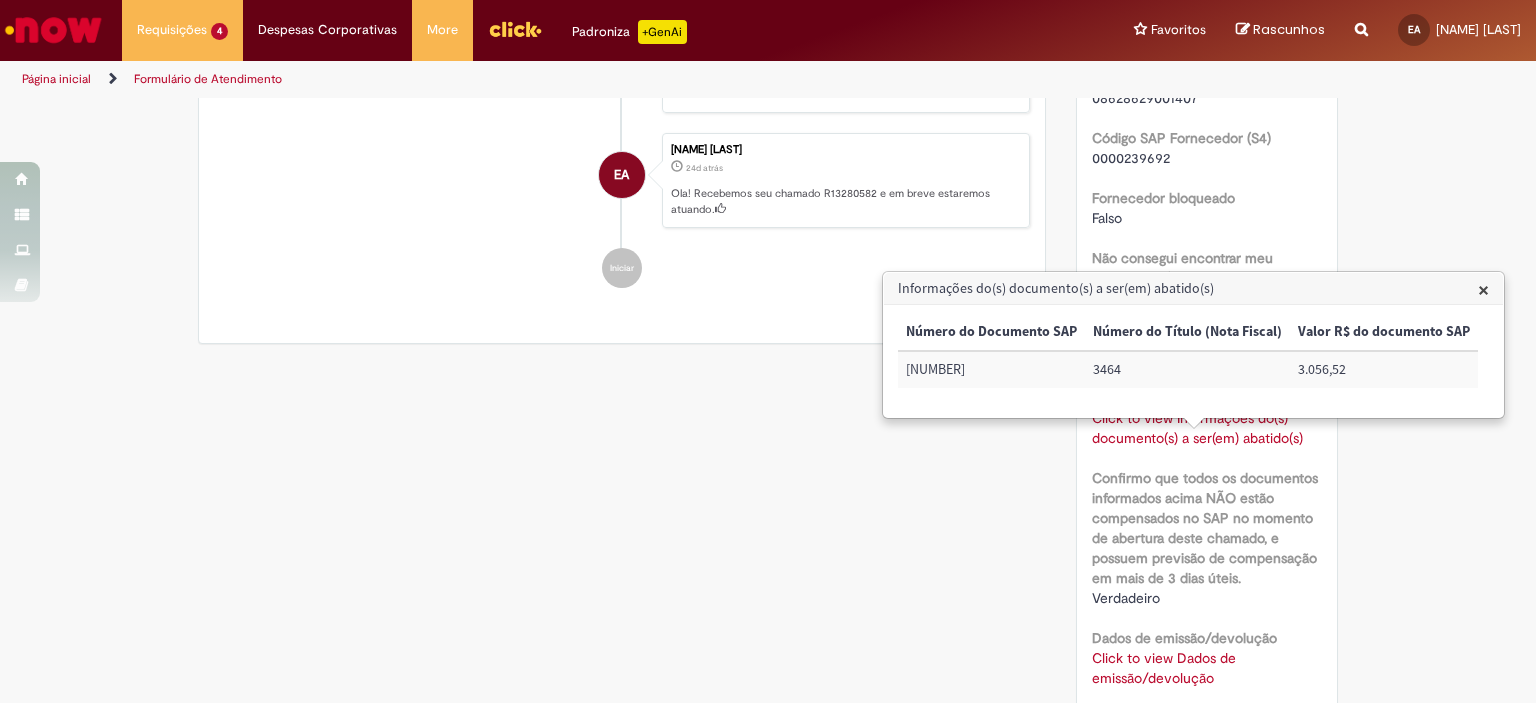 click on "×" at bounding box center (1483, 289) 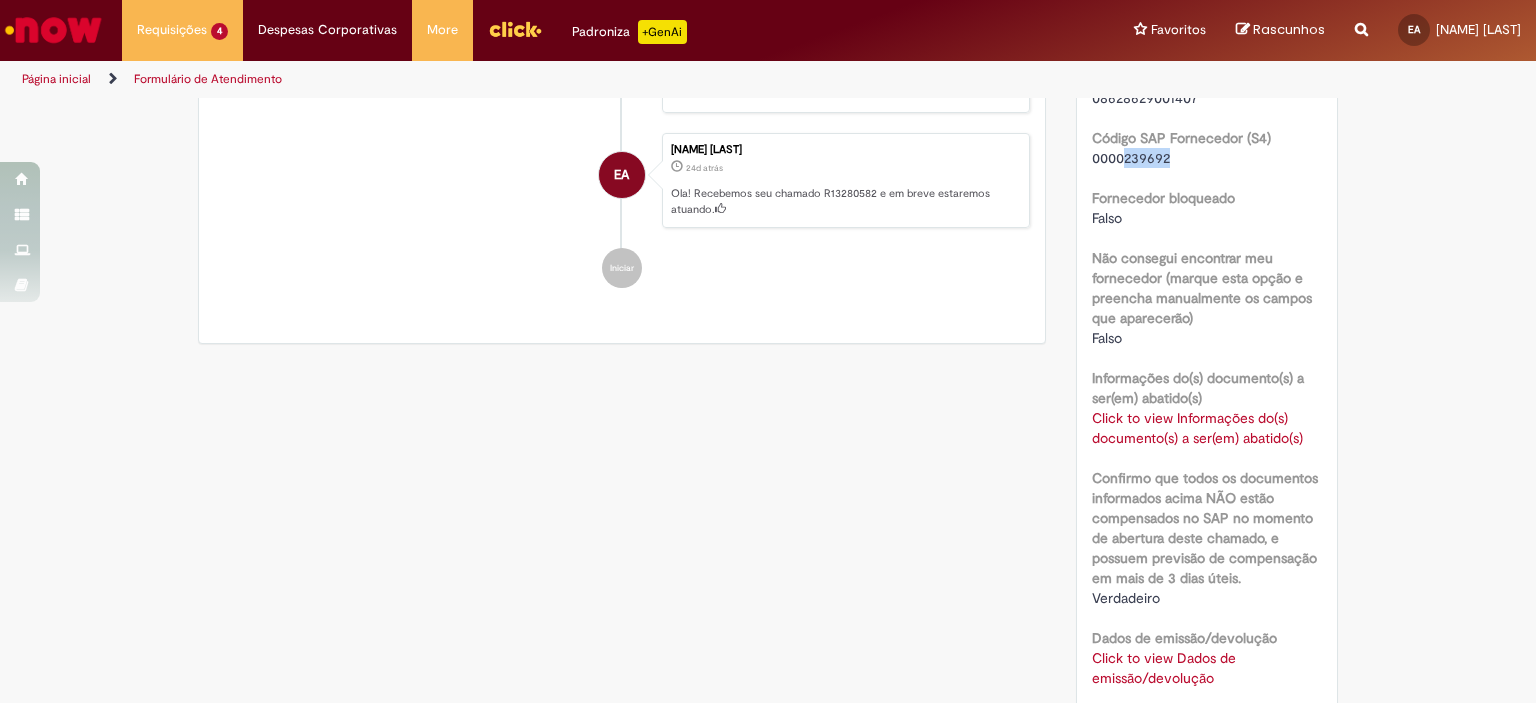 drag, startPoint x: 1160, startPoint y: 181, endPoint x: 1119, endPoint y: 181, distance: 41 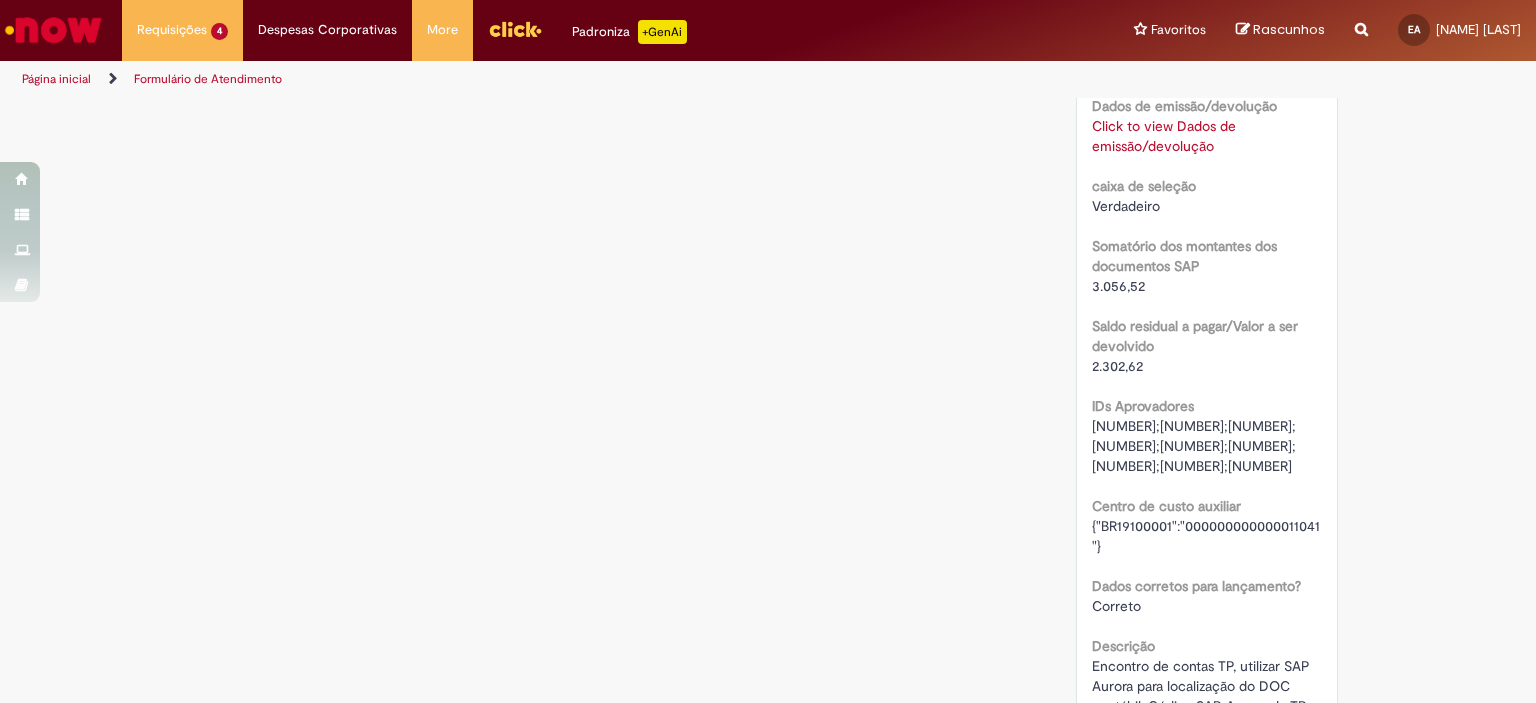 scroll, scrollTop: 1567, scrollLeft: 0, axis: vertical 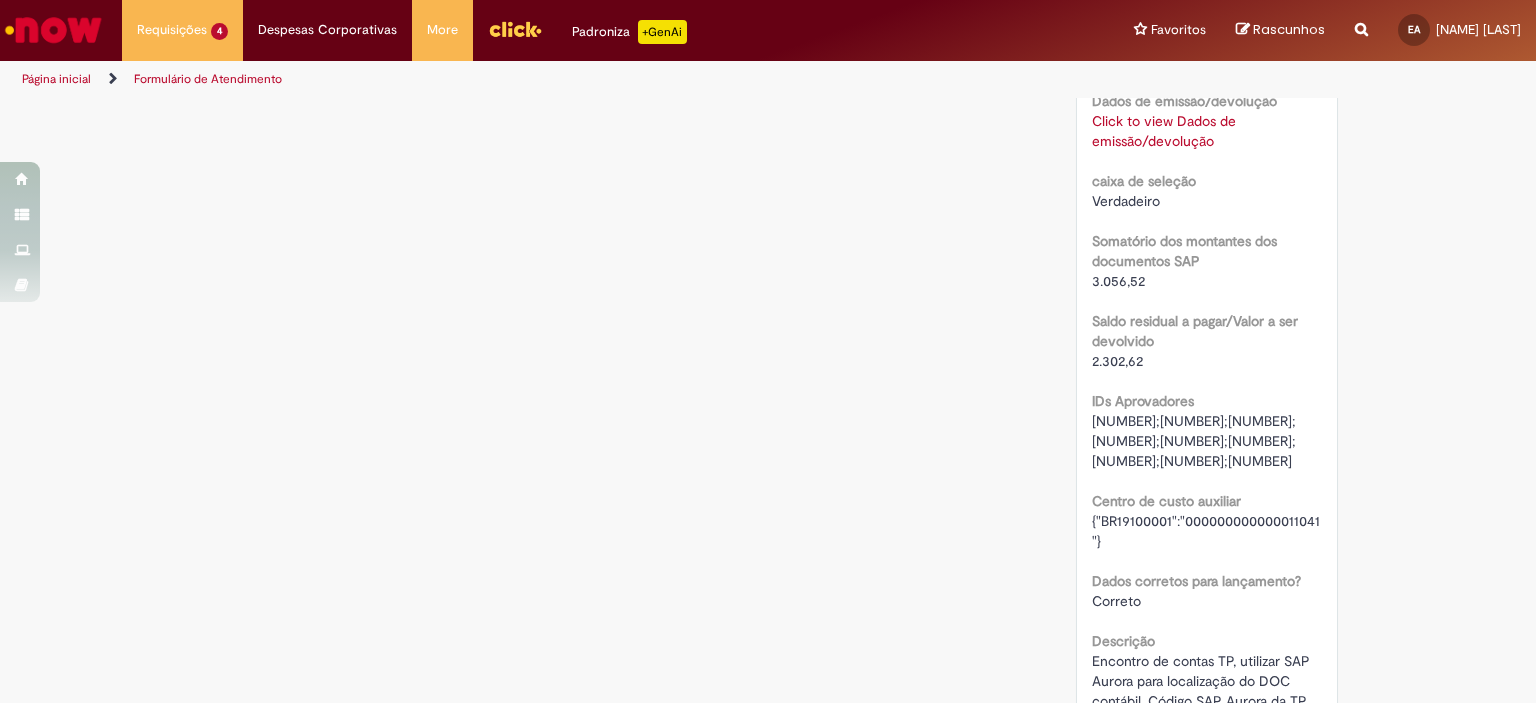 click on "Click to view Dados de emissão/devolução" at bounding box center (1164, 131) 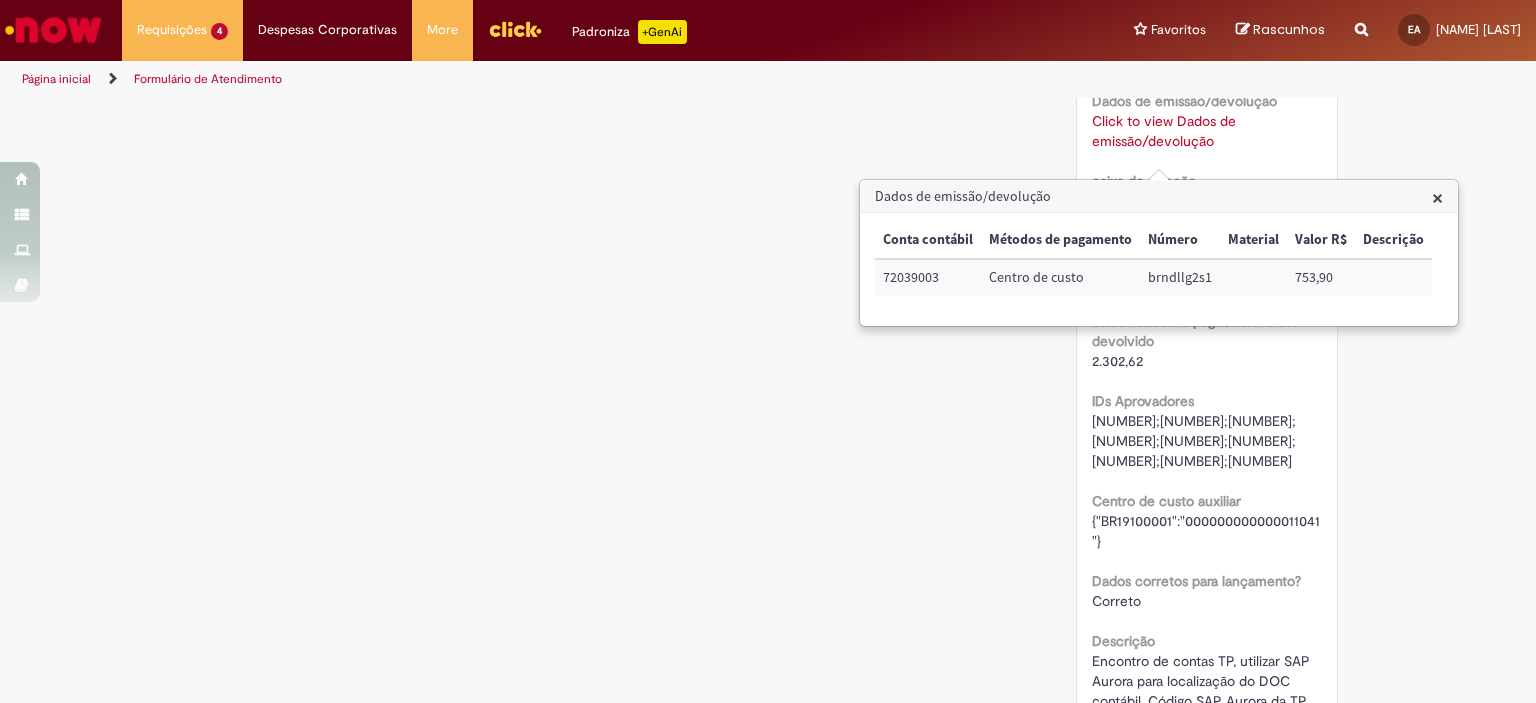click at bounding box center [53, 30] 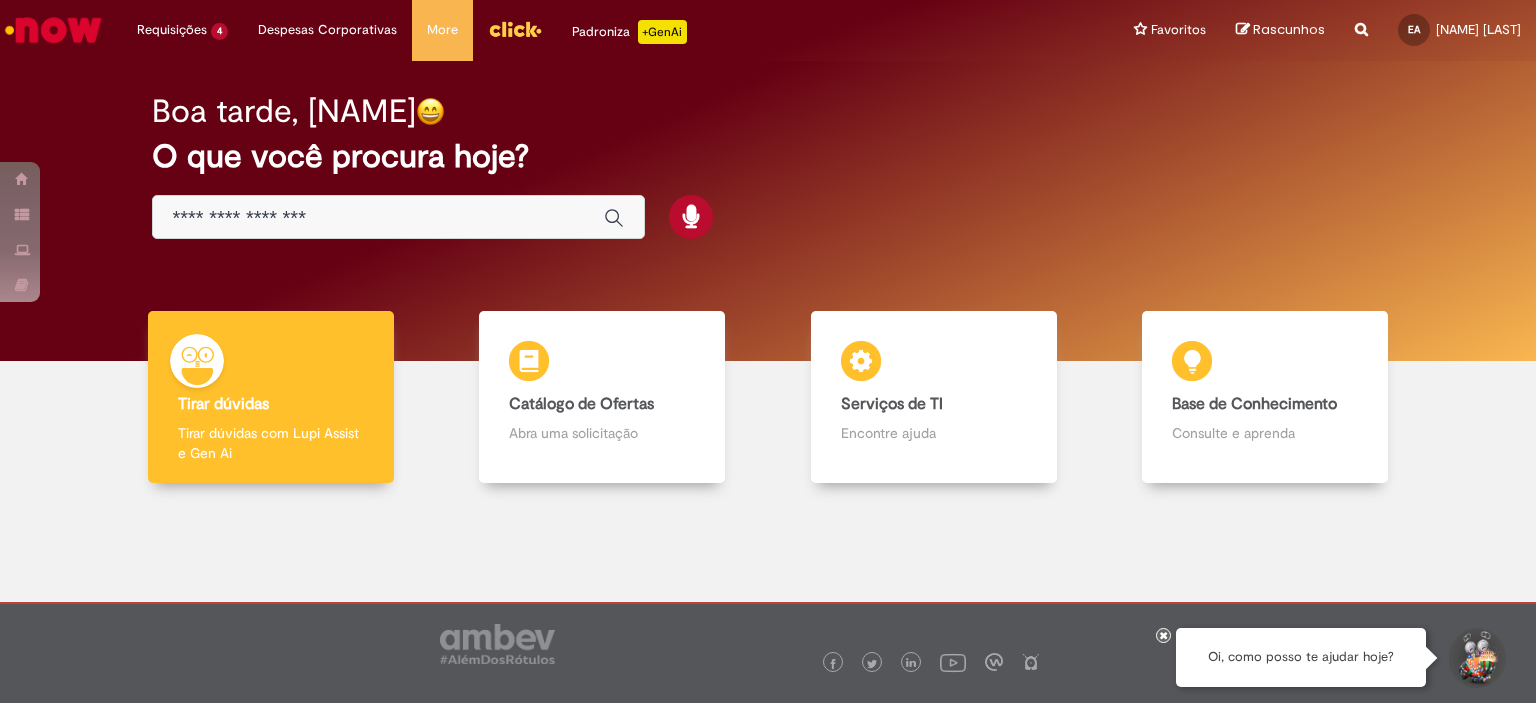 scroll, scrollTop: 0, scrollLeft: 0, axis: both 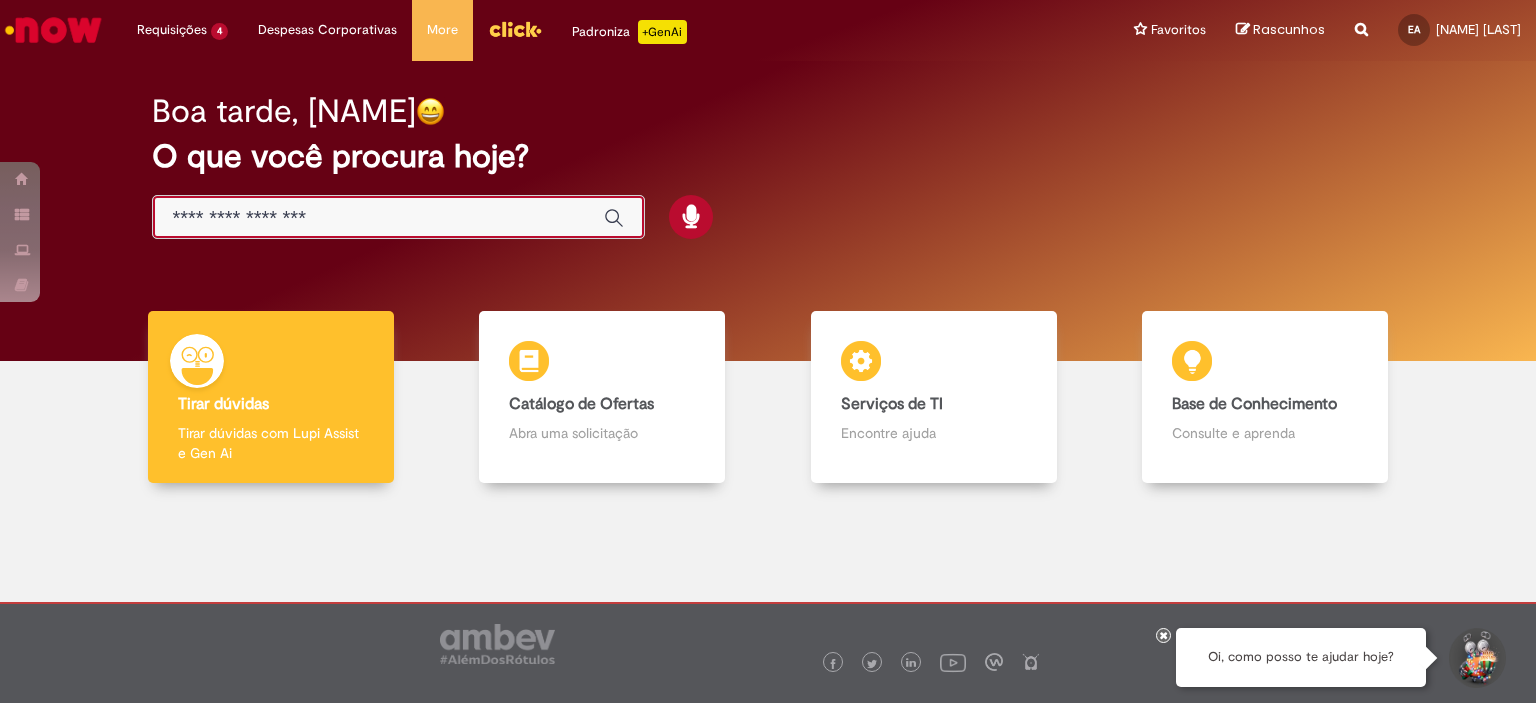 click at bounding box center (378, 218) 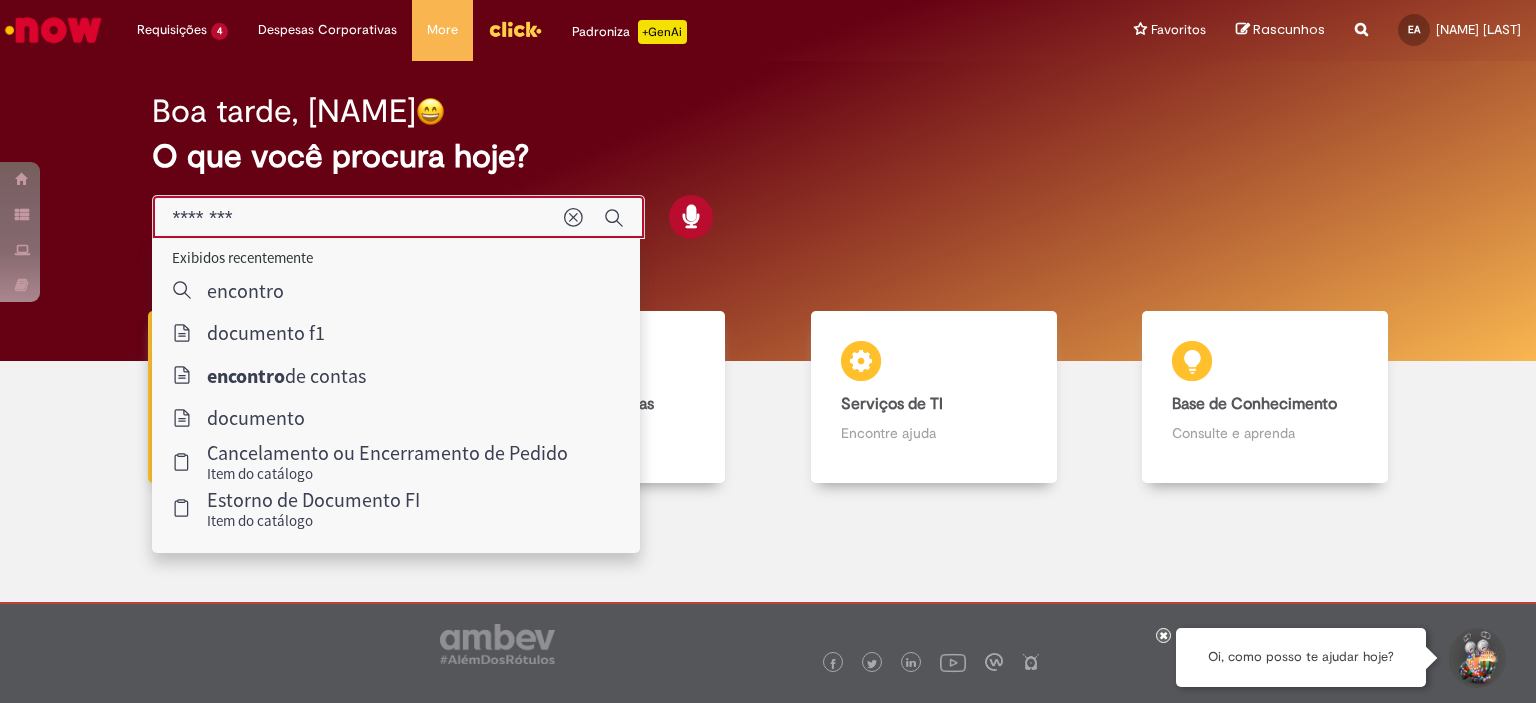 type on "********" 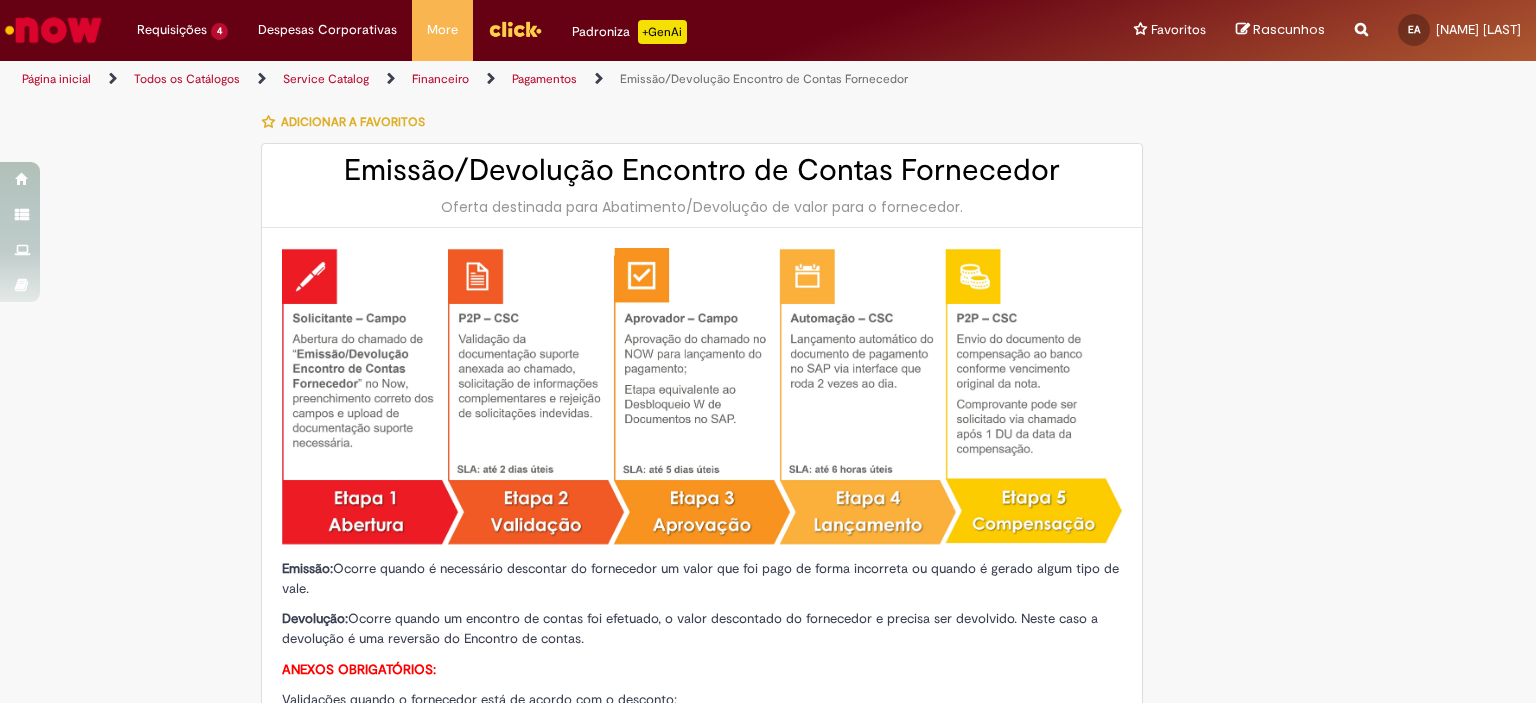 type on "********" 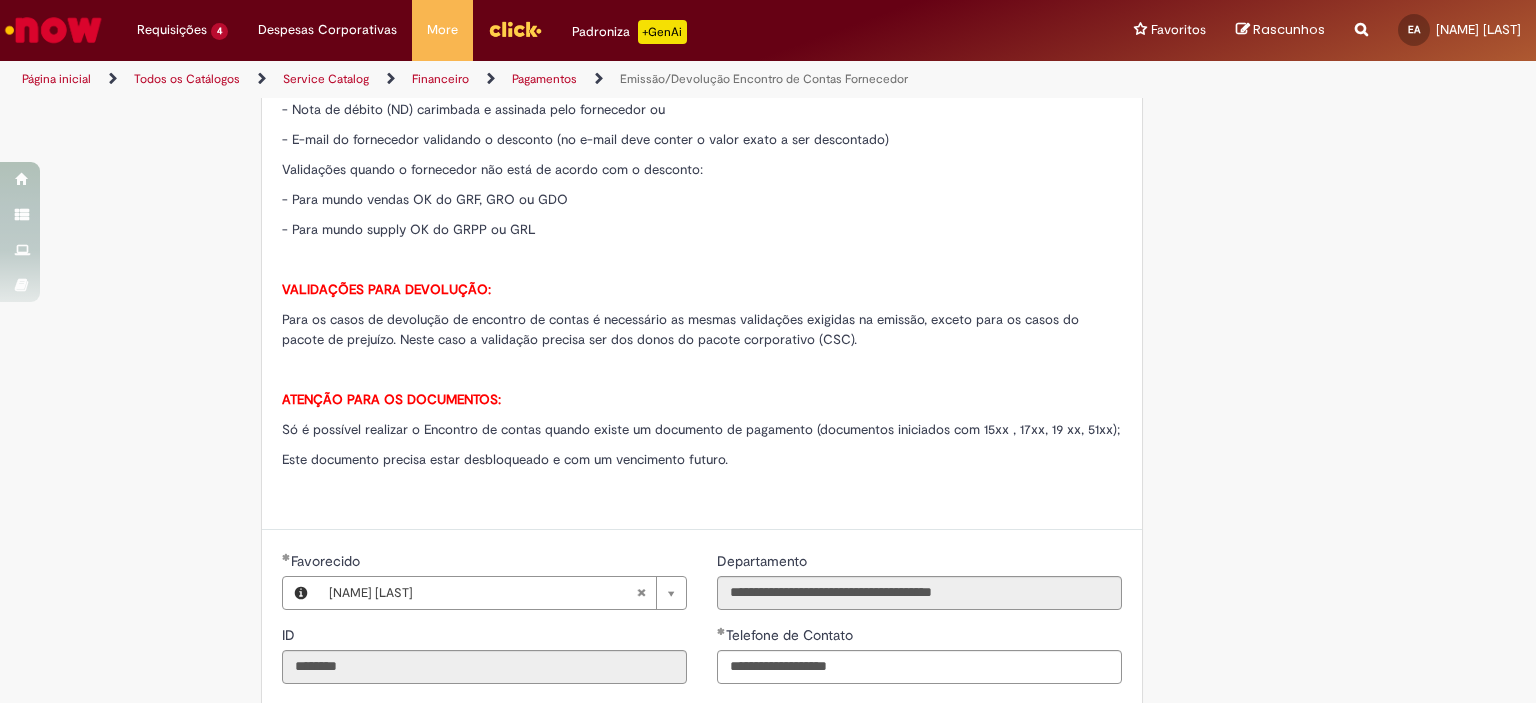 scroll, scrollTop: 621, scrollLeft: 0, axis: vertical 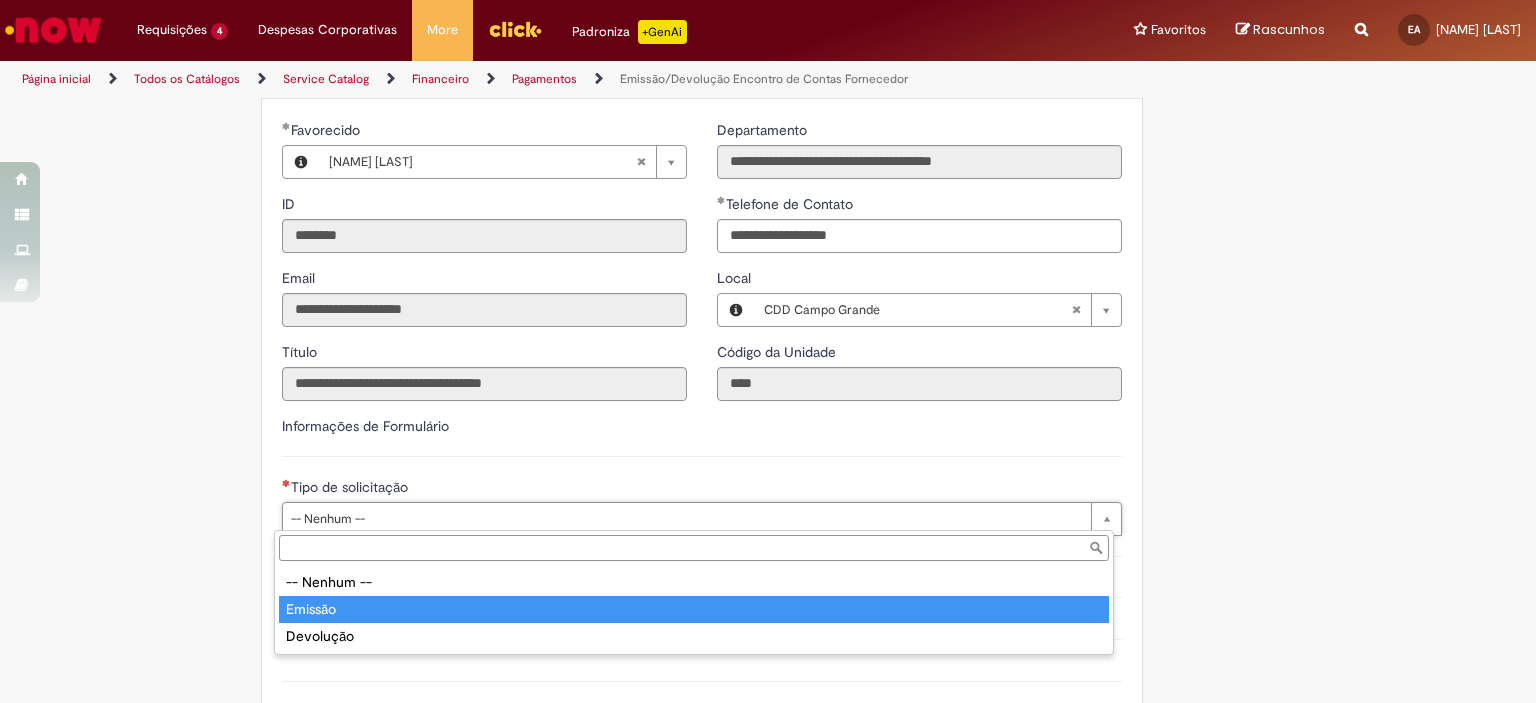 type on "*******" 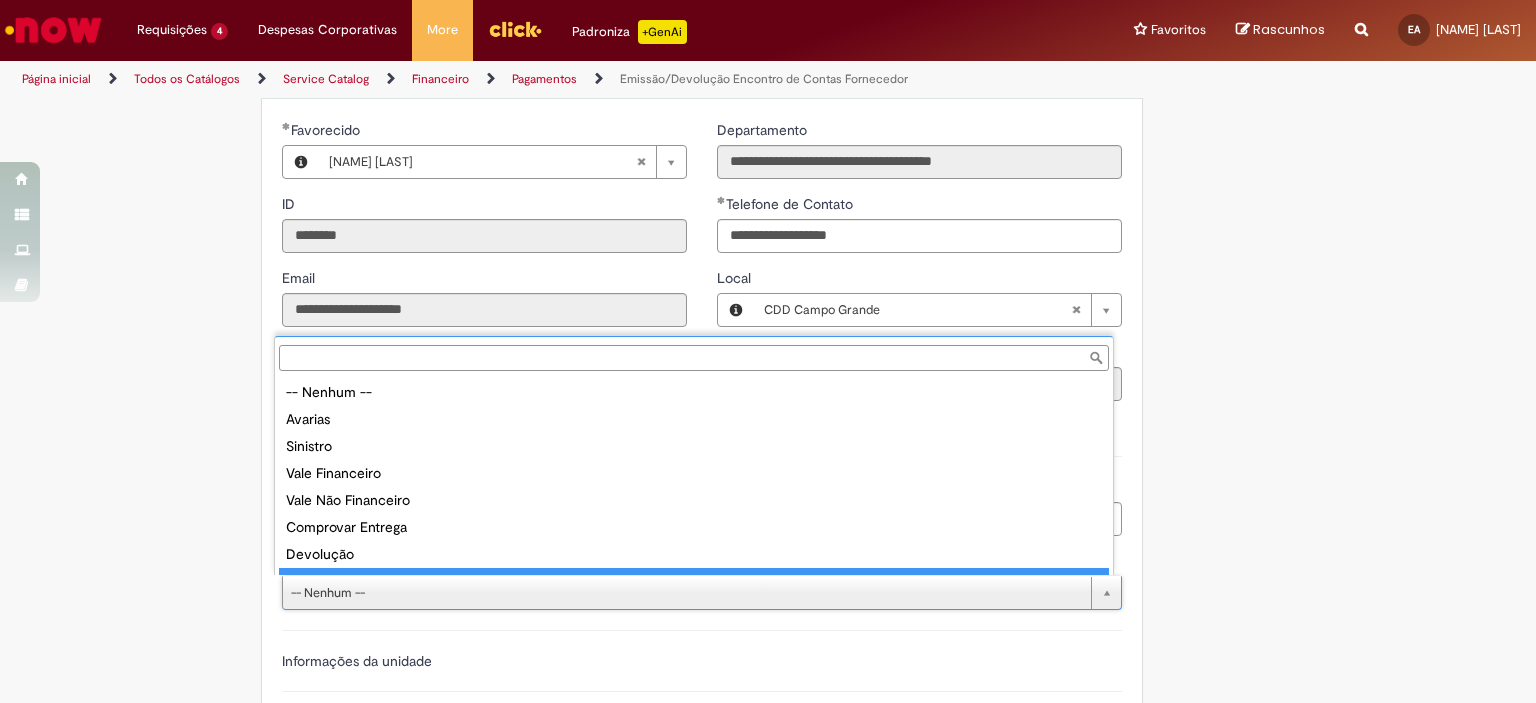scroll, scrollTop: 16, scrollLeft: 0, axis: vertical 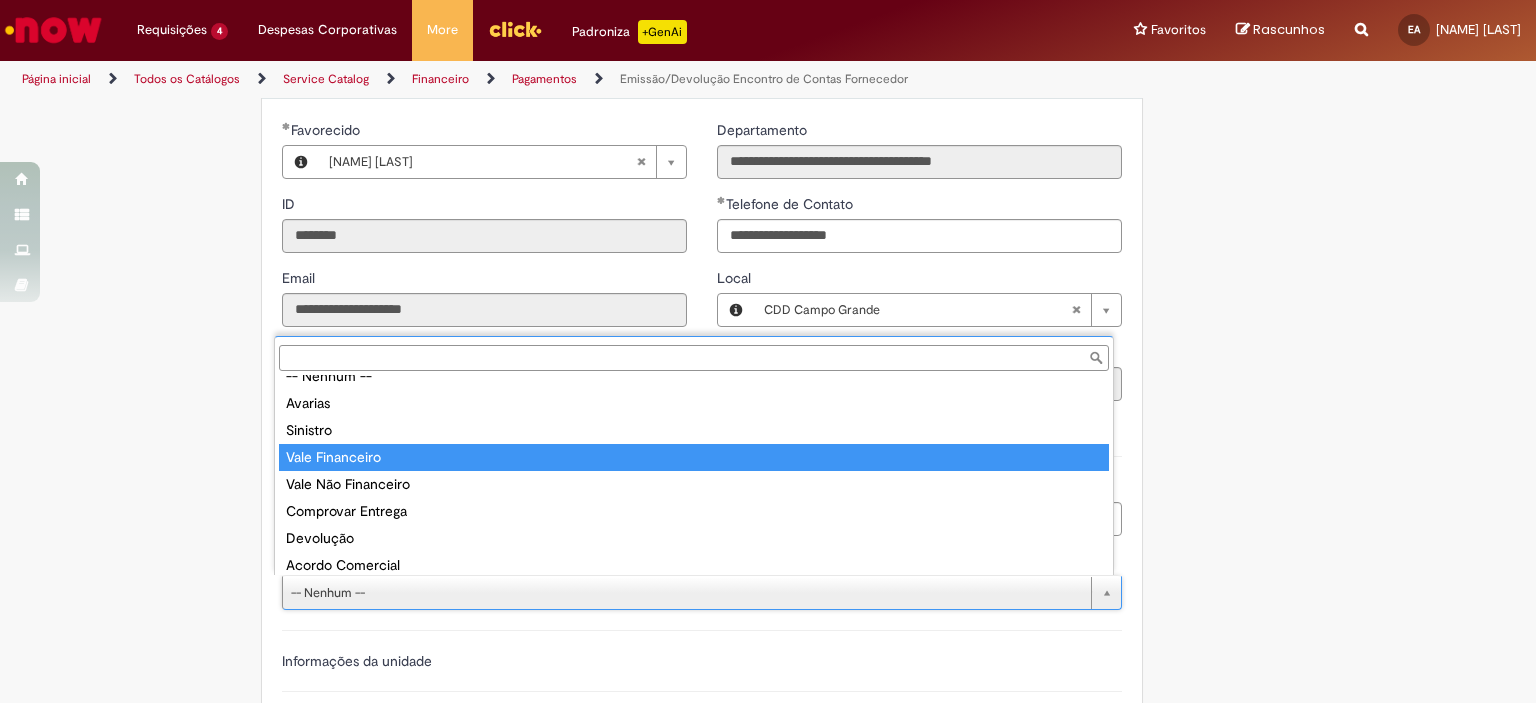 type on "**********" 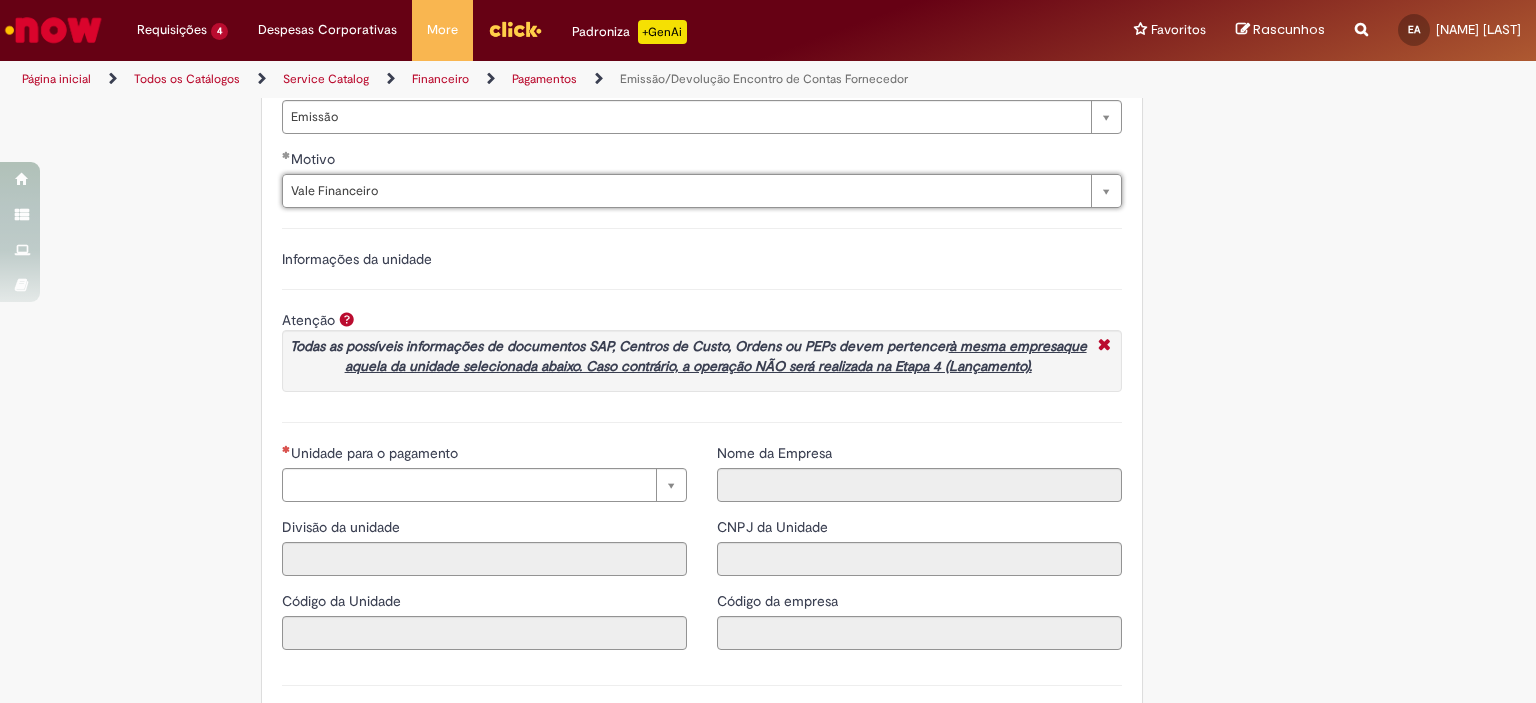 scroll, scrollTop: 1515, scrollLeft: 0, axis: vertical 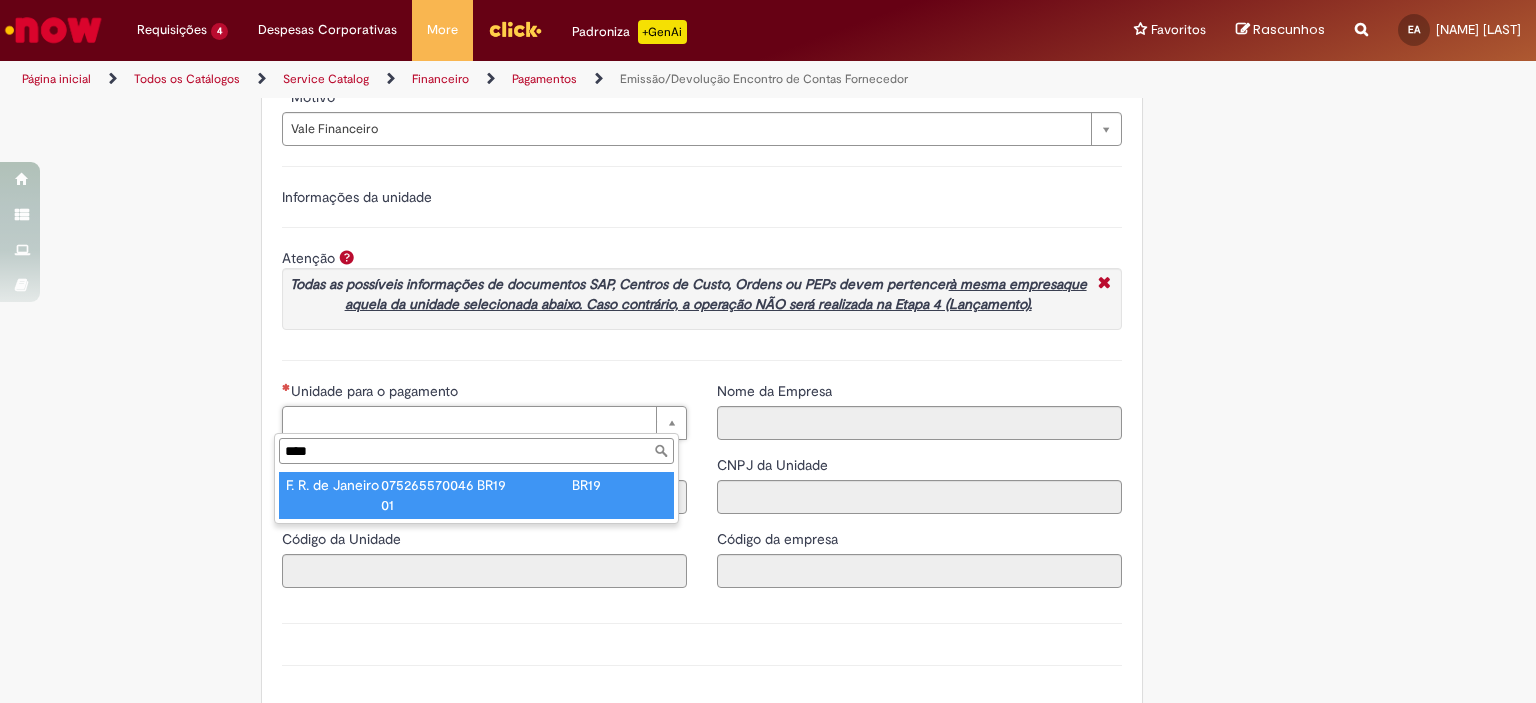 type on "****" 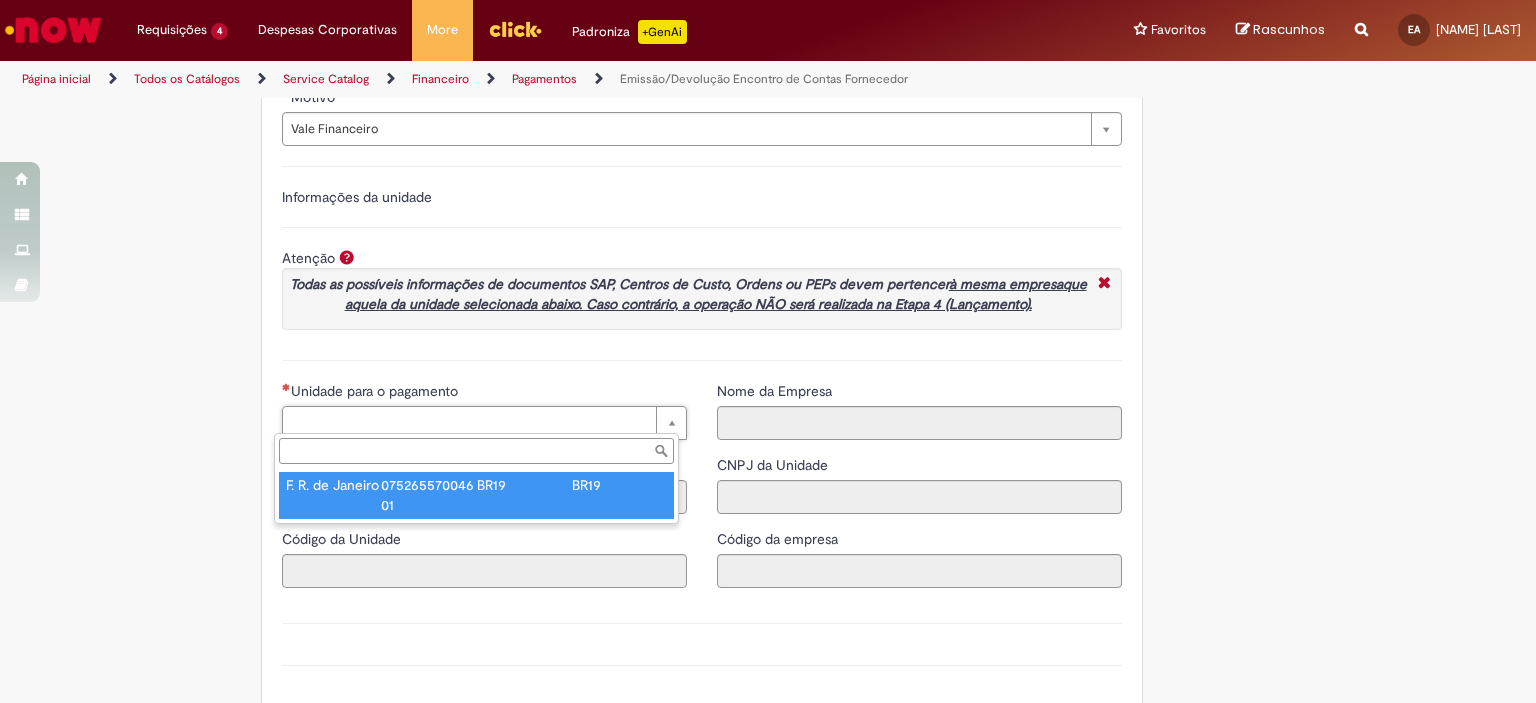 type on "****" 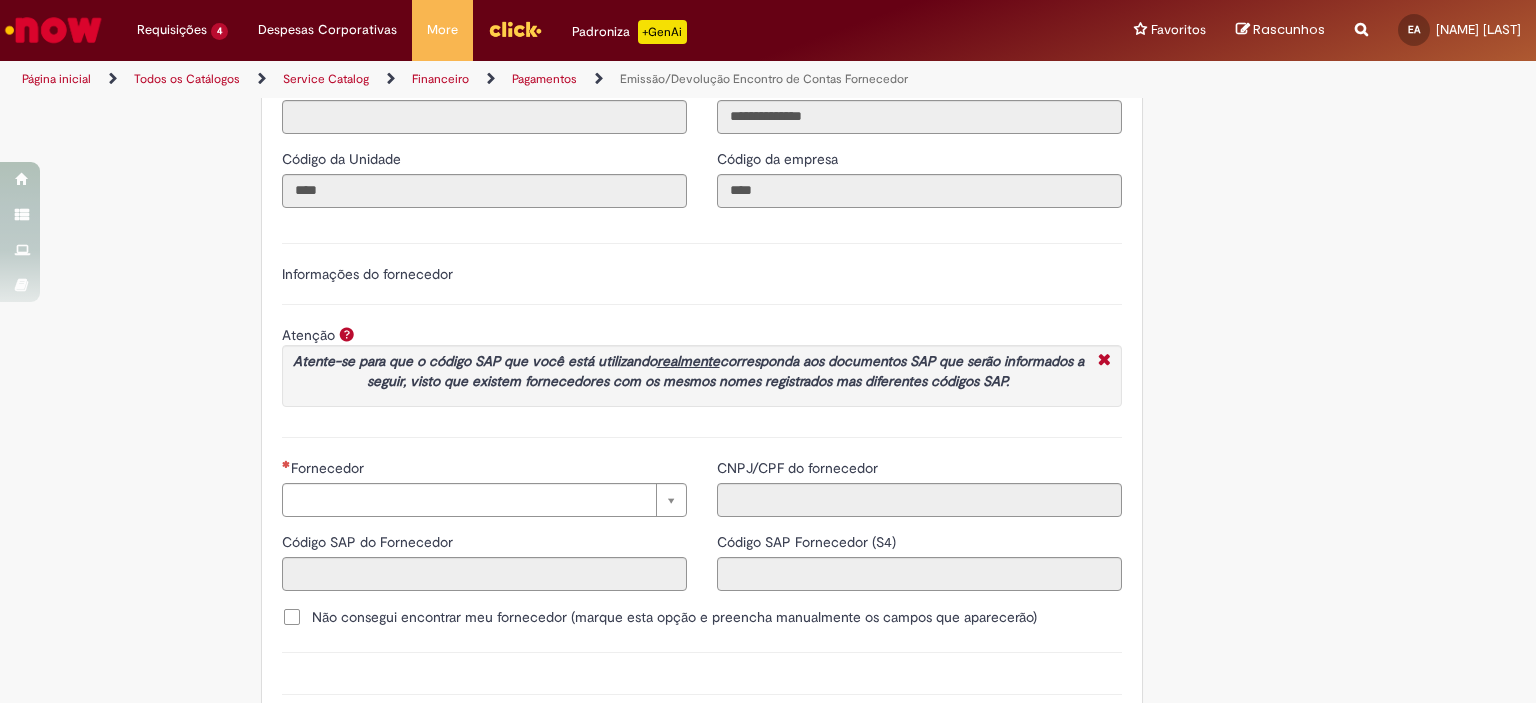 scroll, scrollTop: 2075, scrollLeft: 0, axis: vertical 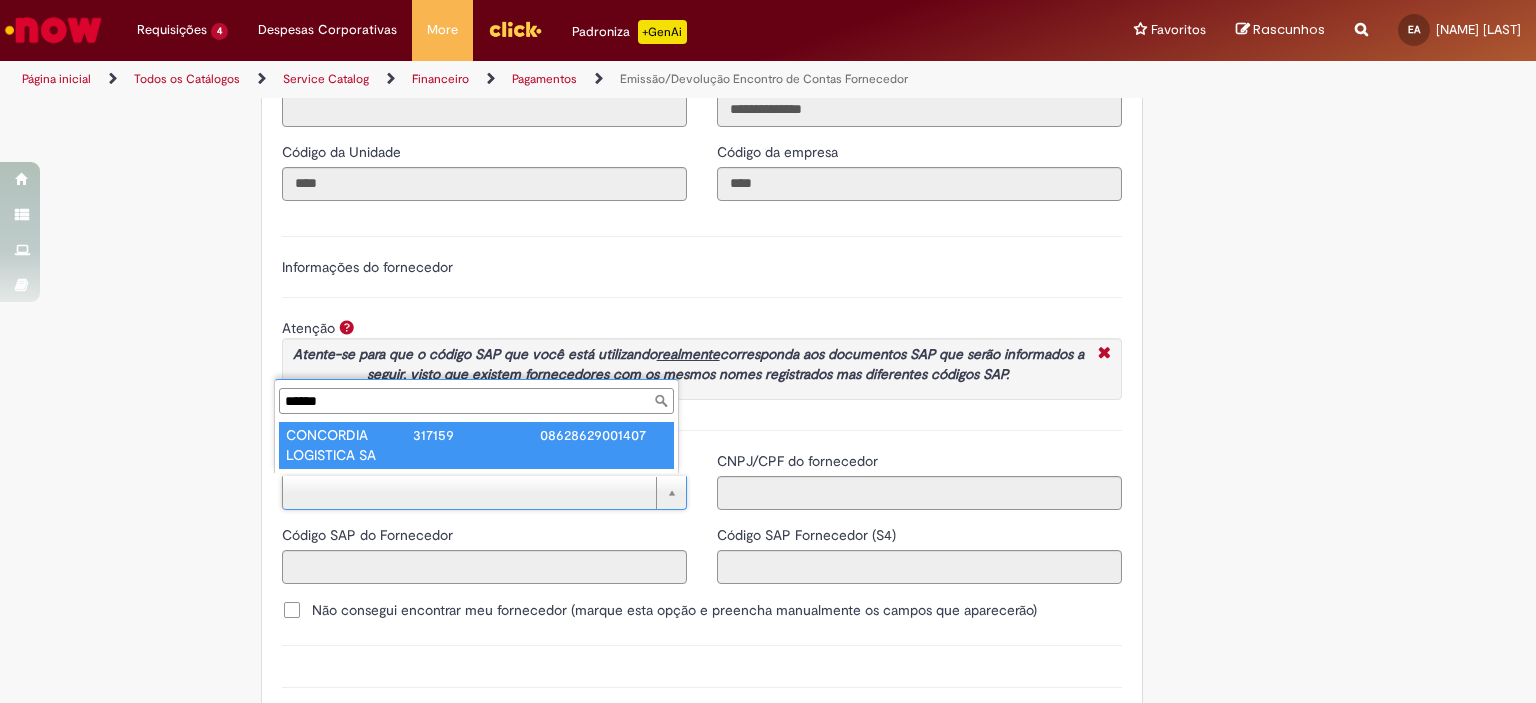 type on "******" 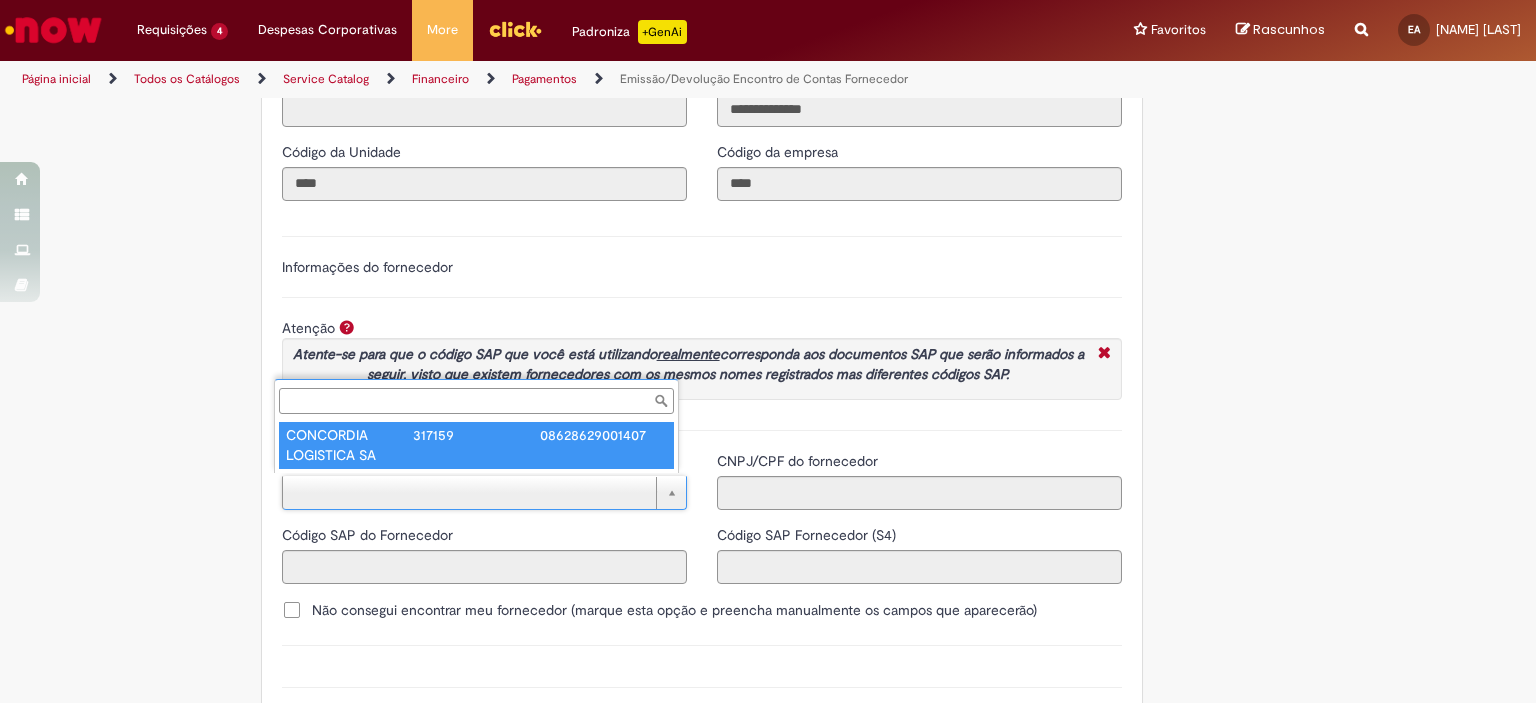 type on "******" 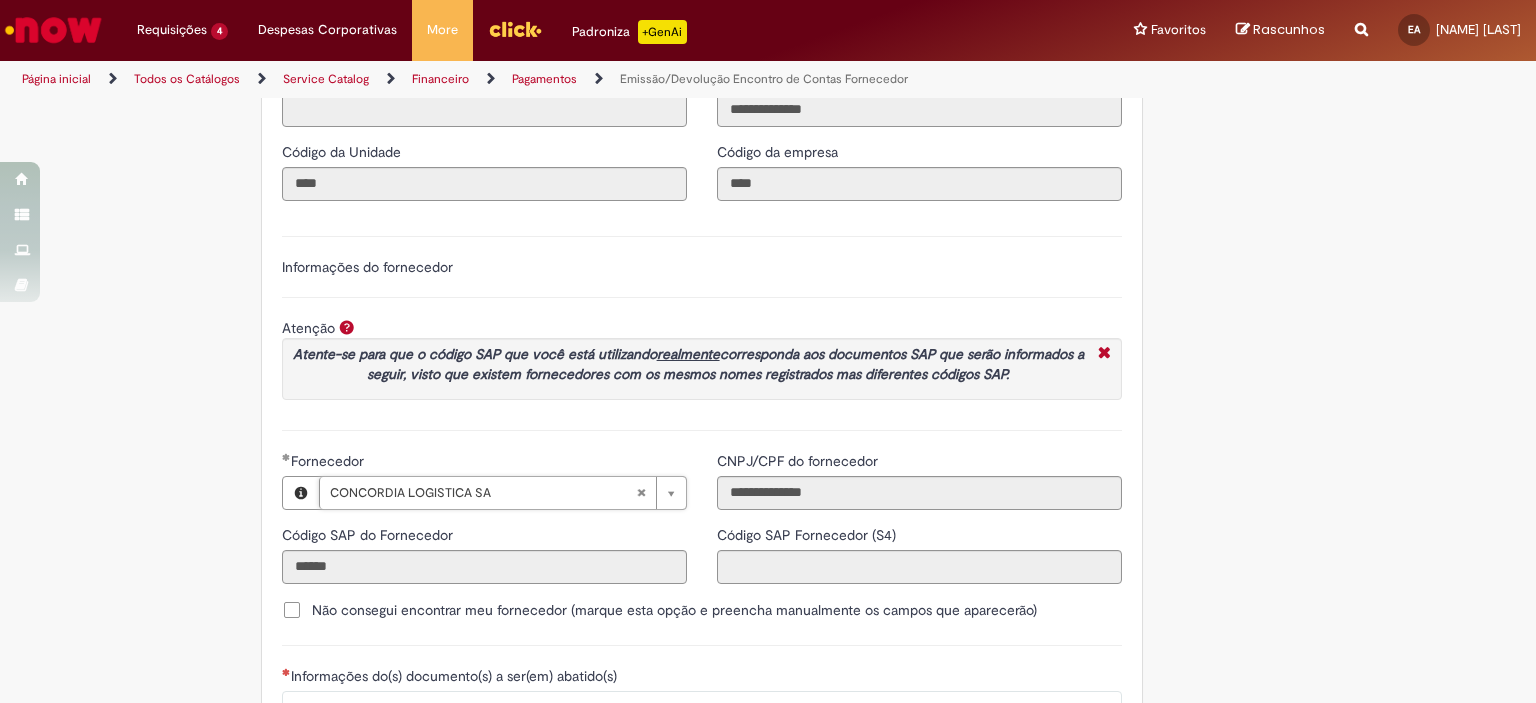 type on "**********" 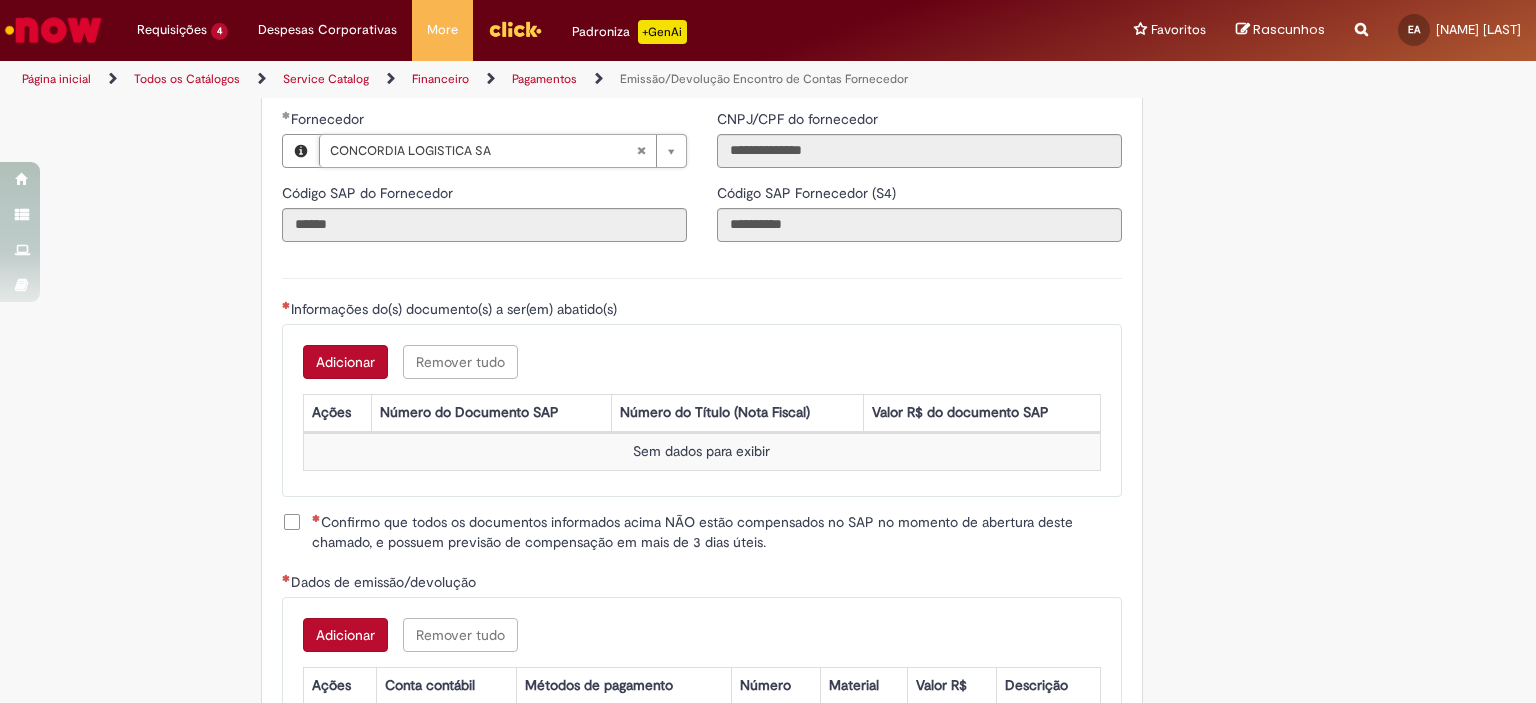 scroll, scrollTop: 2442, scrollLeft: 0, axis: vertical 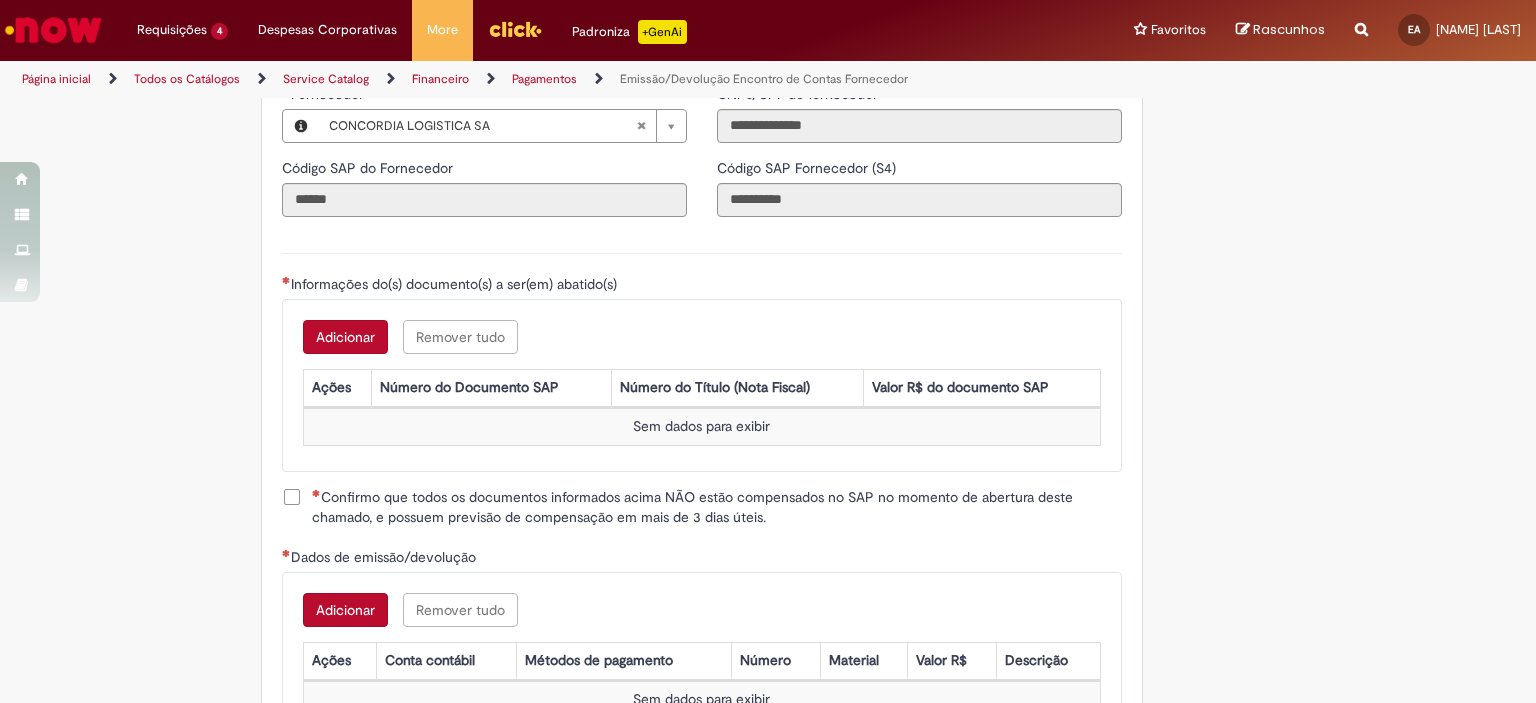 click on "Adicionar" at bounding box center [345, 337] 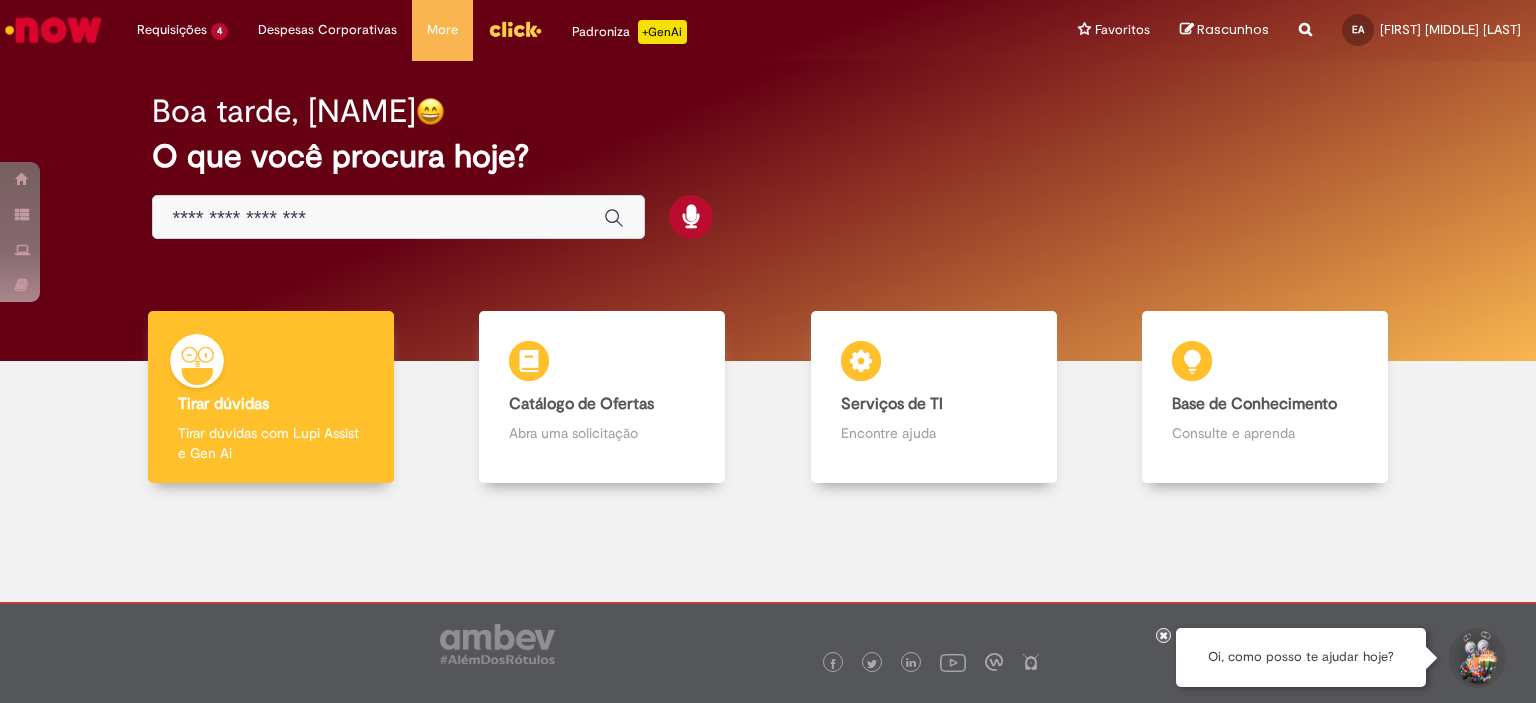 scroll, scrollTop: 0, scrollLeft: 0, axis: both 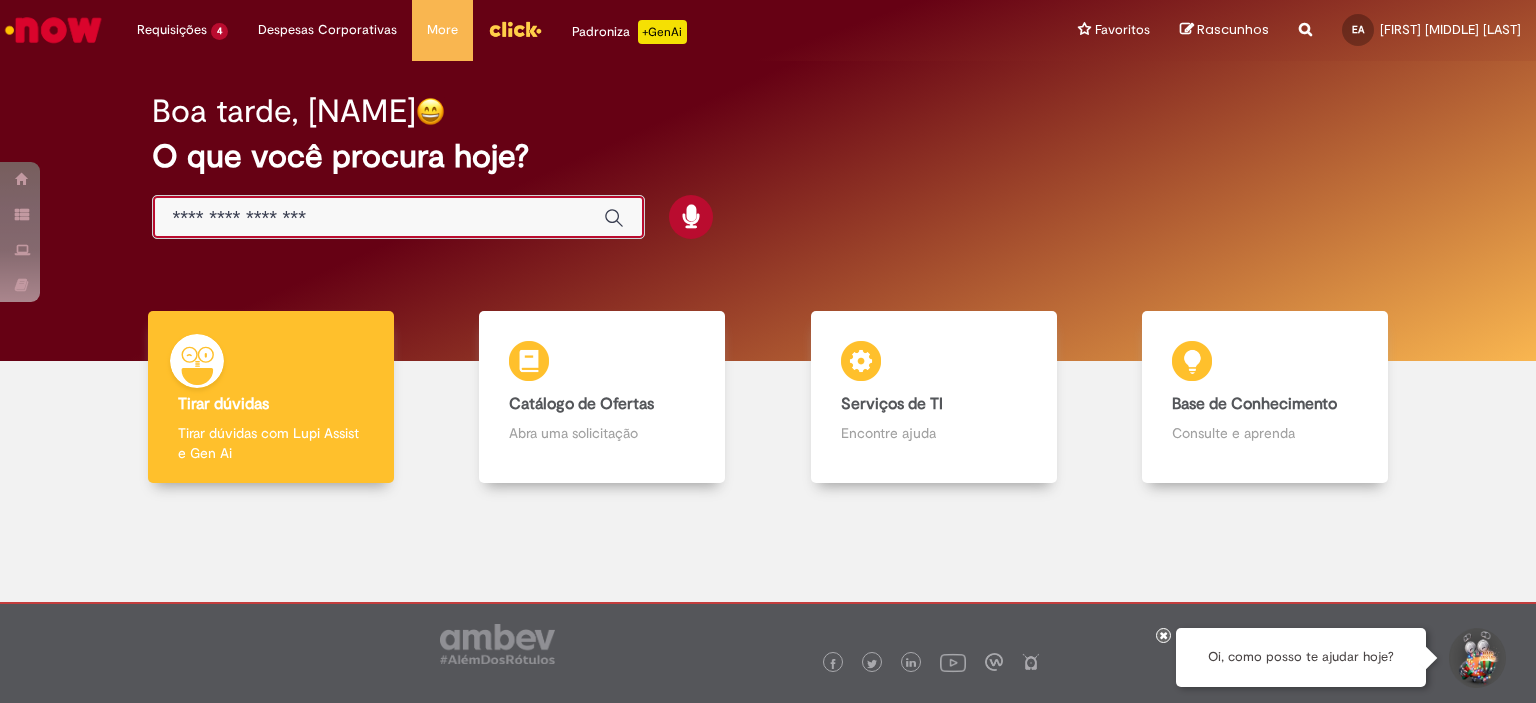 click at bounding box center (378, 218) 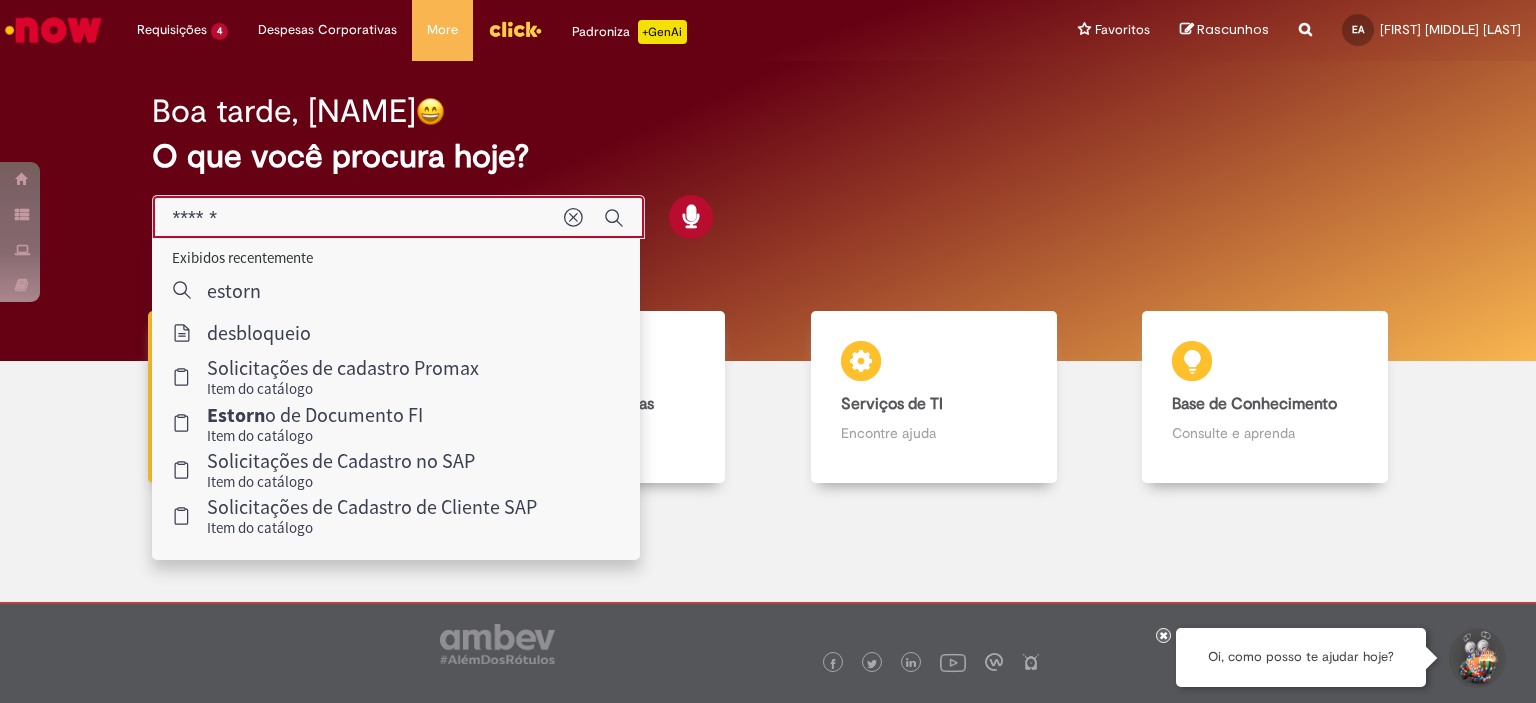 type on "*******" 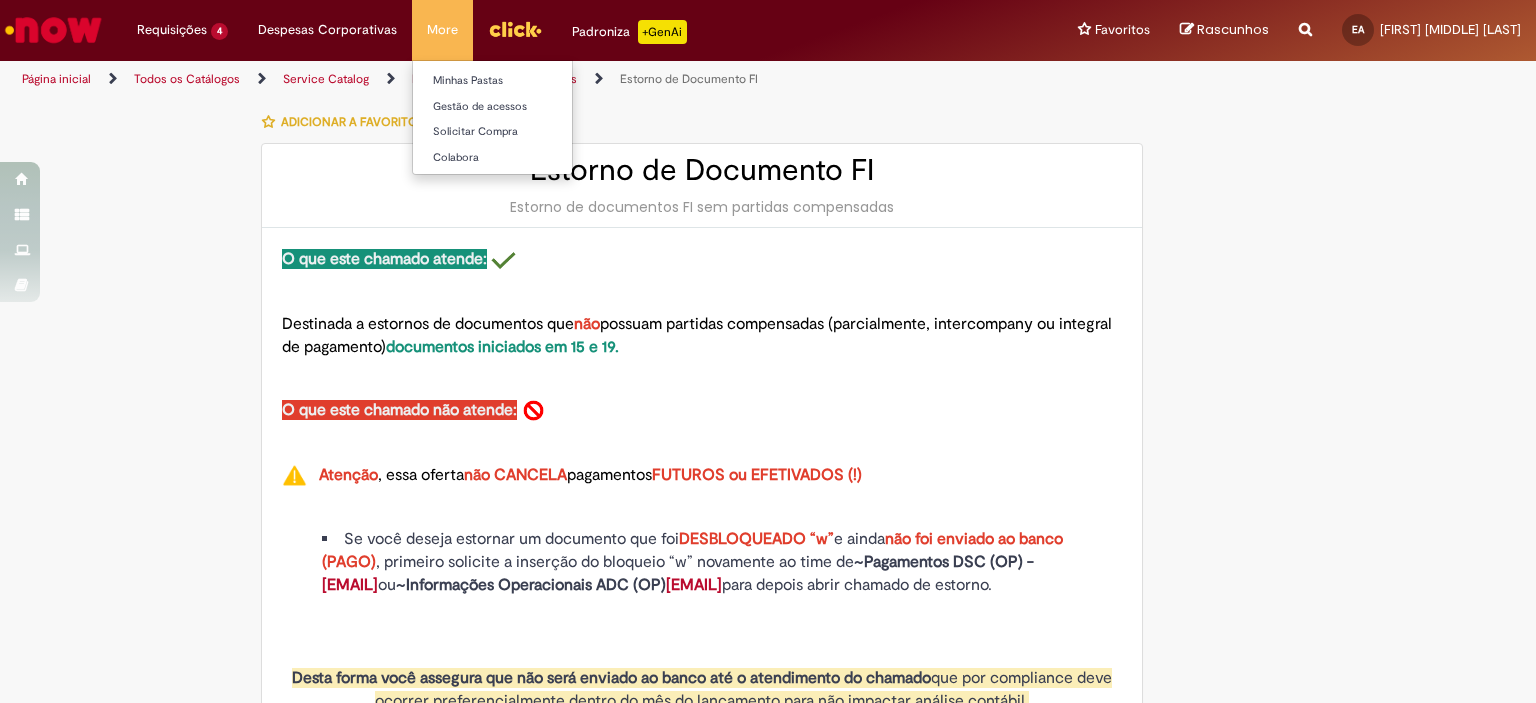 type on "********" 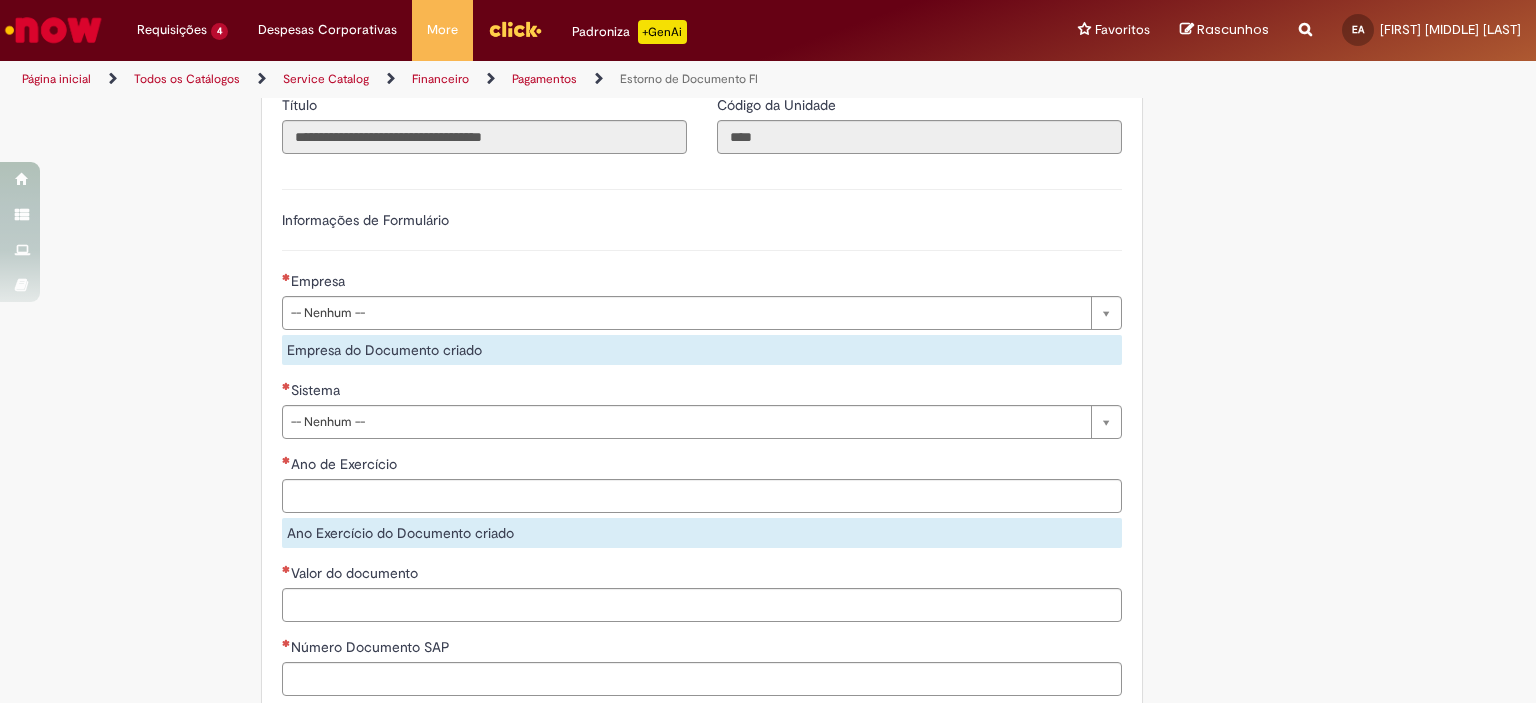 scroll, scrollTop: 1843, scrollLeft: 0, axis: vertical 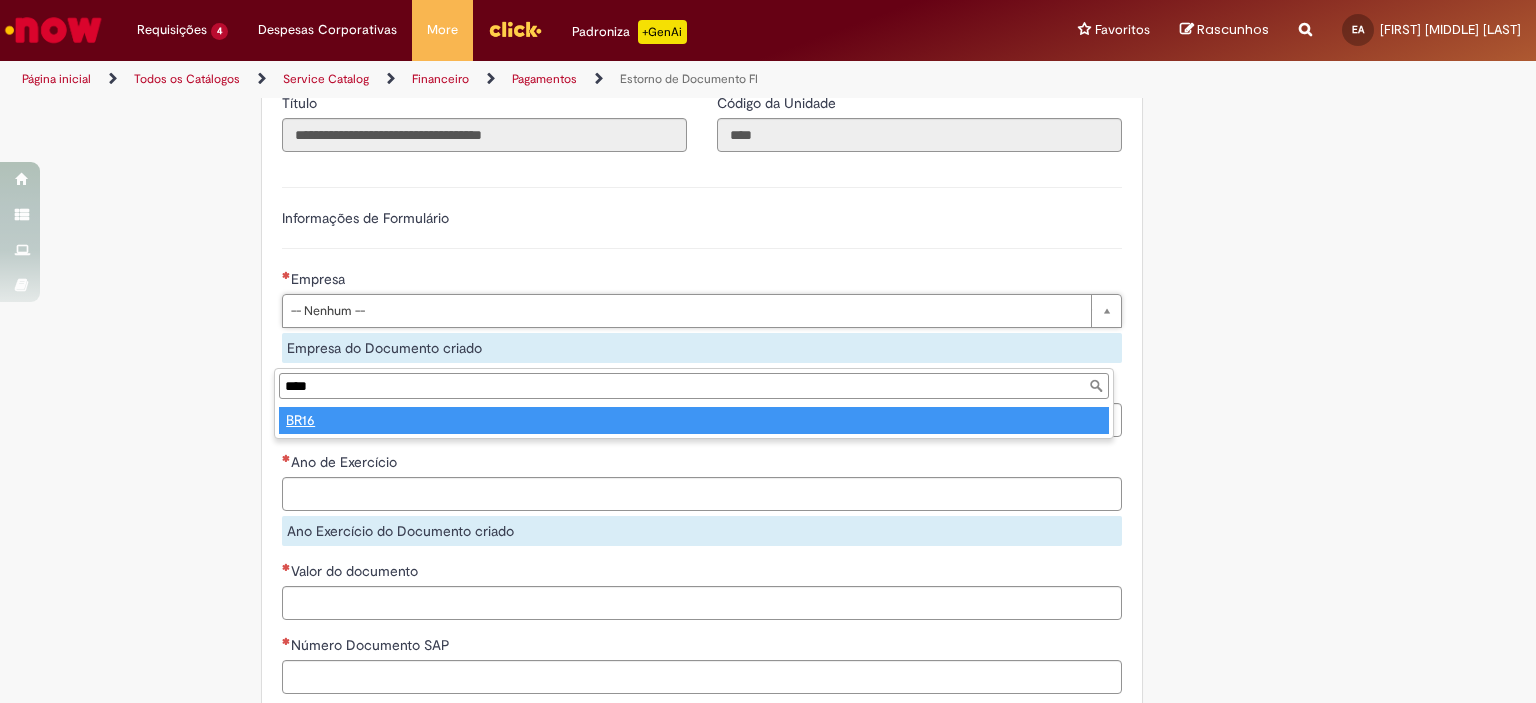 type on "****" 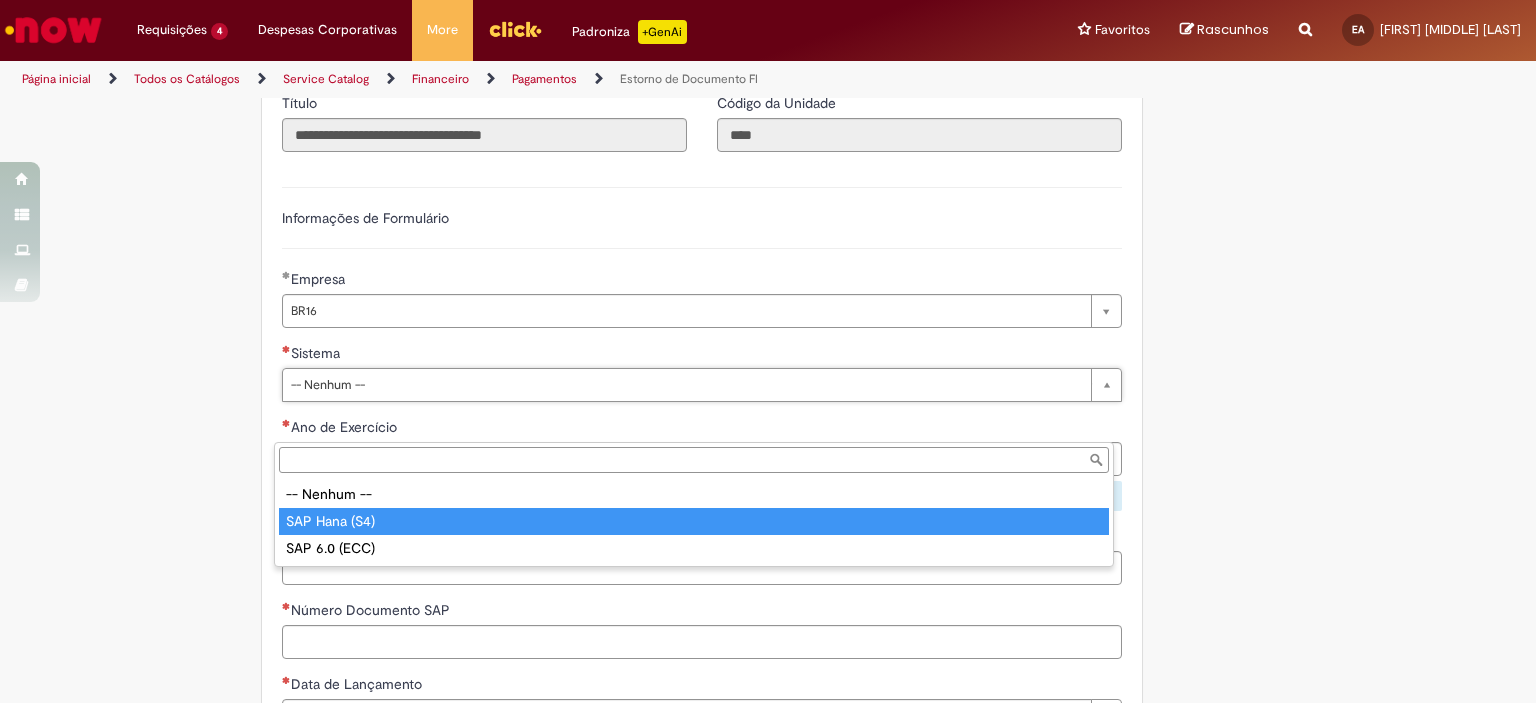 type on "**********" 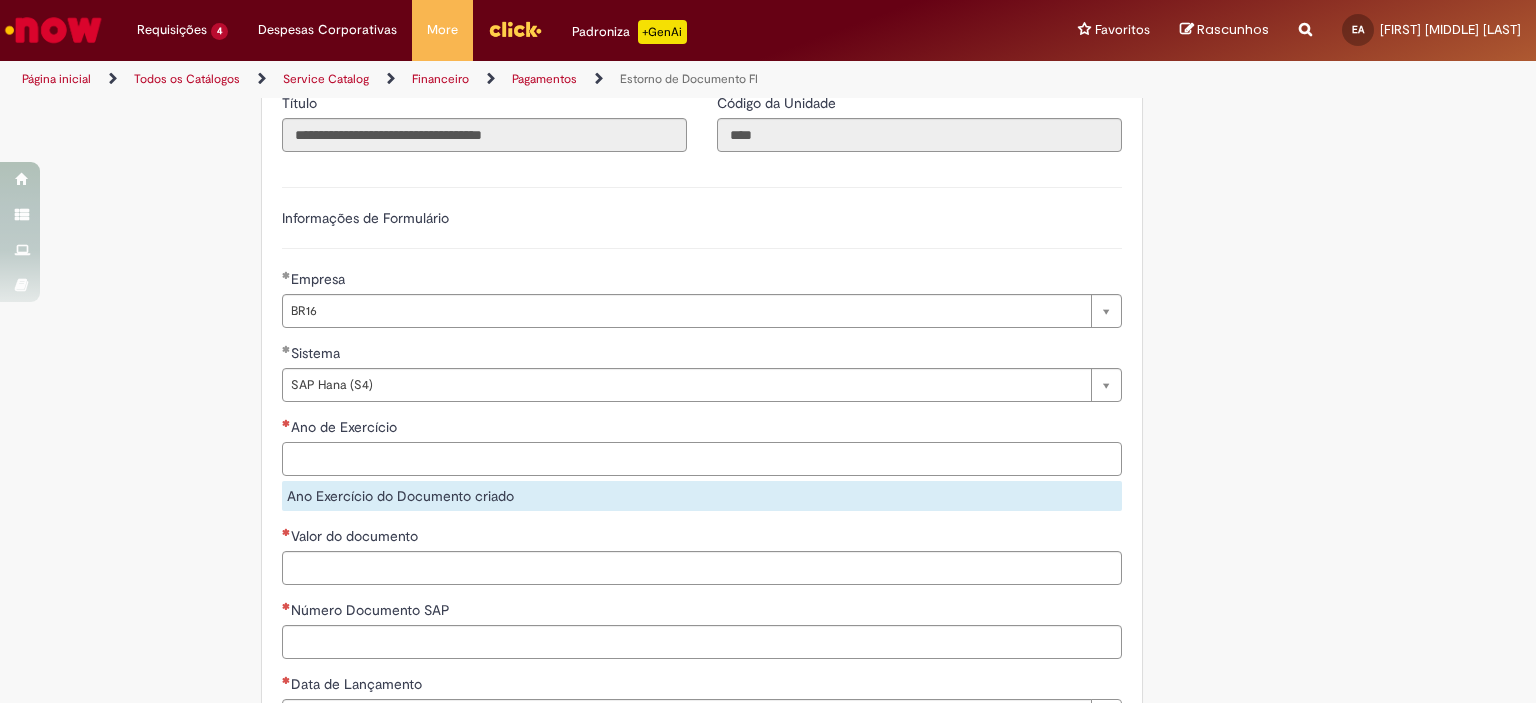 click on "Ano de Exercício" at bounding box center (702, 459) 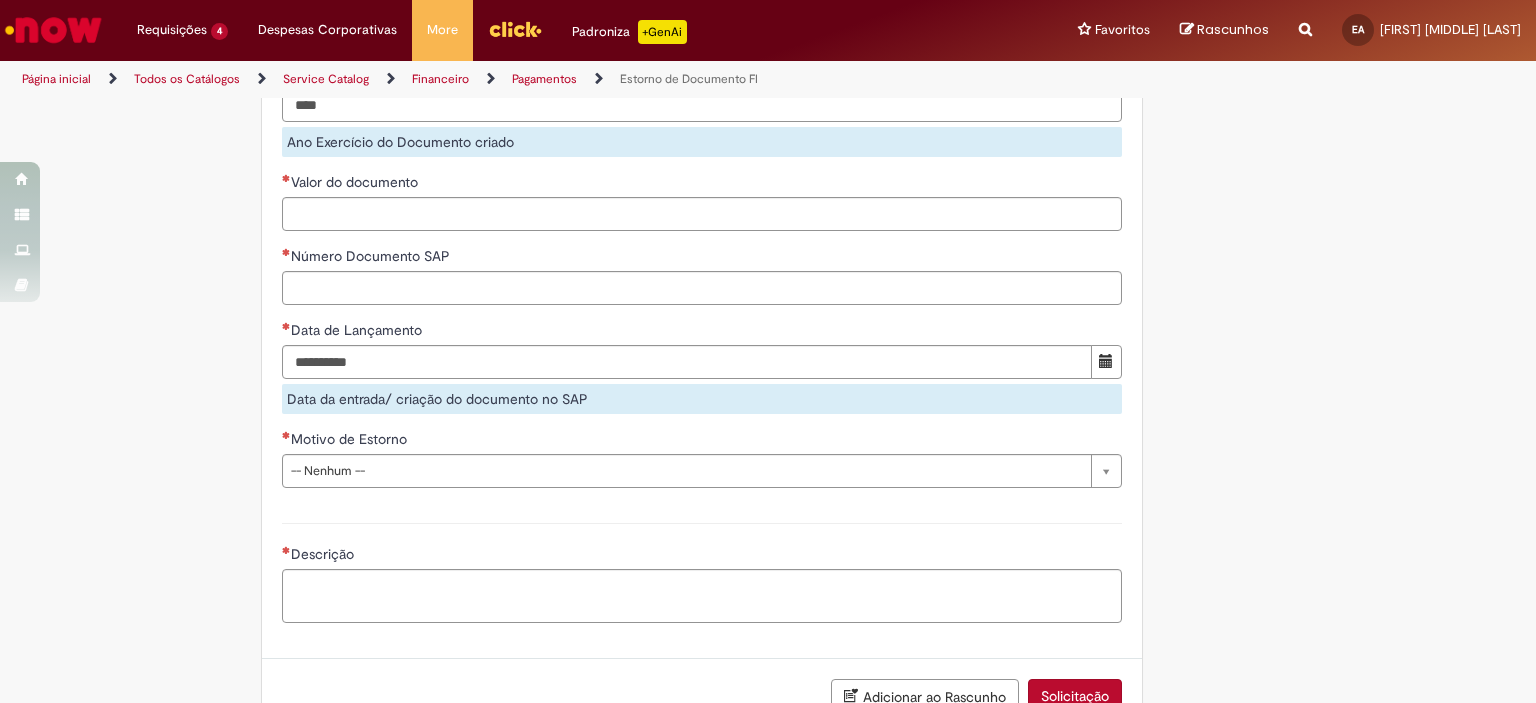 scroll, scrollTop: 2199, scrollLeft: 0, axis: vertical 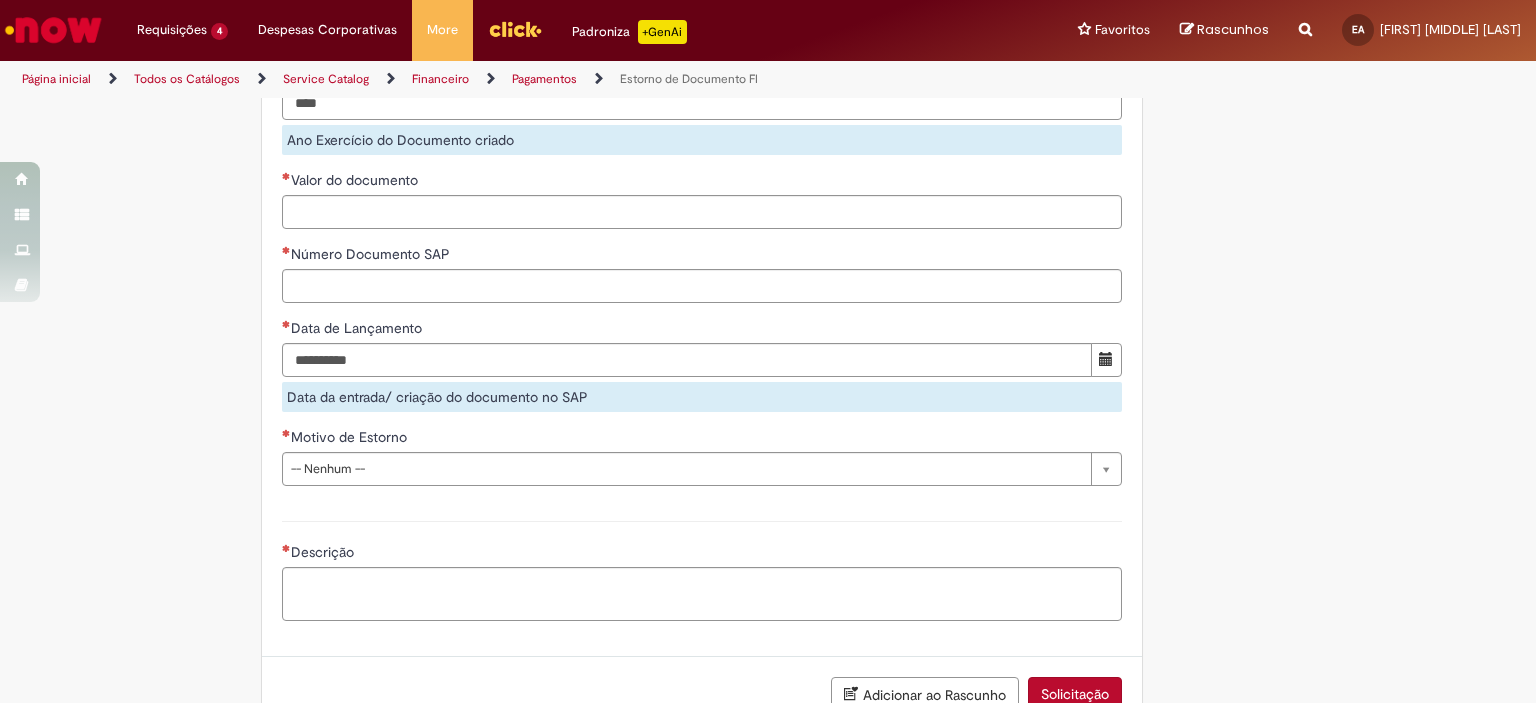 type on "****" 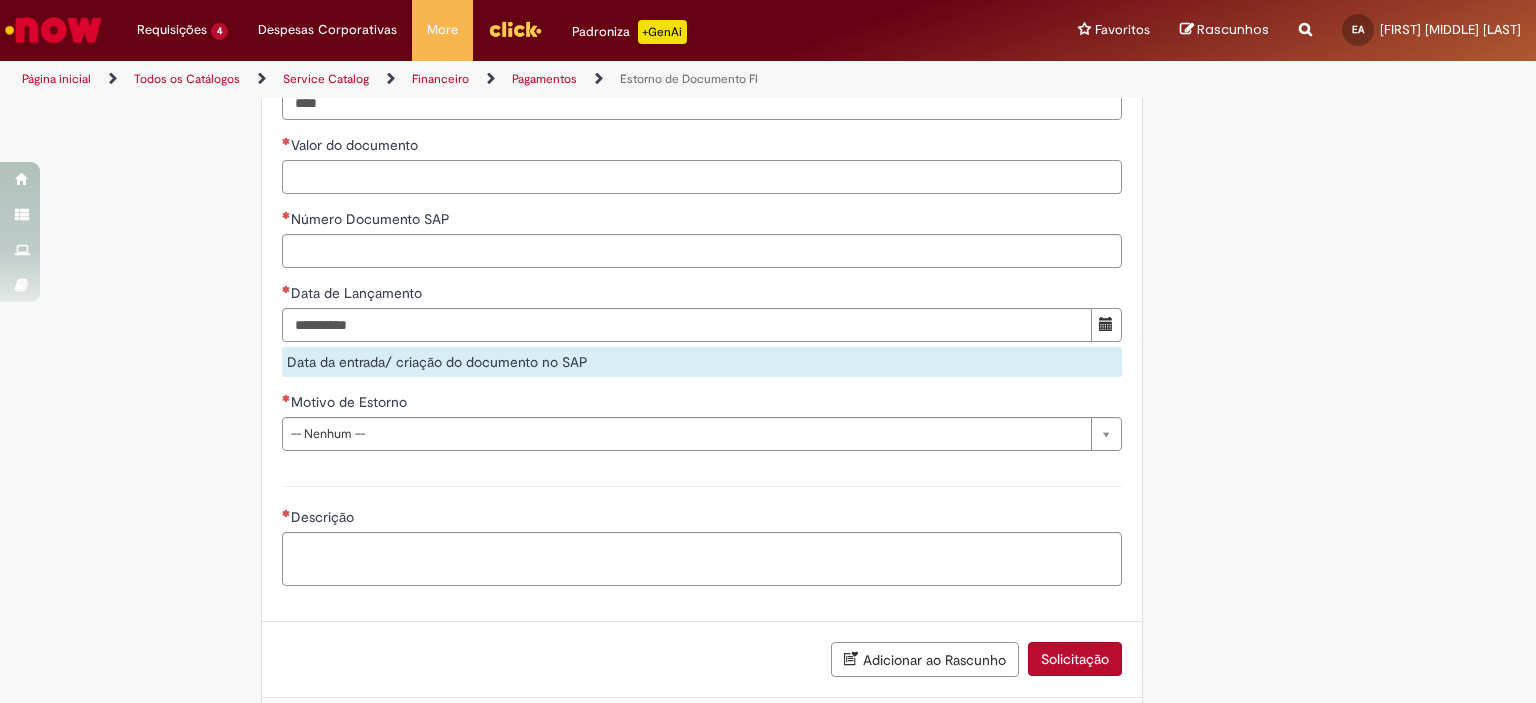 click on "**********" at bounding box center (702, 138) 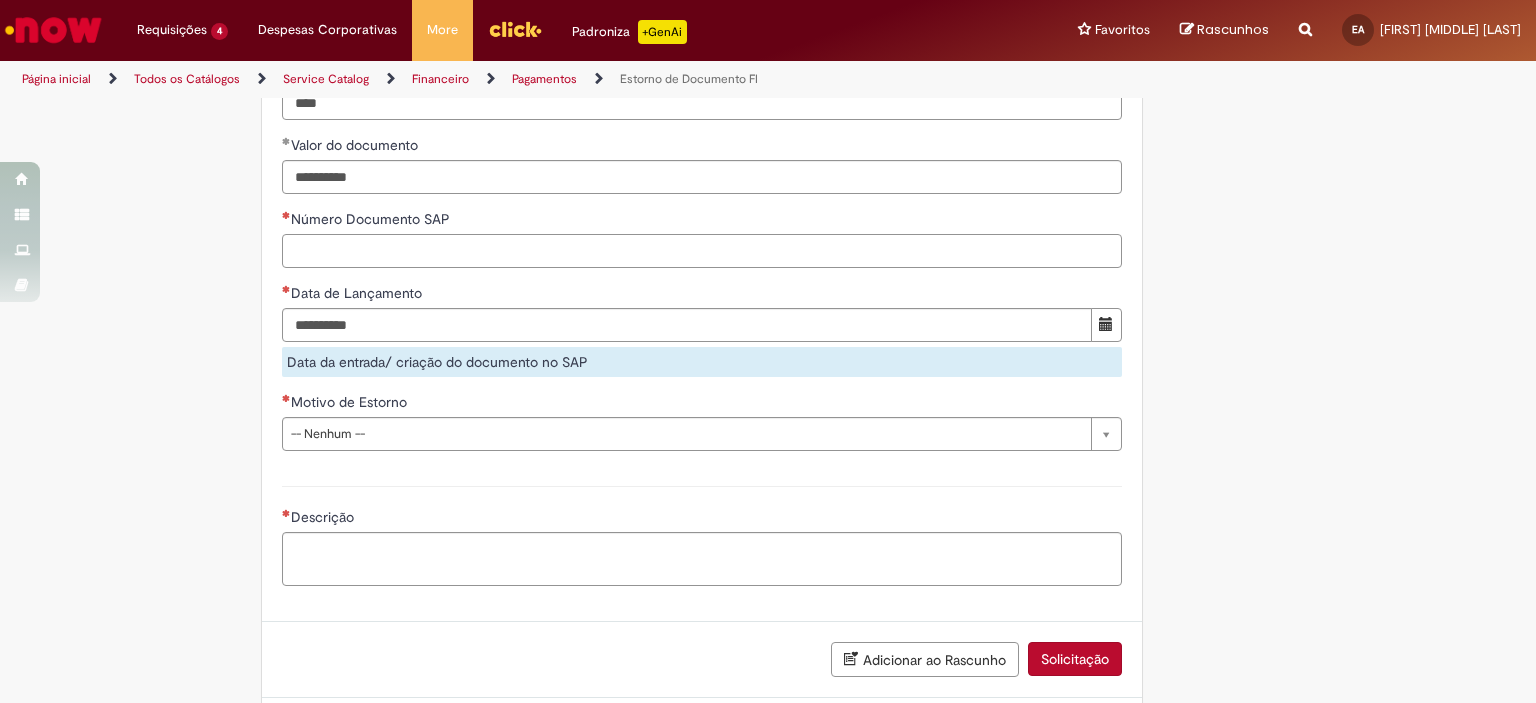 click on "Número Documento SAP" at bounding box center [702, 251] 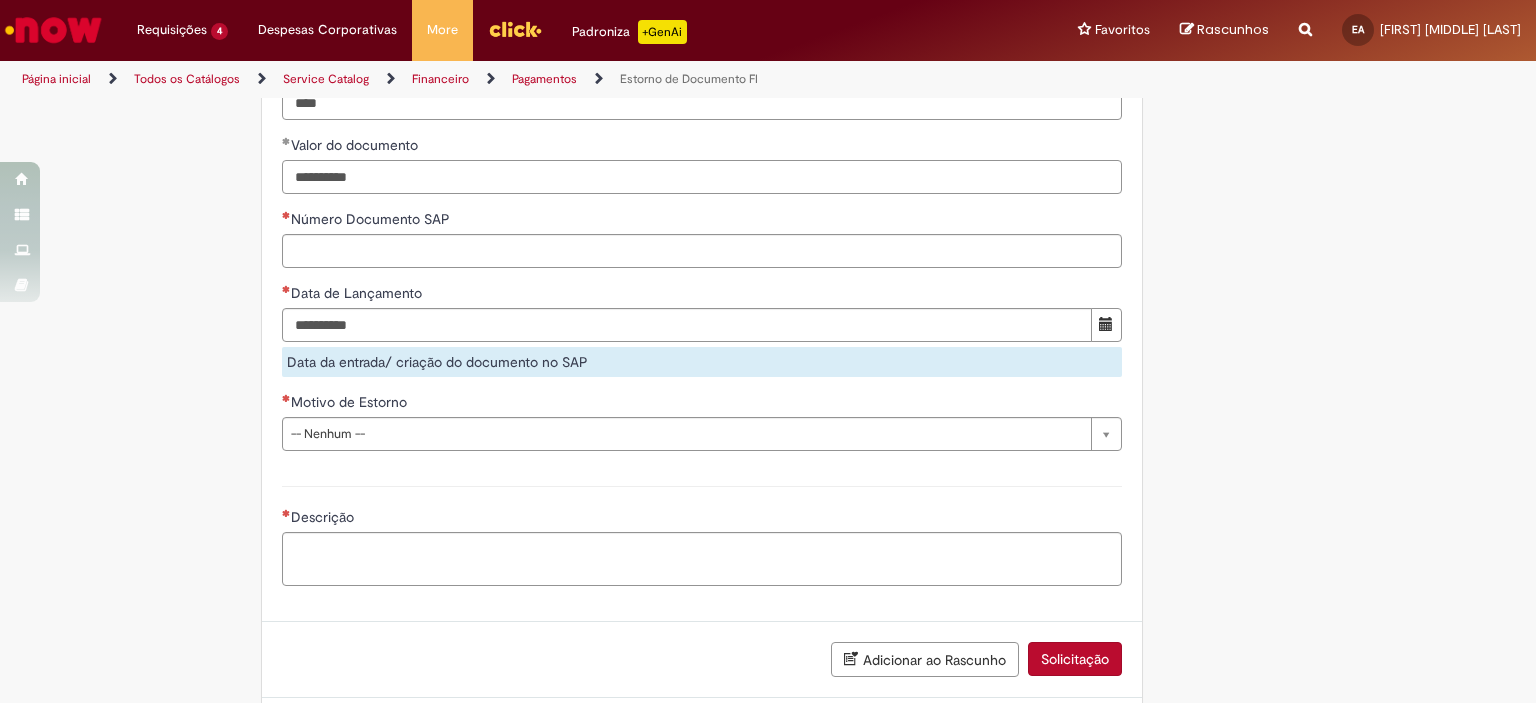 click on "**********" at bounding box center [702, 177] 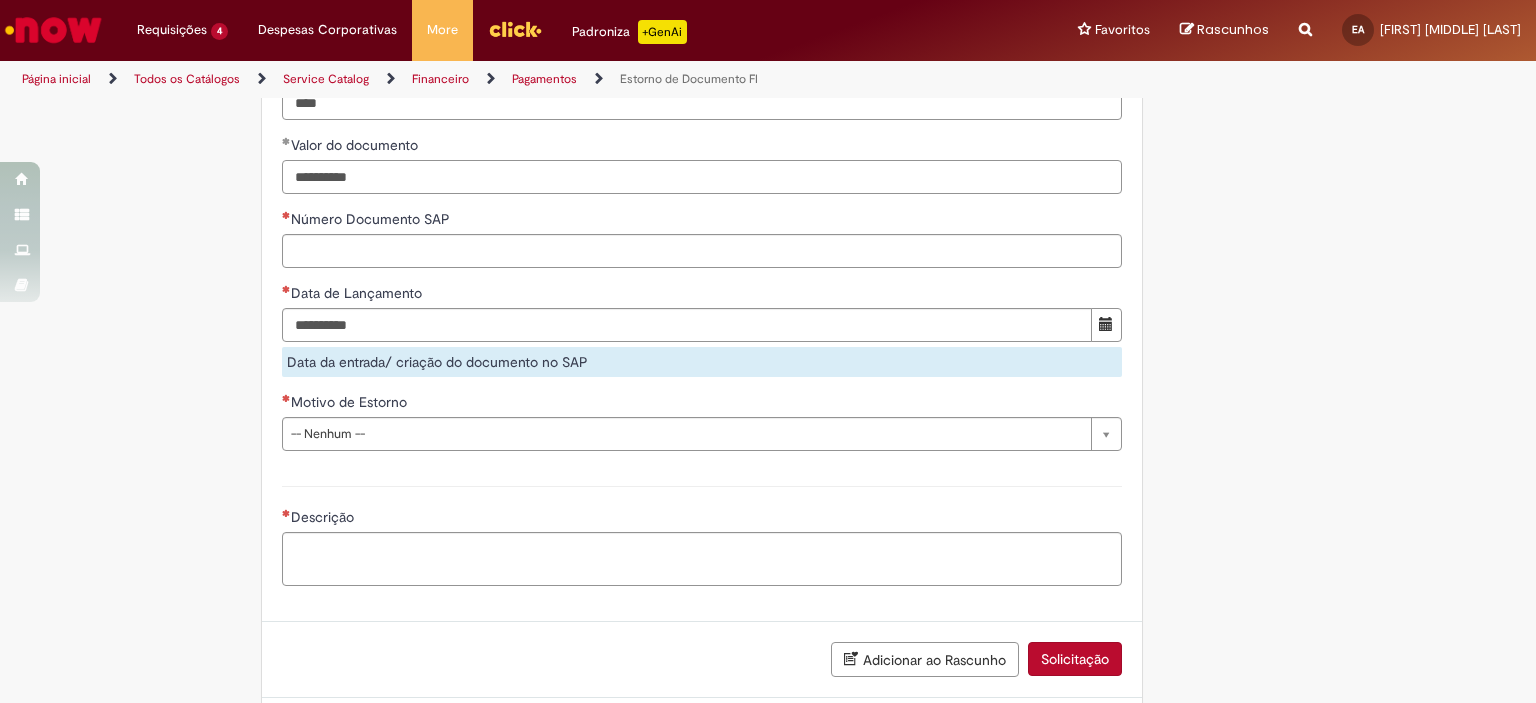 type on "**********" 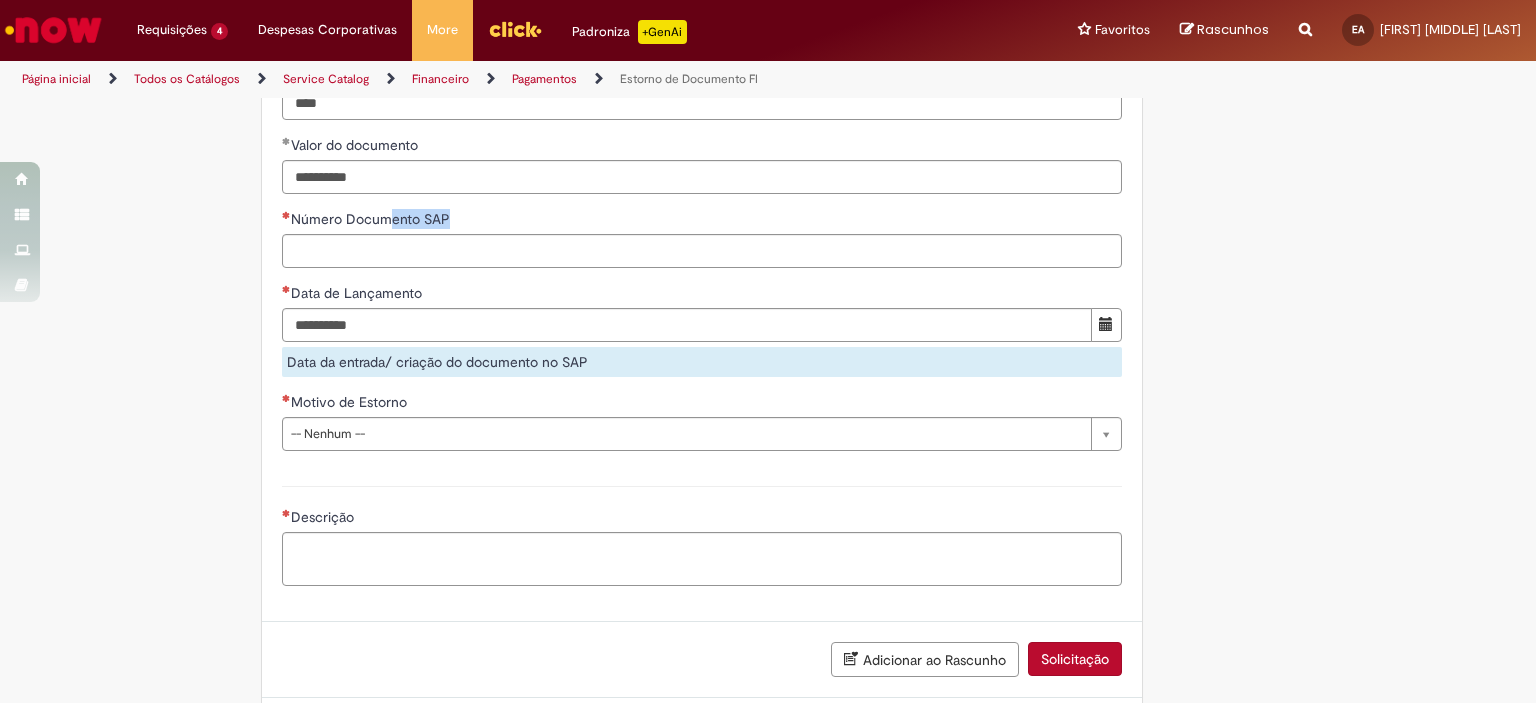 drag, startPoint x: 378, startPoint y: 270, endPoint x: 387, endPoint y: 291, distance: 22.847319 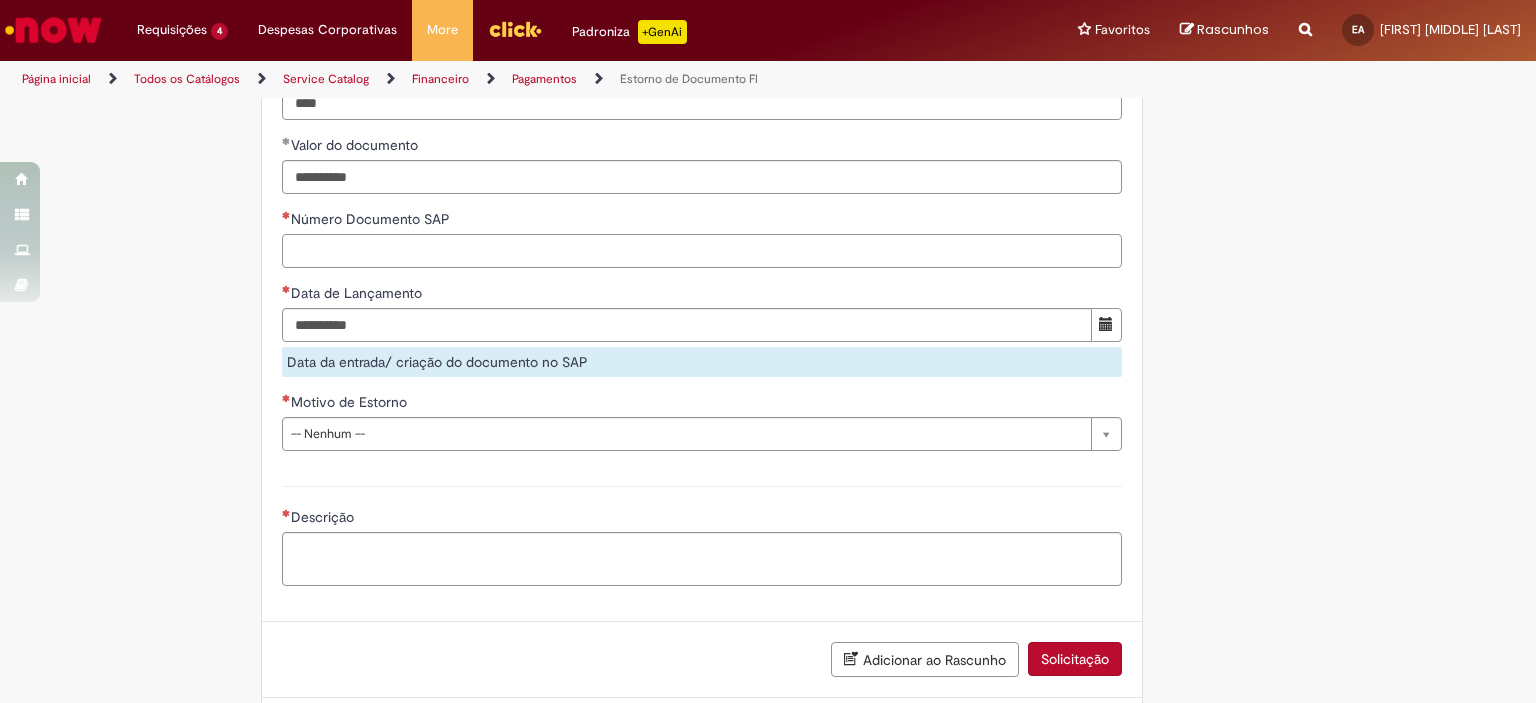 click on "Número Documento SAP" at bounding box center (702, 251) 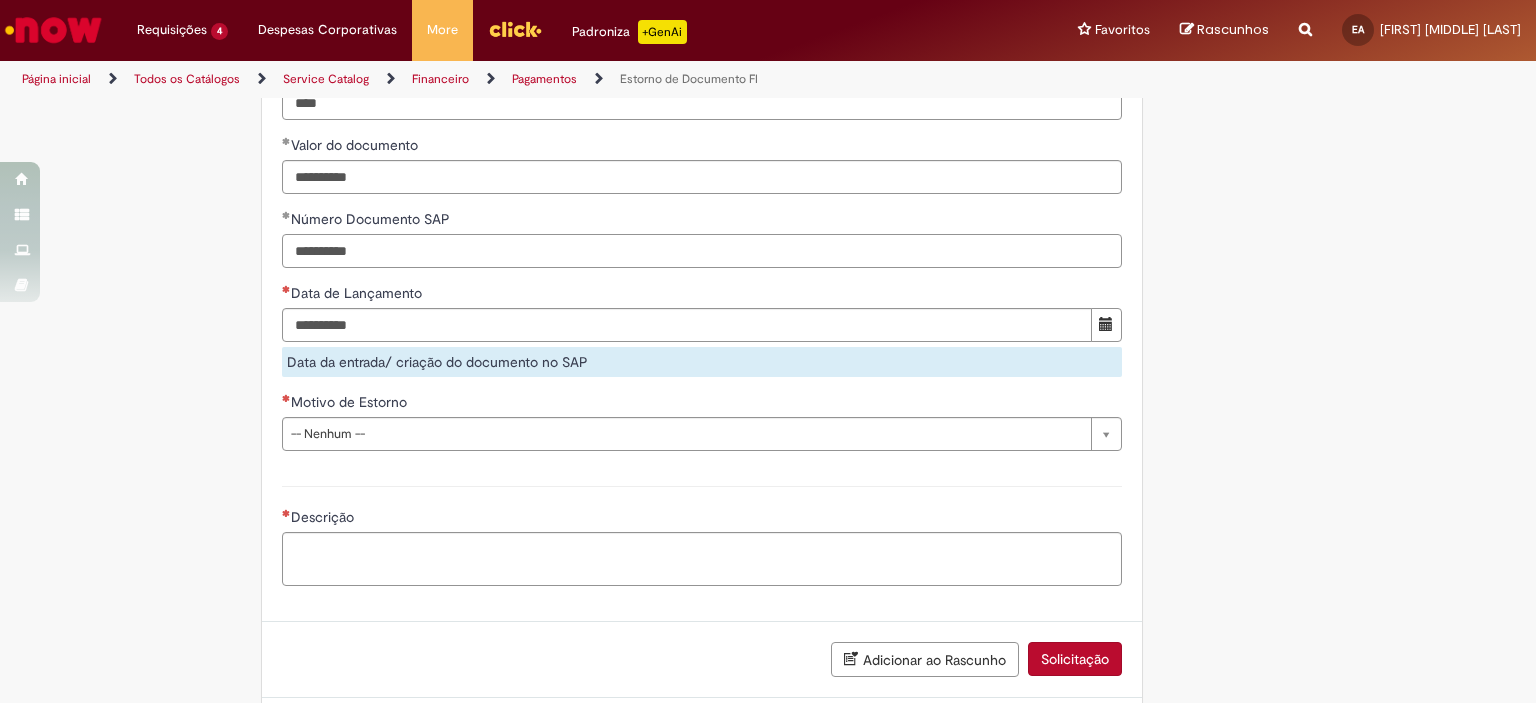 type on "**********" 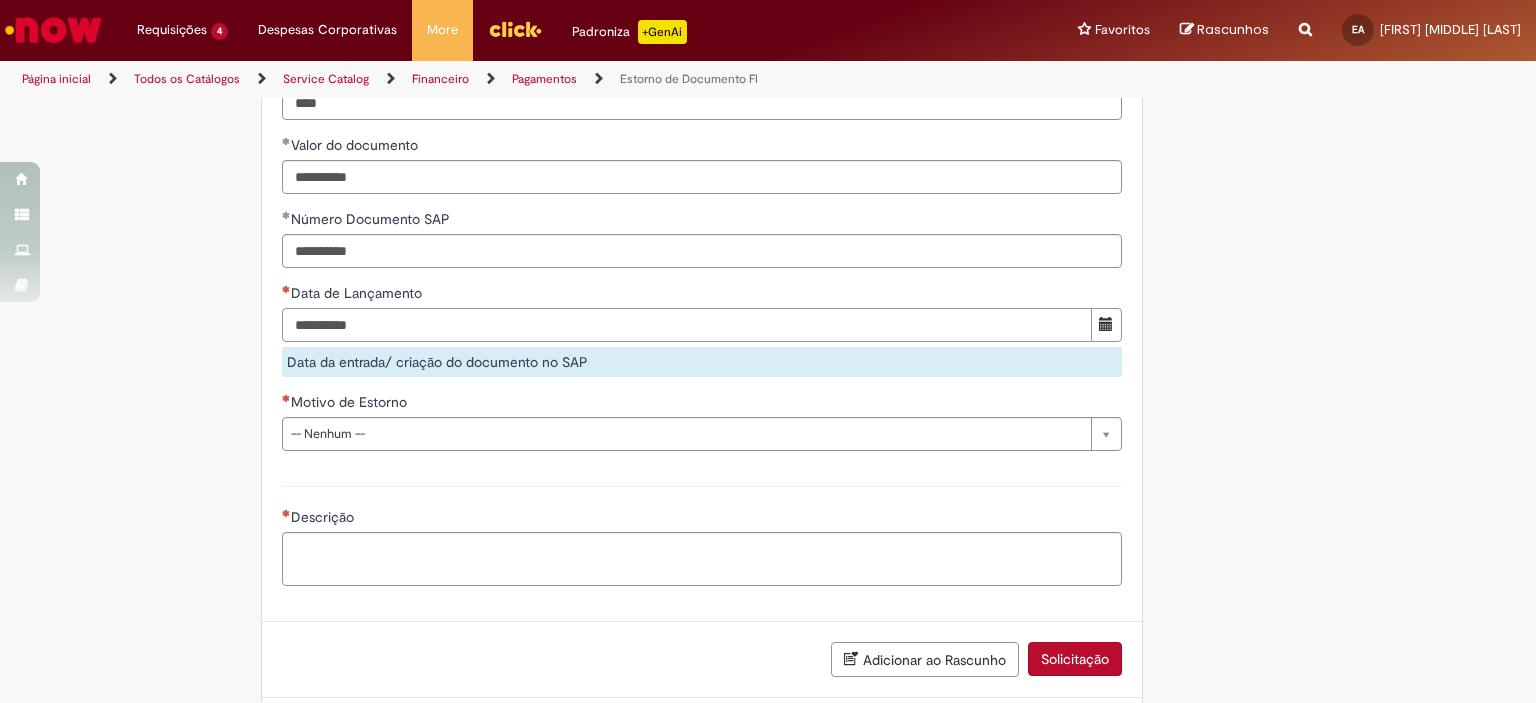 click on "Data de Lançamento" at bounding box center (687, 325) 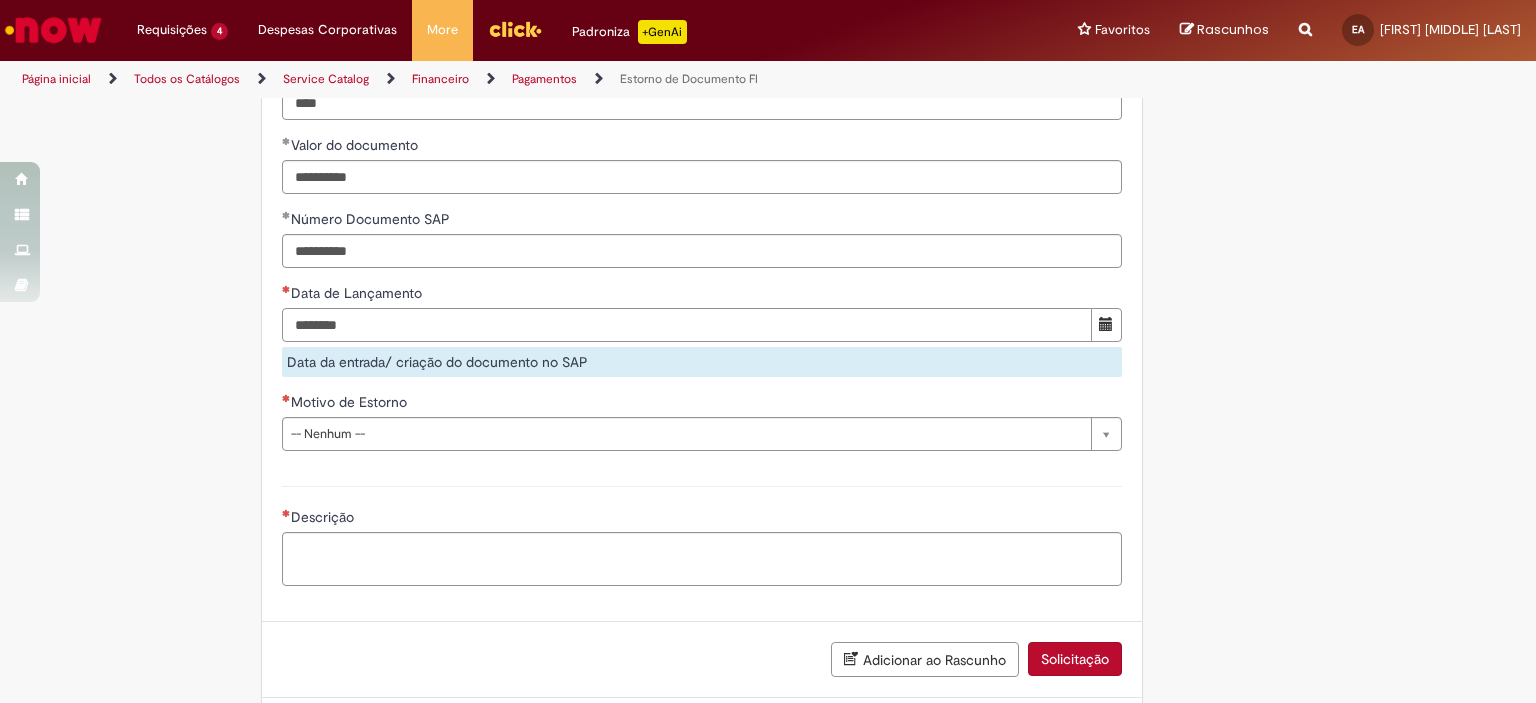 type on "********" 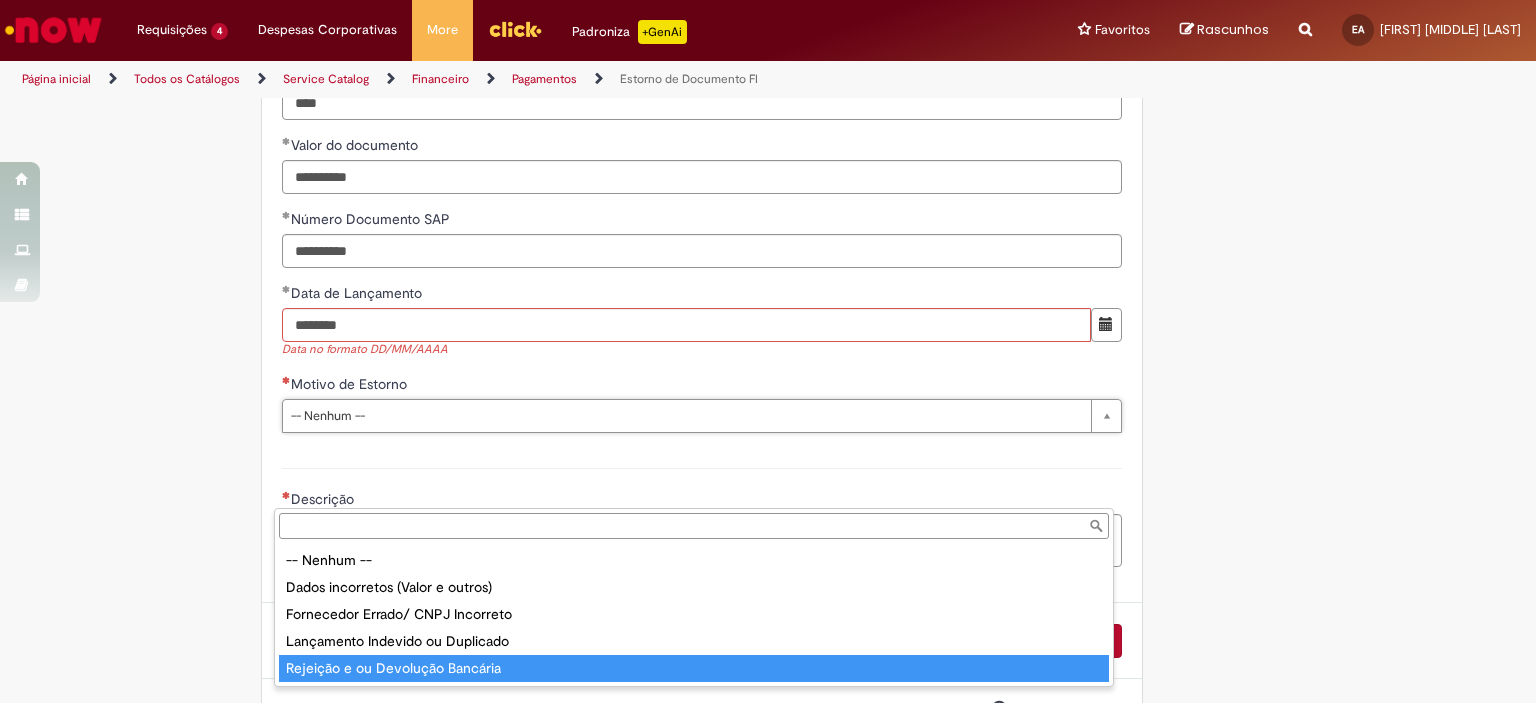 type on "**********" 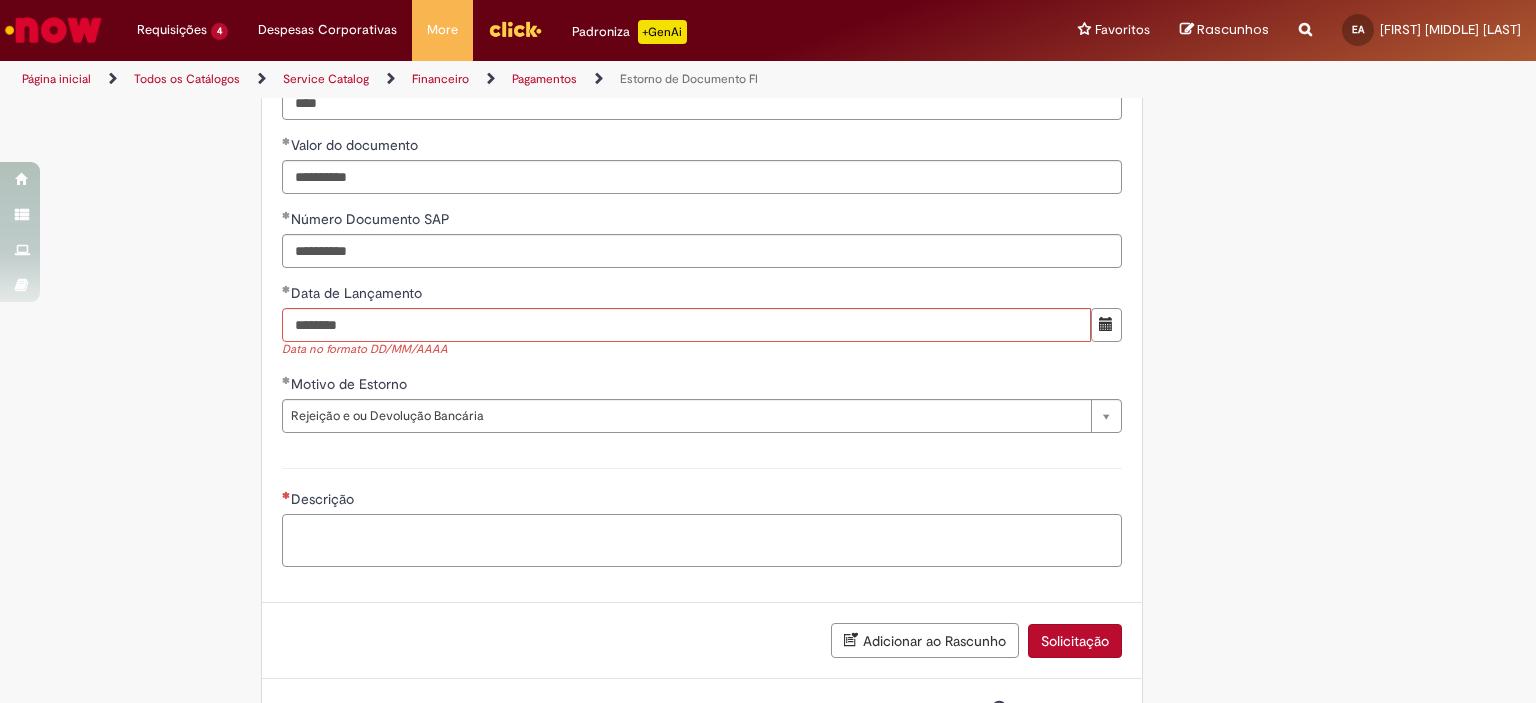 click on "Descrição" at bounding box center [702, 541] 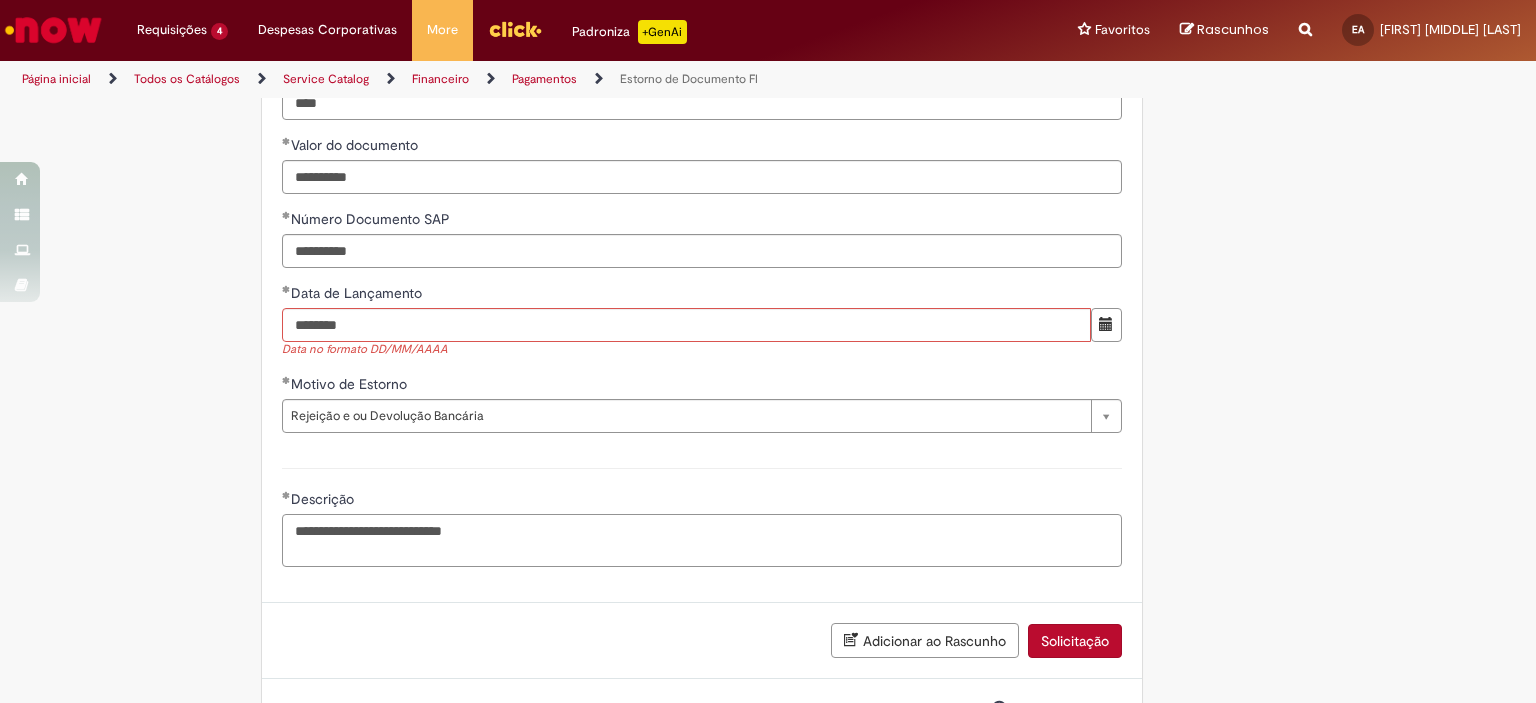 type on "**********" 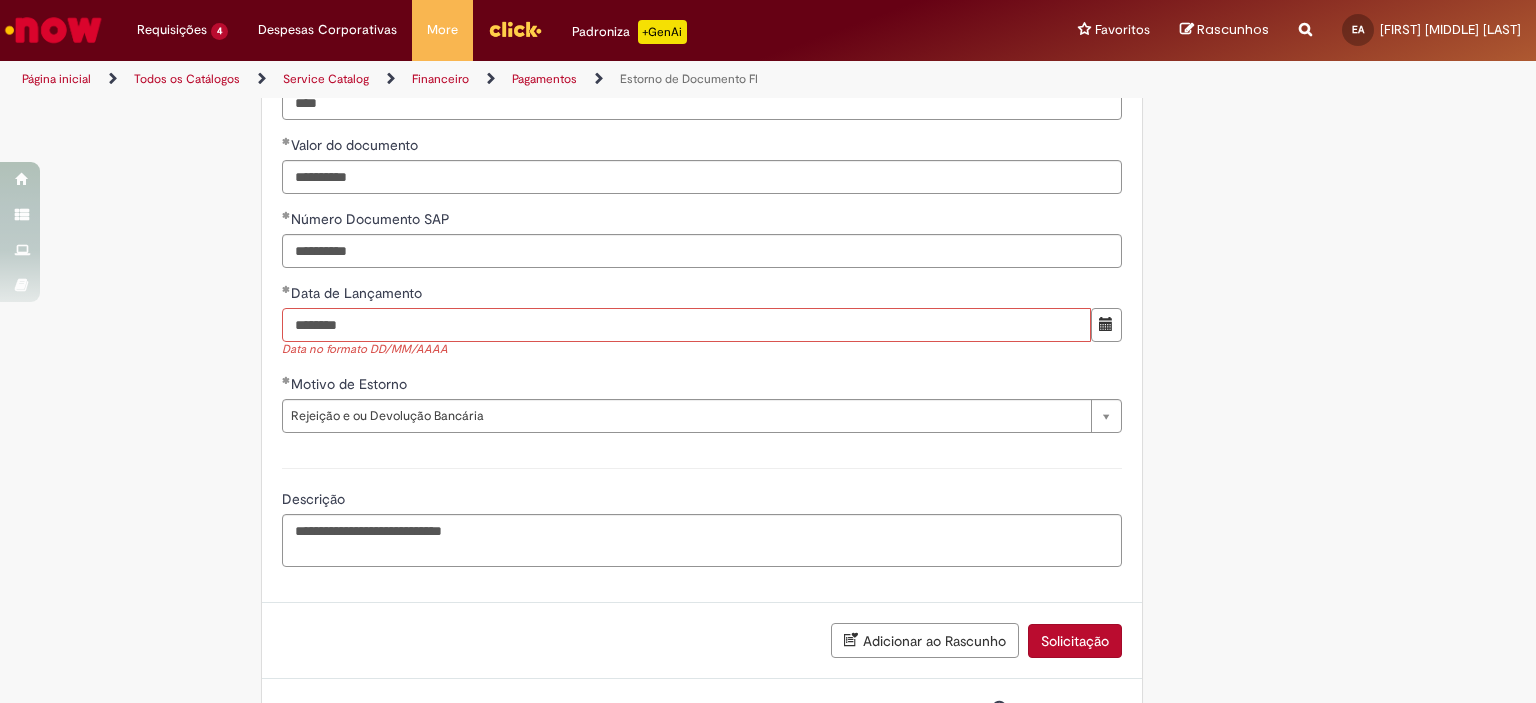 click on "********" at bounding box center (686, 325) 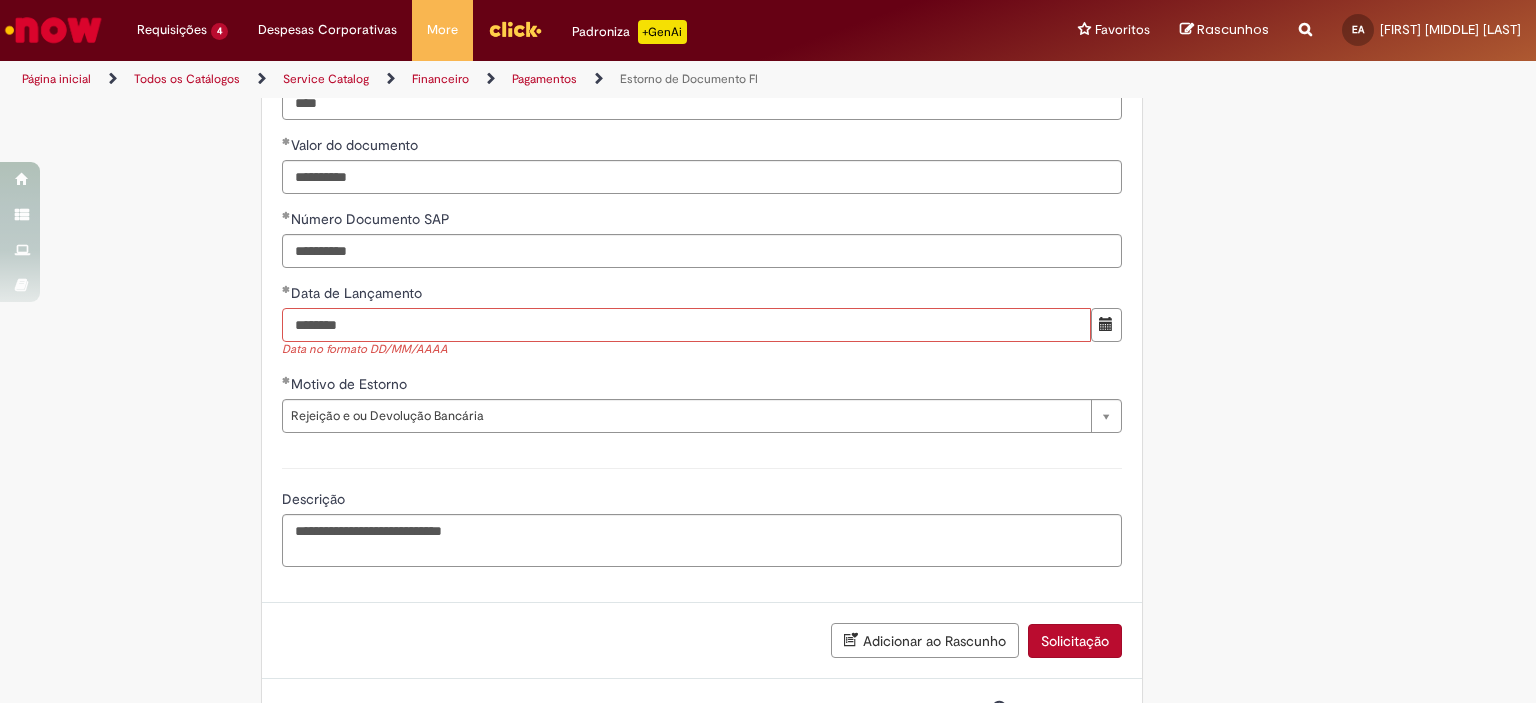 click on "********" at bounding box center [686, 325] 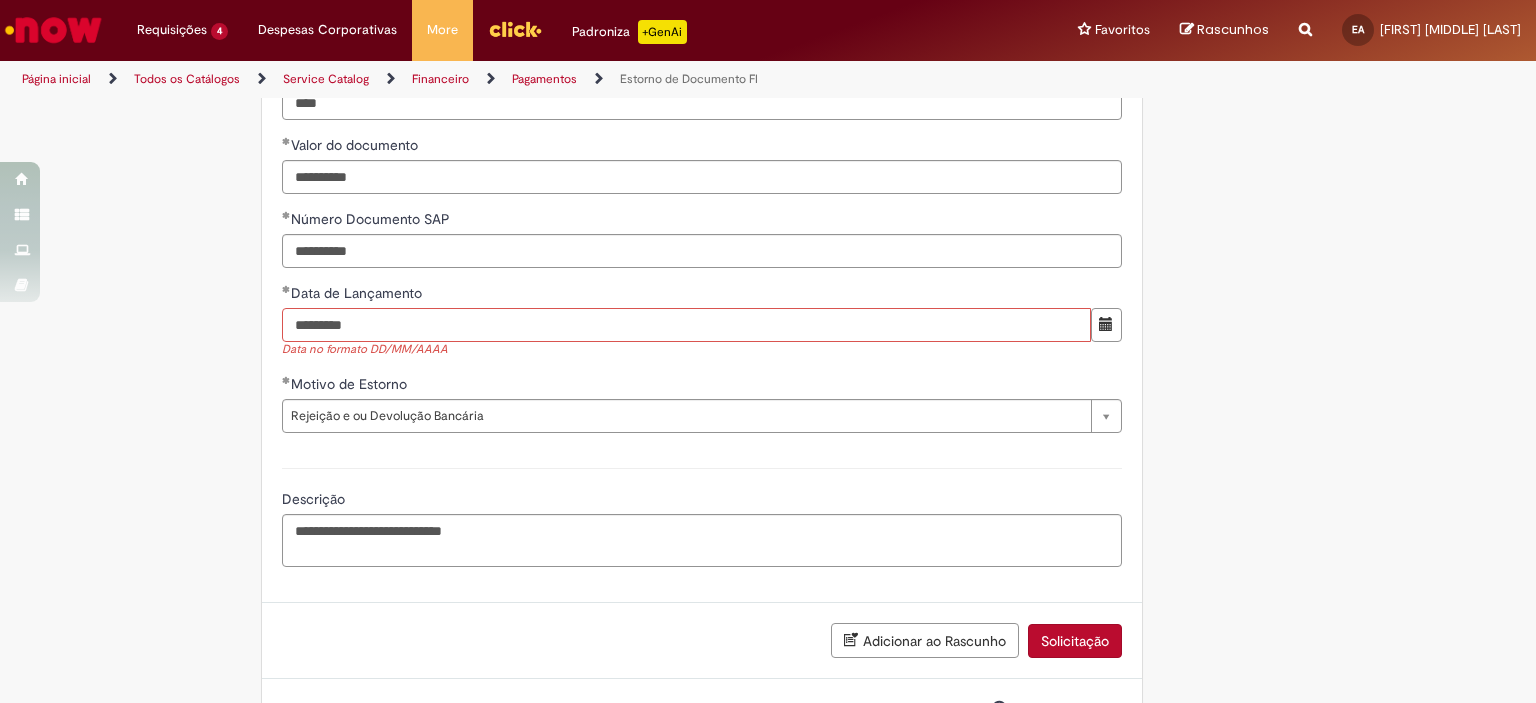 click on "*********" at bounding box center [686, 325] 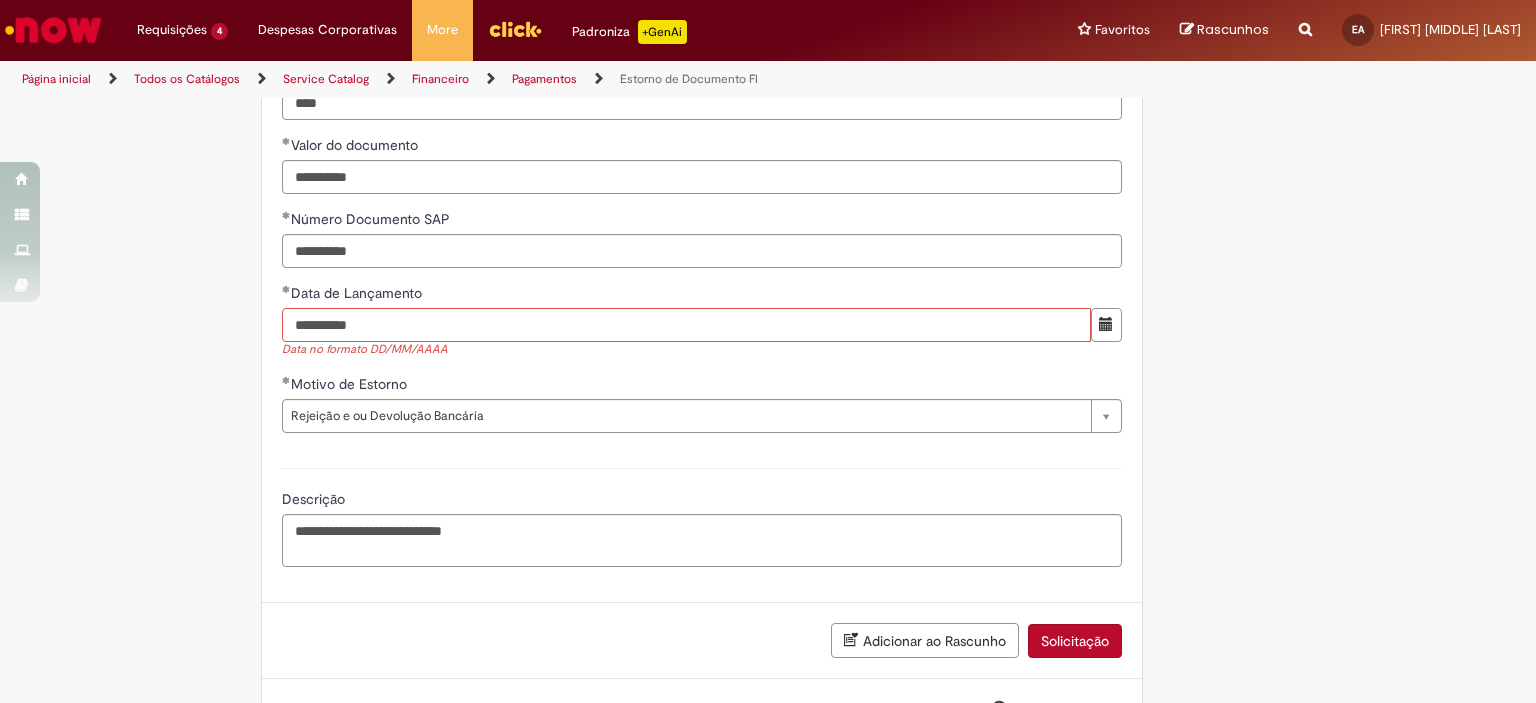 type on "**********" 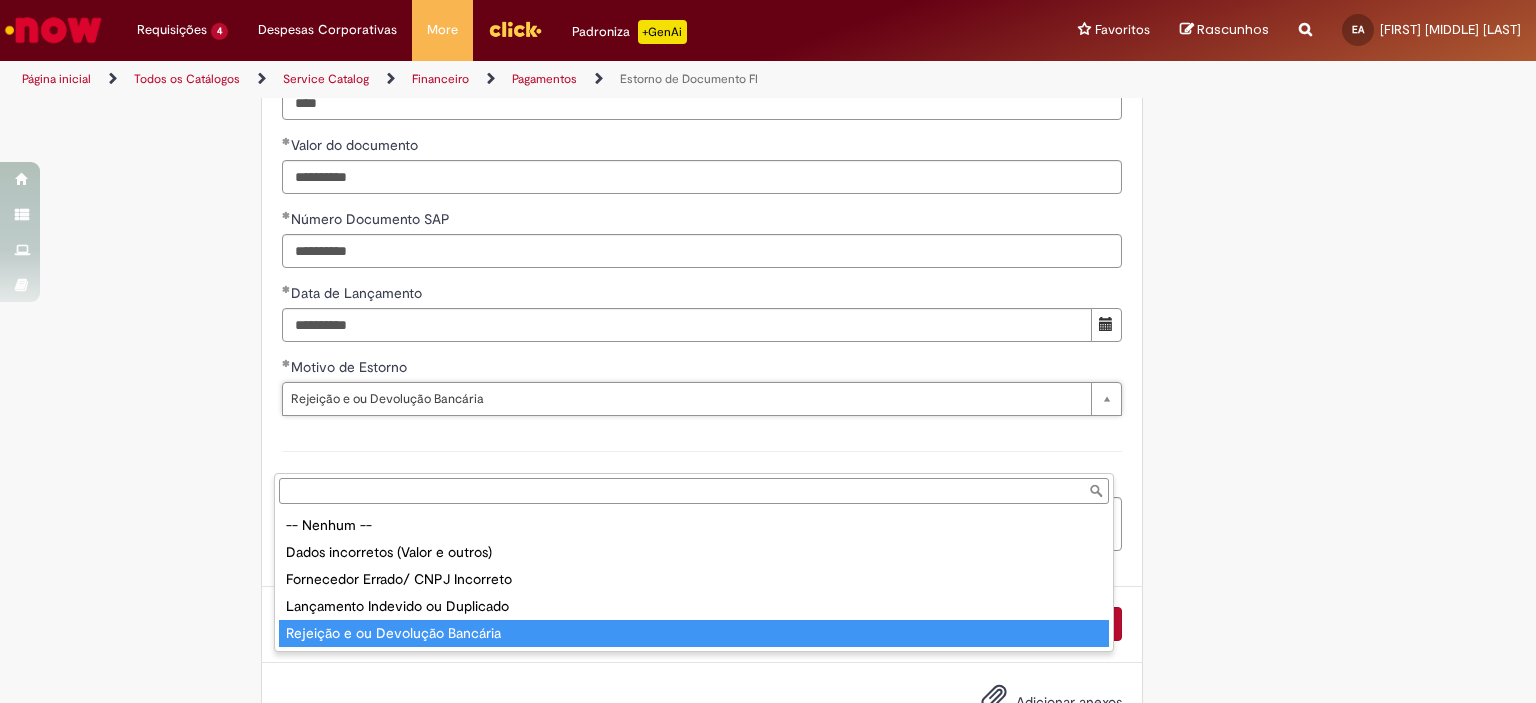 type on "**********" 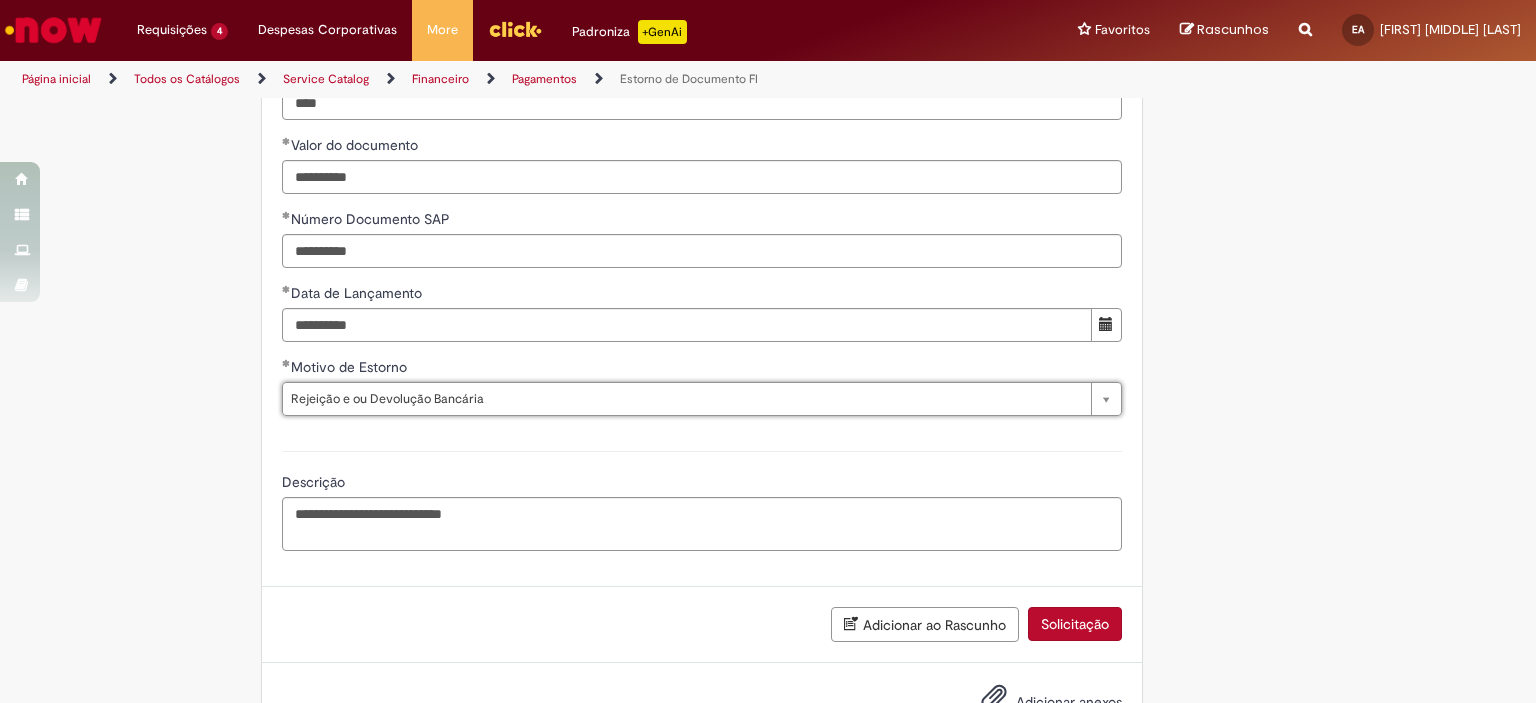 scroll, scrollTop: 0, scrollLeft: 211, axis: horizontal 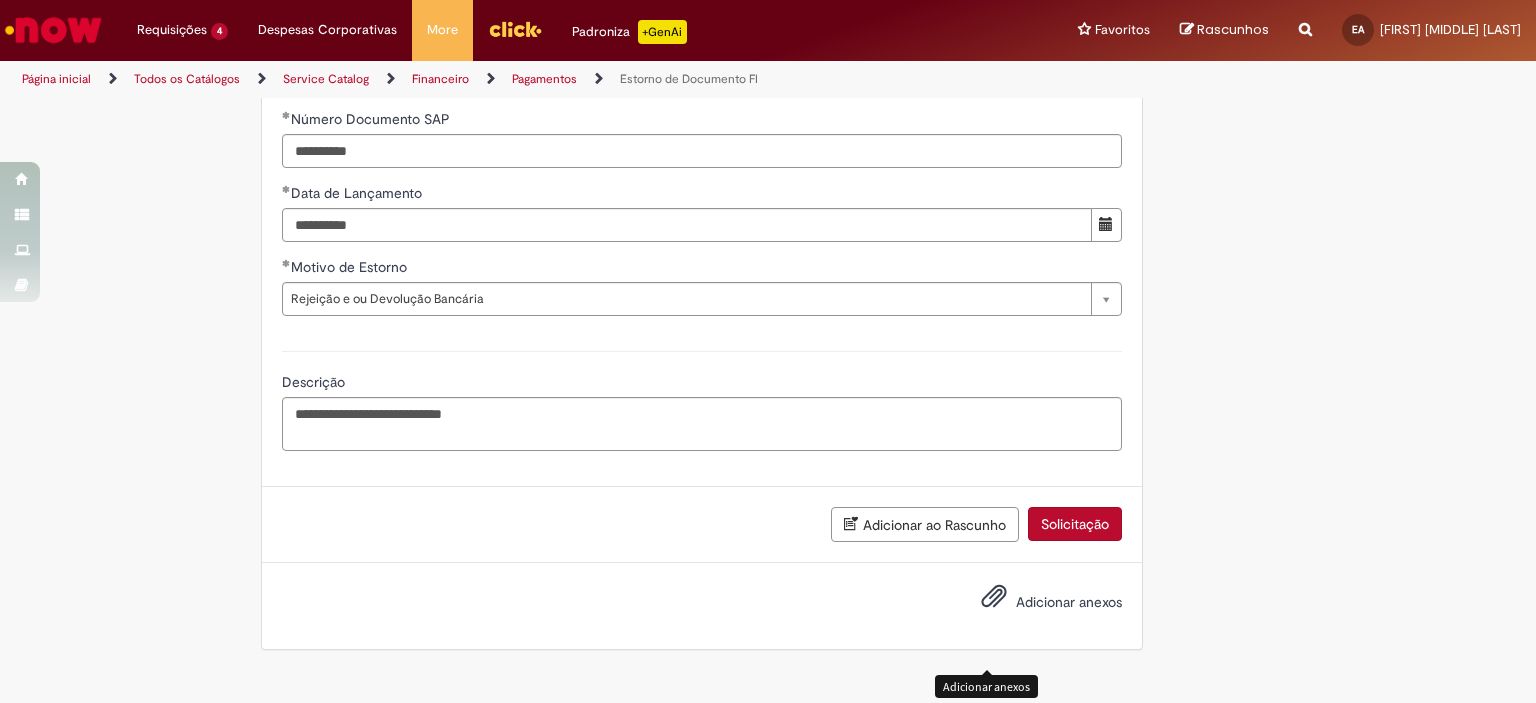 click at bounding box center [994, 597] 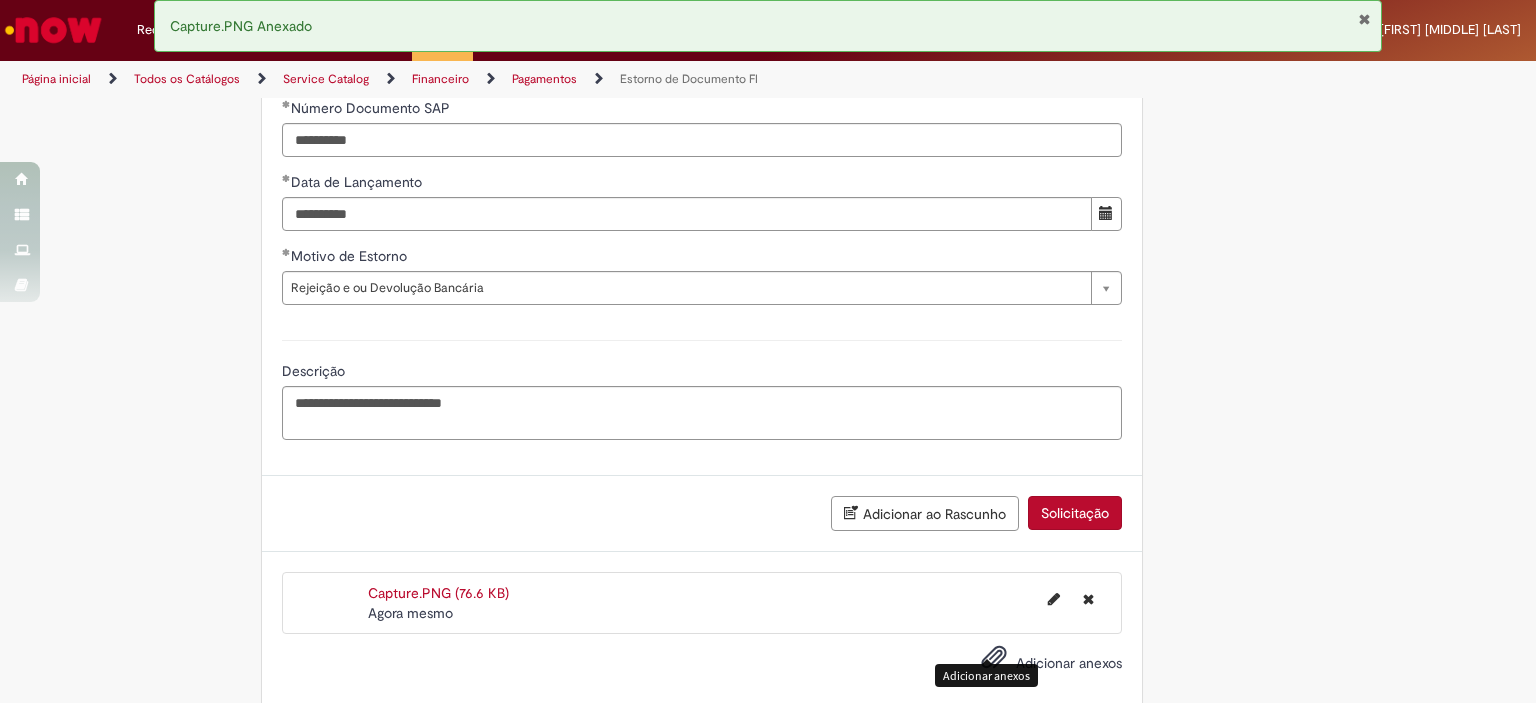 click on "Solicitação" at bounding box center [1075, 513] 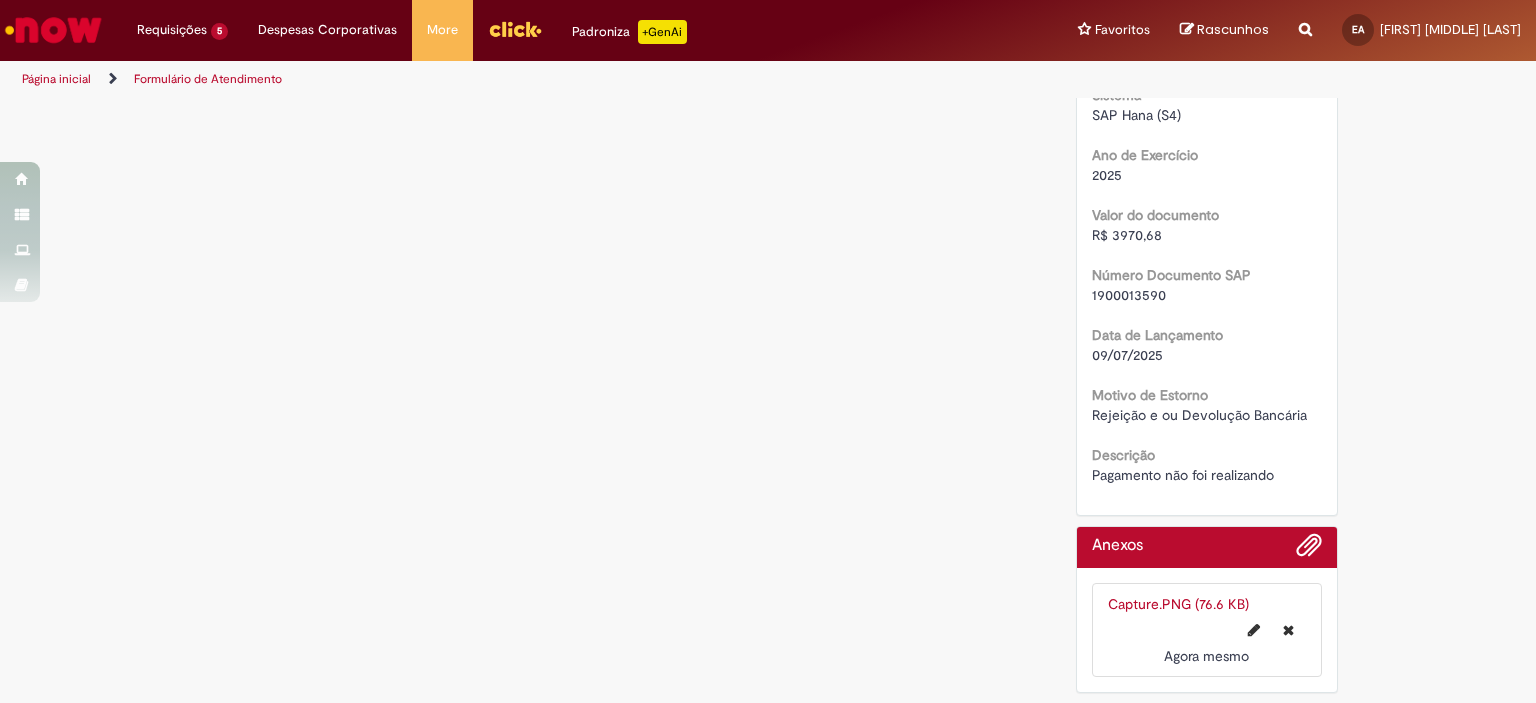 scroll, scrollTop: 0, scrollLeft: 0, axis: both 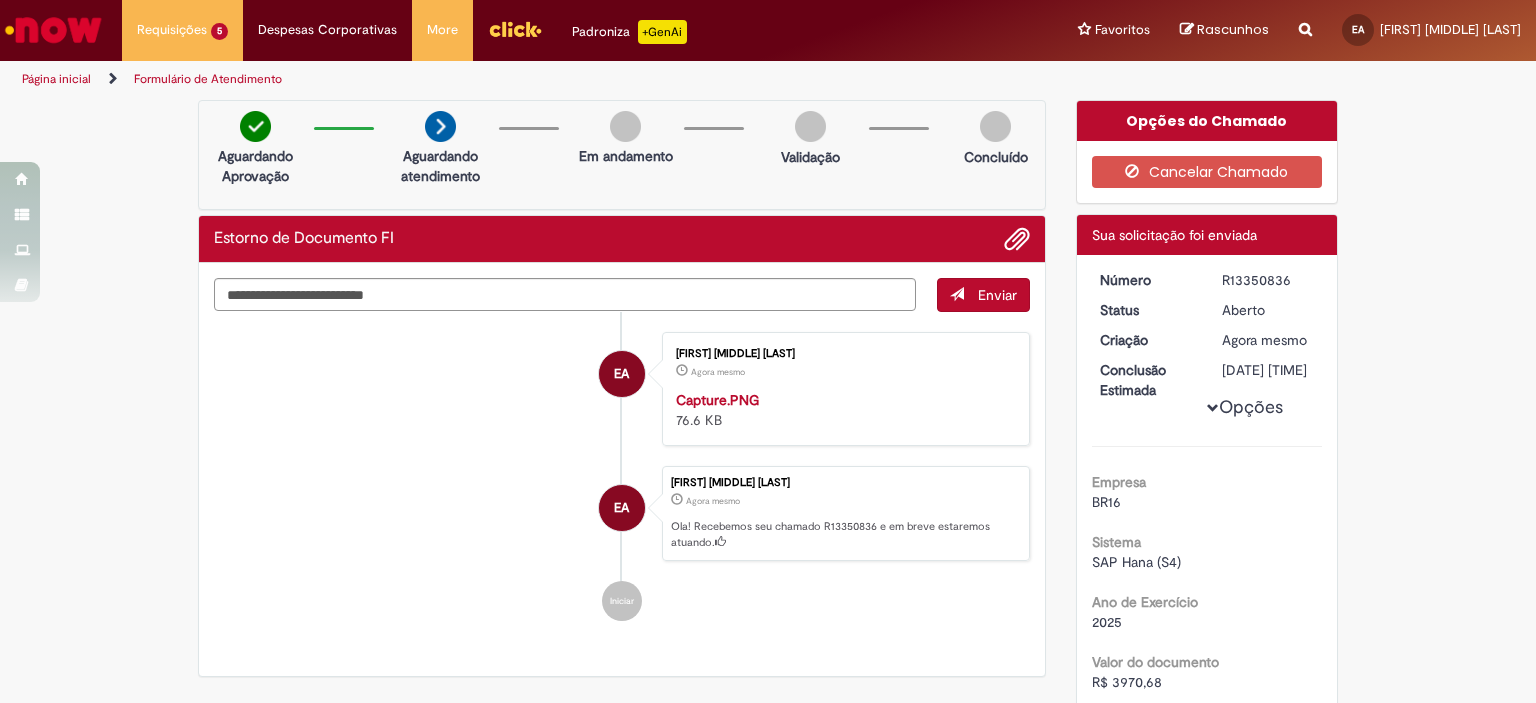 click at bounding box center (53, 30) 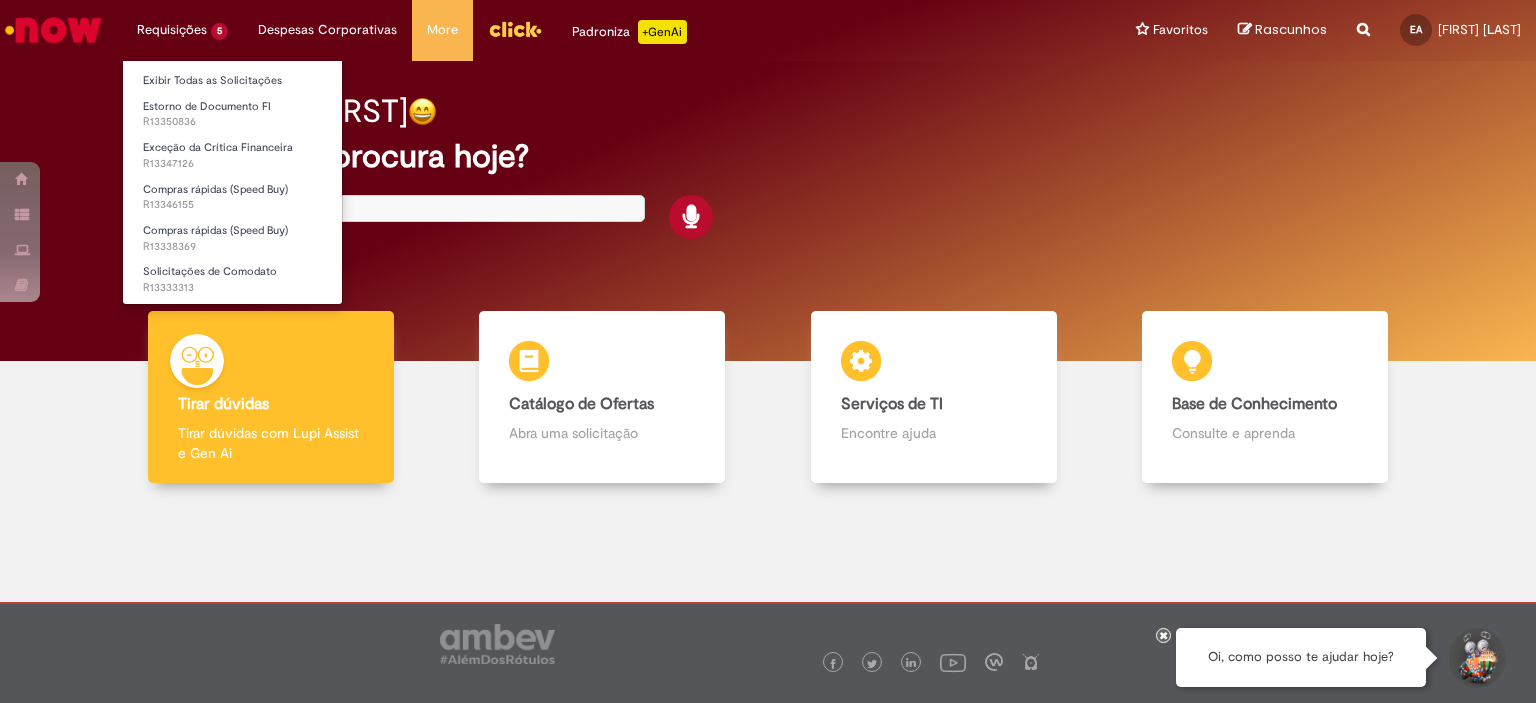 scroll, scrollTop: 0, scrollLeft: 0, axis: both 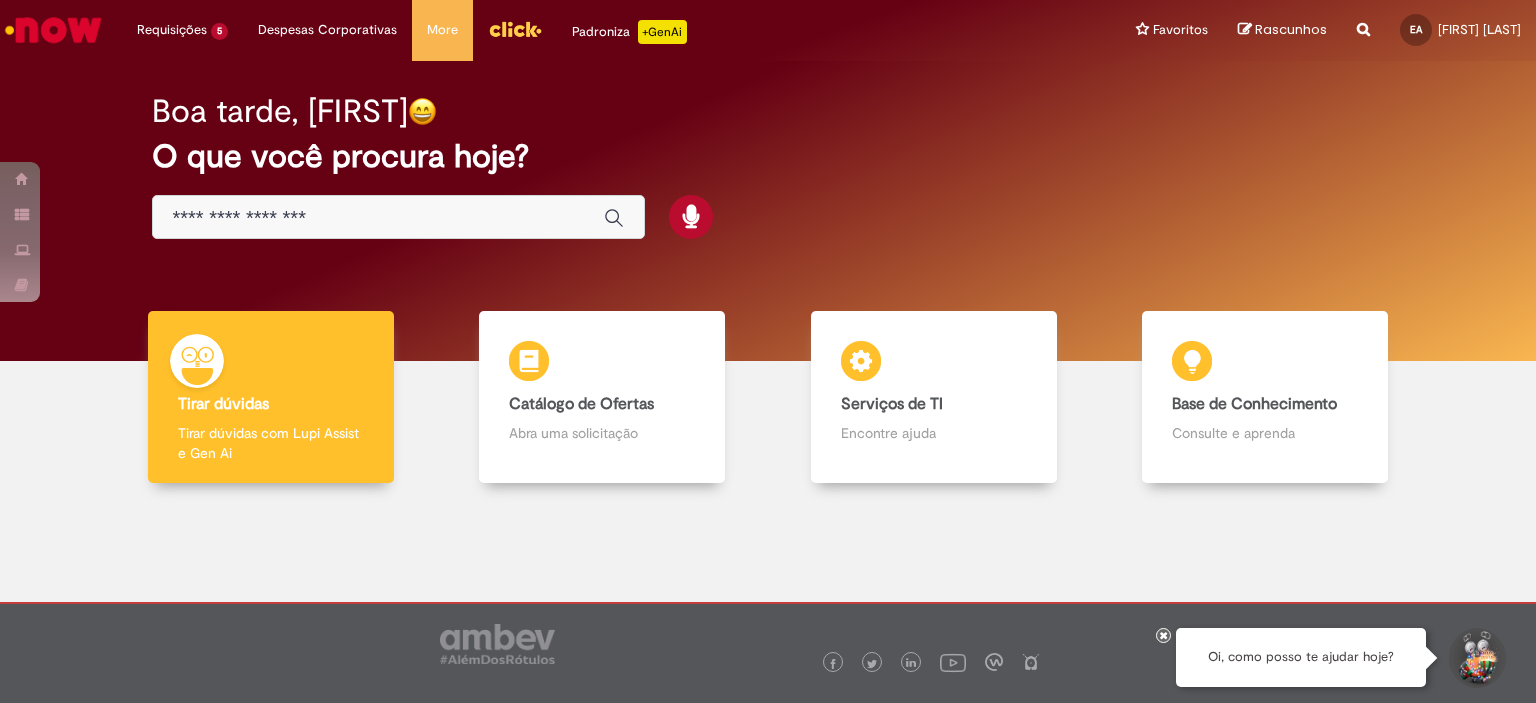 click at bounding box center [378, 218] 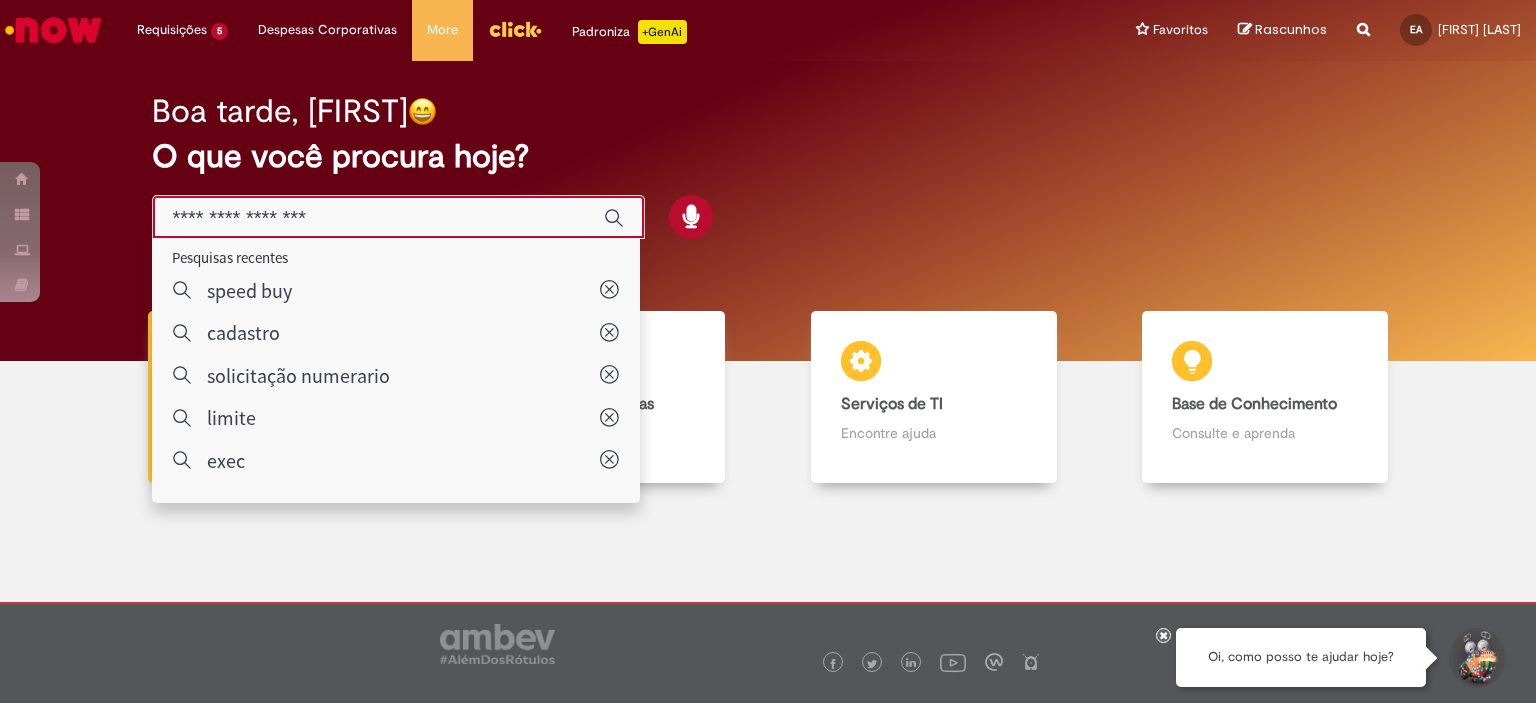 click at bounding box center (378, 218) 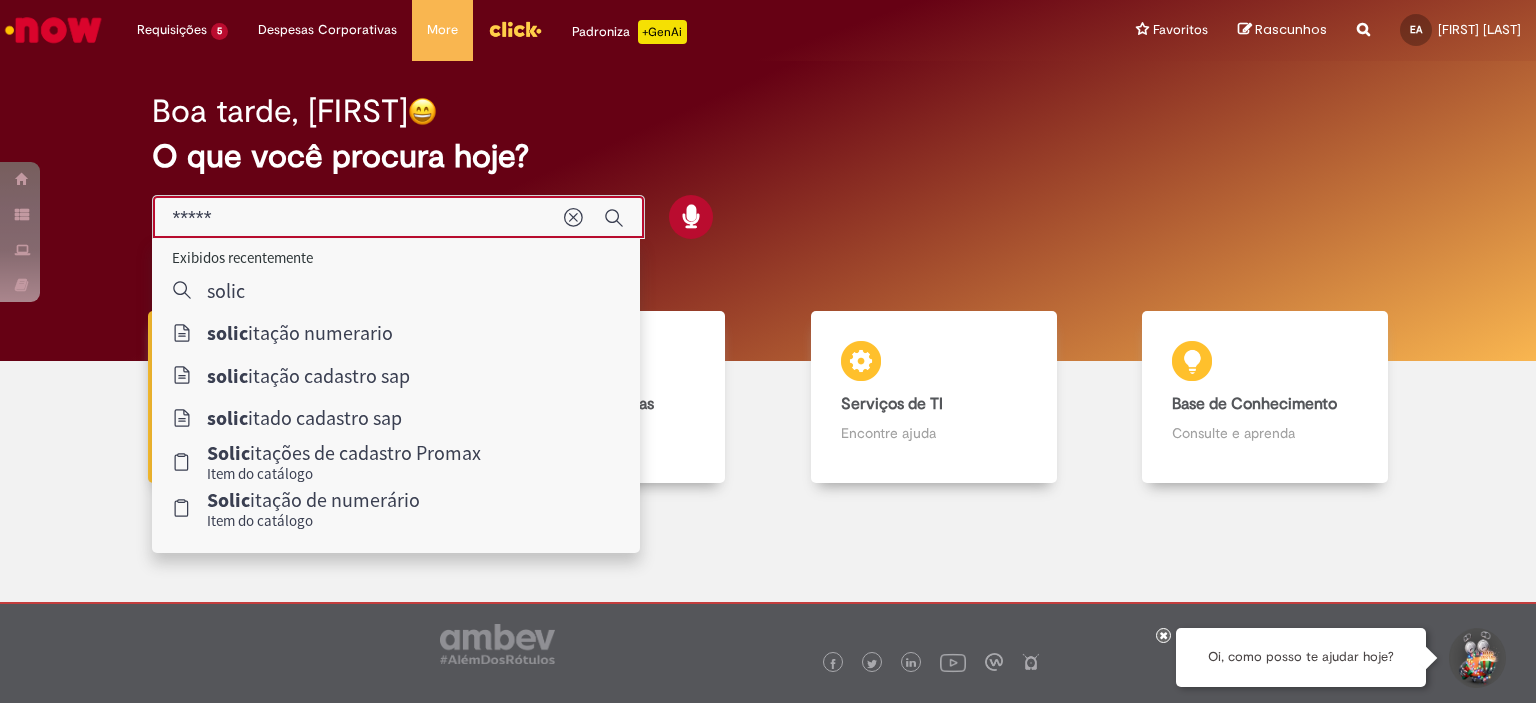 type on "******" 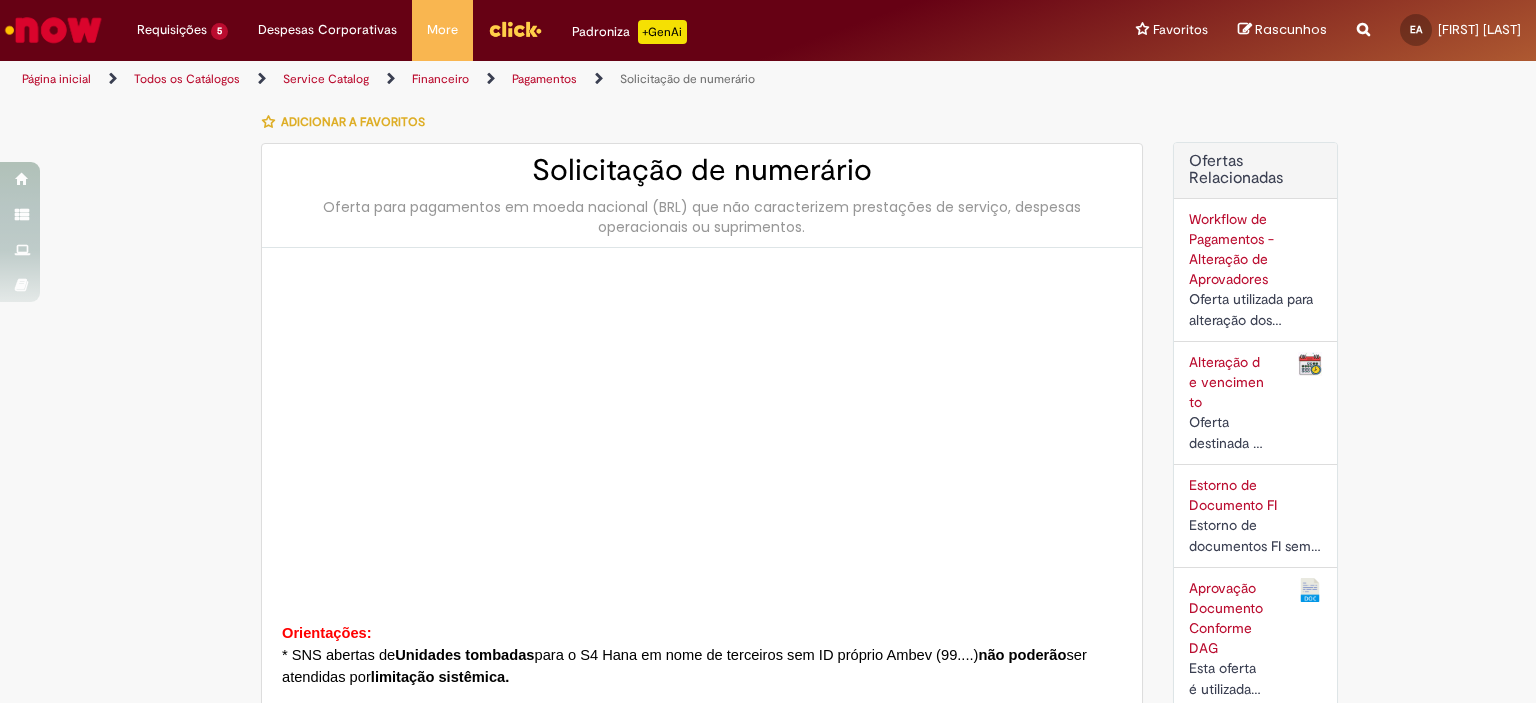 type on "********" 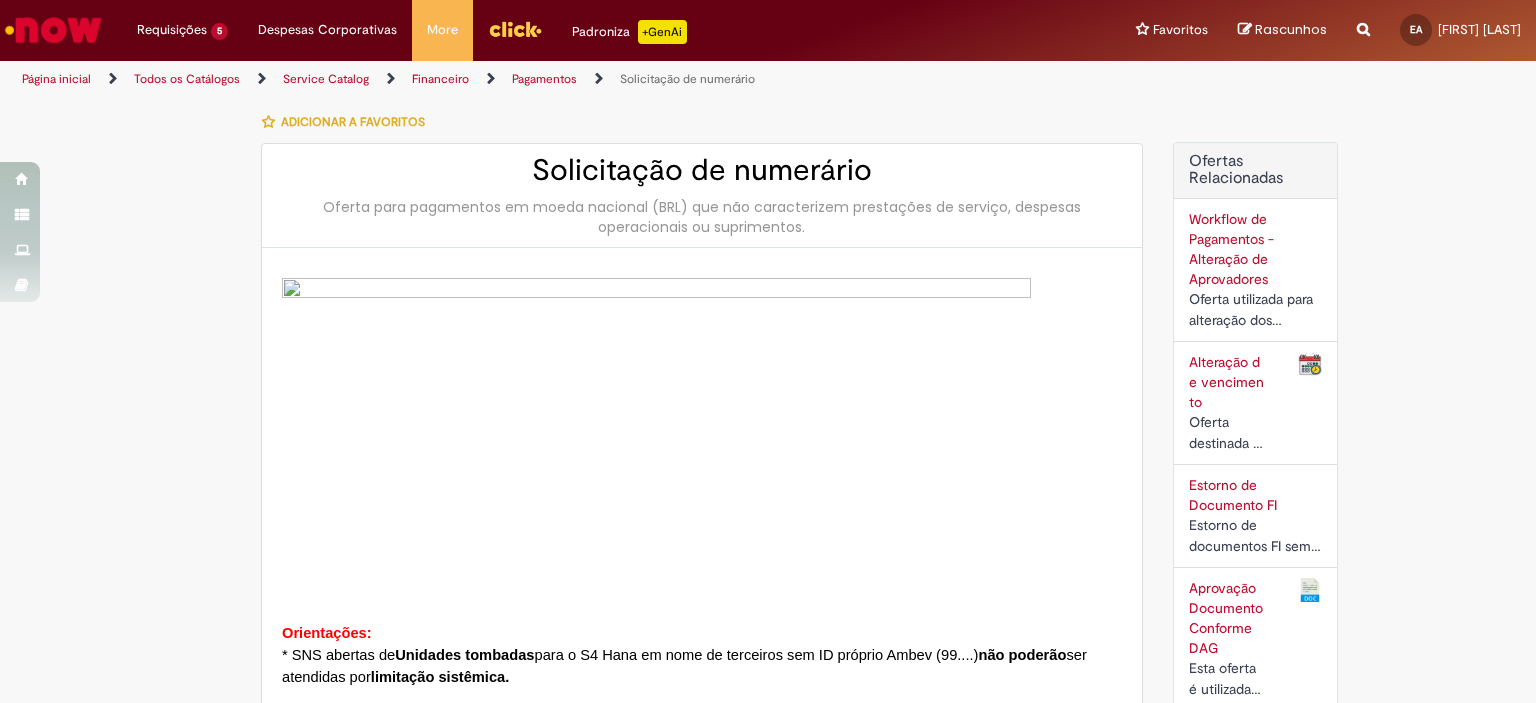 type on "**********" 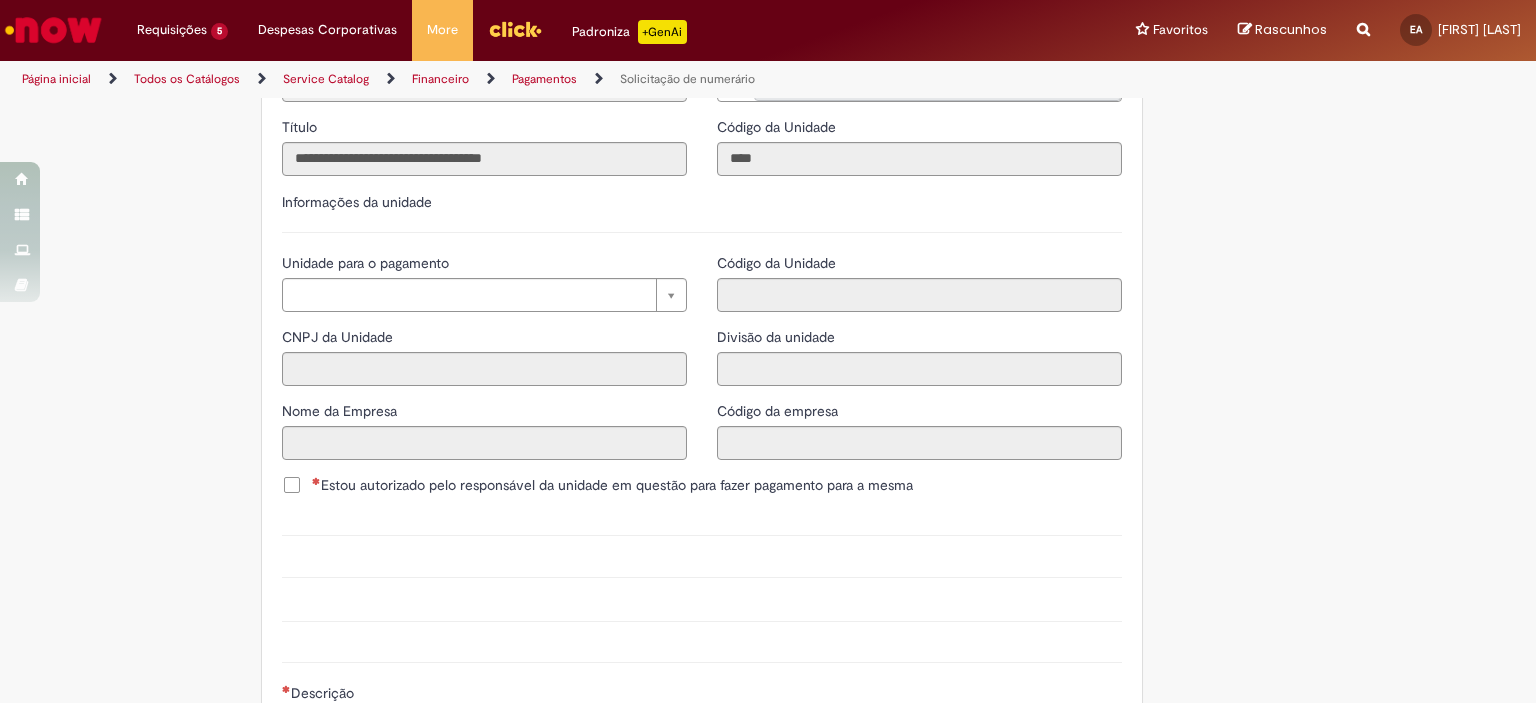 scroll, scrollTop: 1985, scrollLeft: 0, axis: vertical 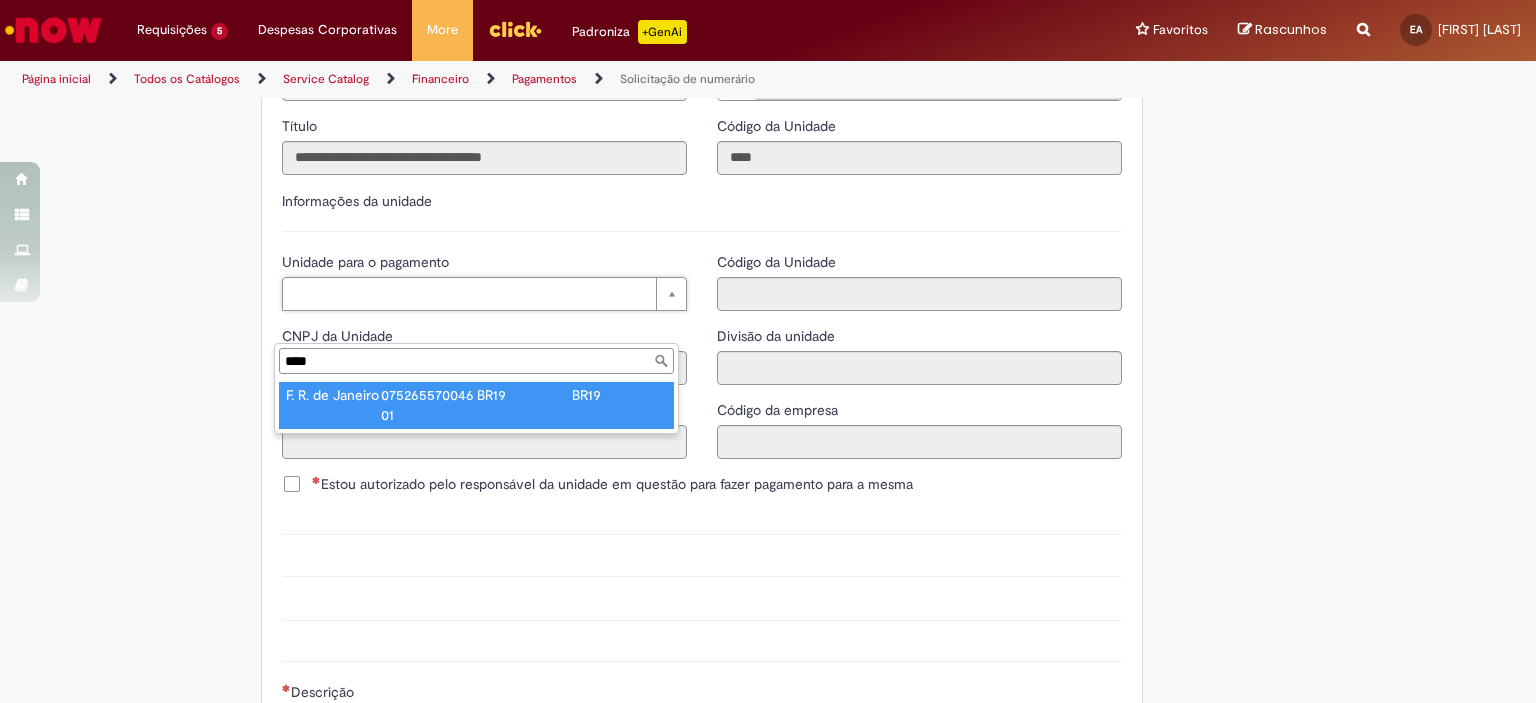 type on "****" 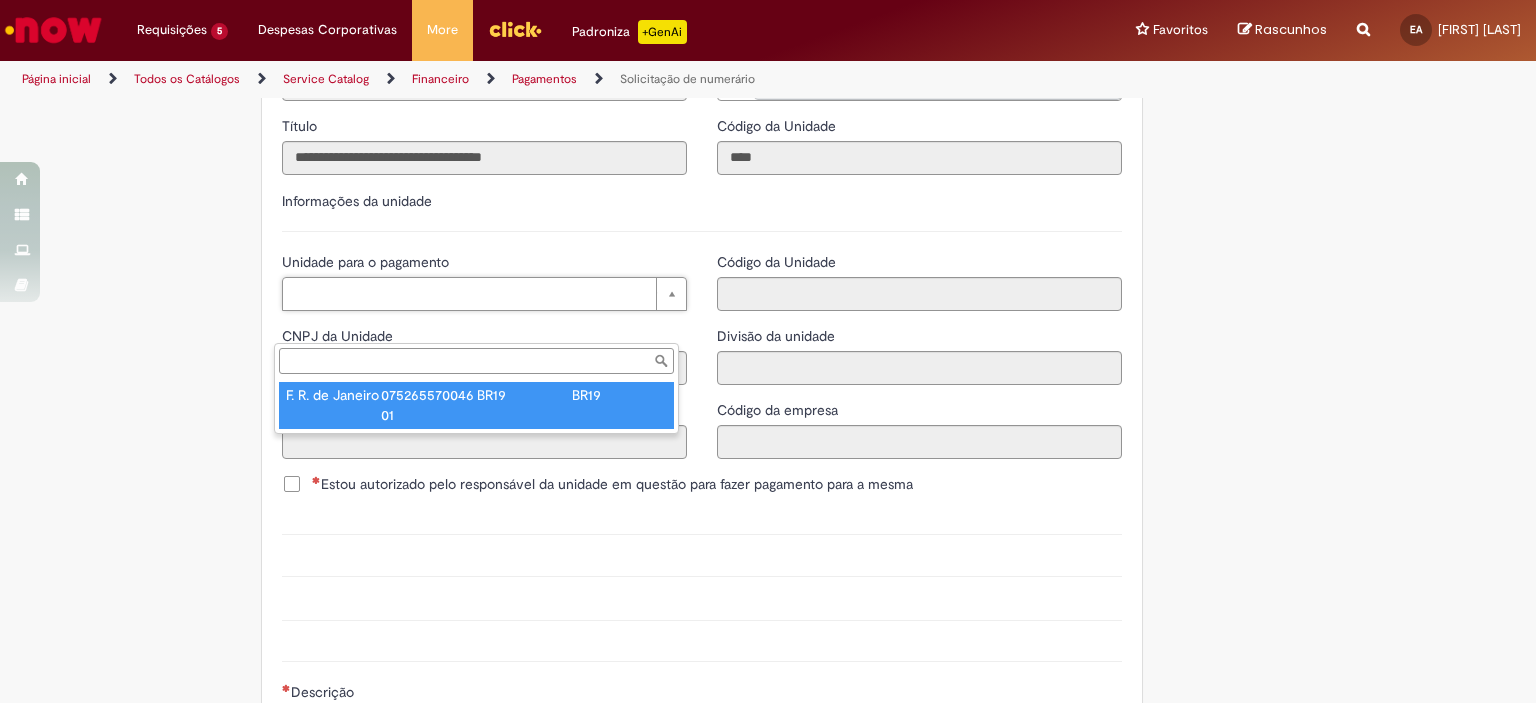 type on "**********" 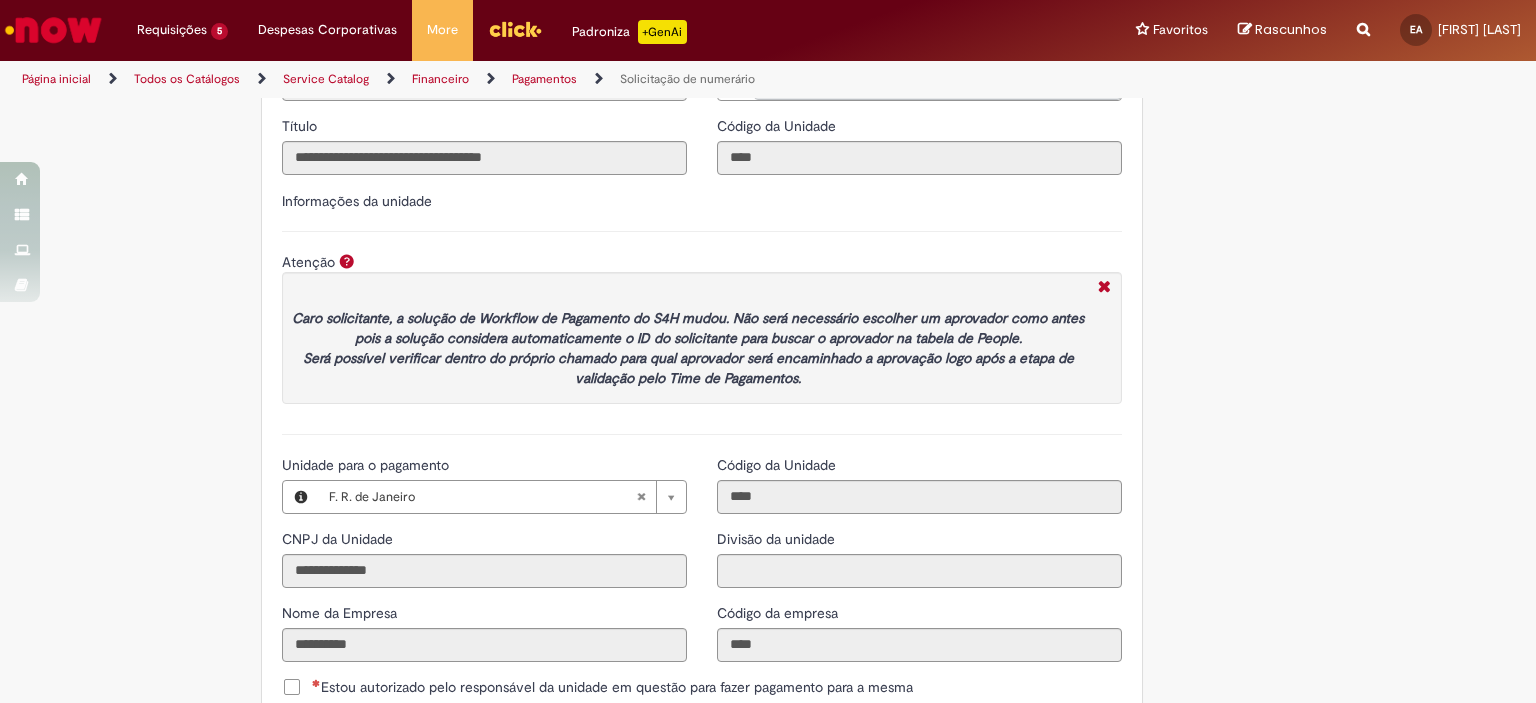 click on "Caro solicitante, a solução de Workflow de Pagamento do S4H mudou. Não será necessário escolher um aprovador como antes pois a solução considera automaticamente o ID do solicitante para buscar o aprovador na tabela de People.                     Será possível verificar dentro do próprio chamado para qual aprovador será encaminhado a aprovação logo após a etapa de validação pelo Time de Pagamentos." at bounding box center (688, 348) 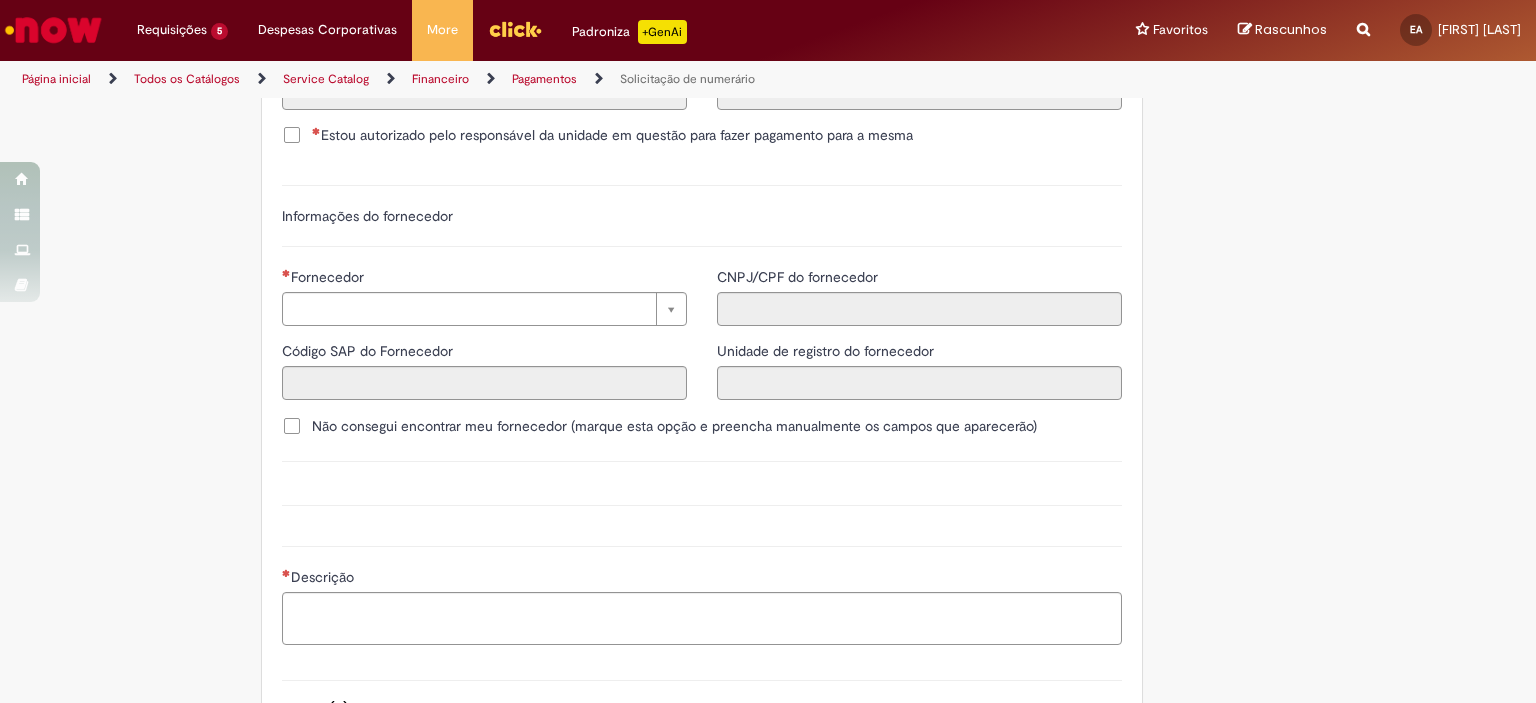 scroll, scrollTop: 2552, scrollLeft: 0, axis: vertical 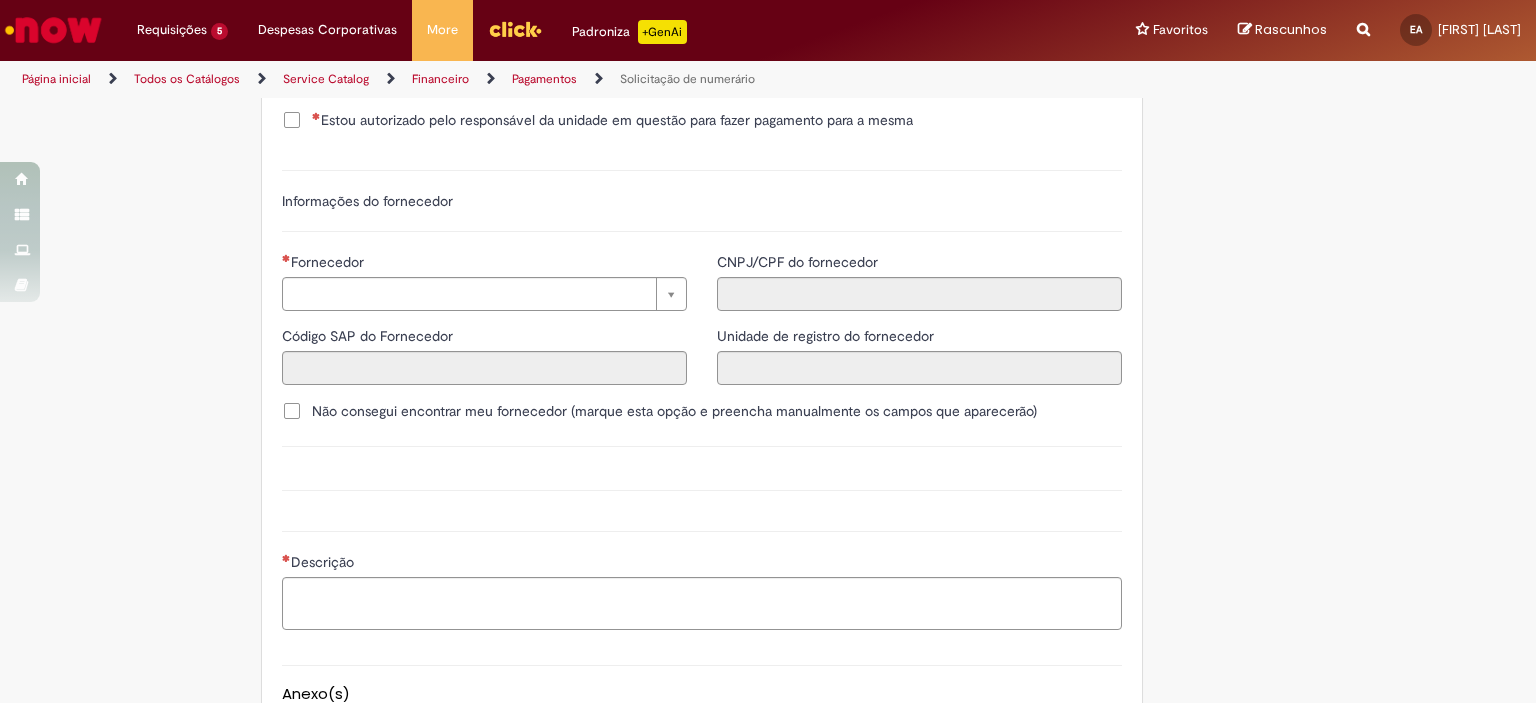 click on "Estou autorizado pelo responsável da unidade em questão para fazer pagamento para a mesma" at bounding box center [597, 120] 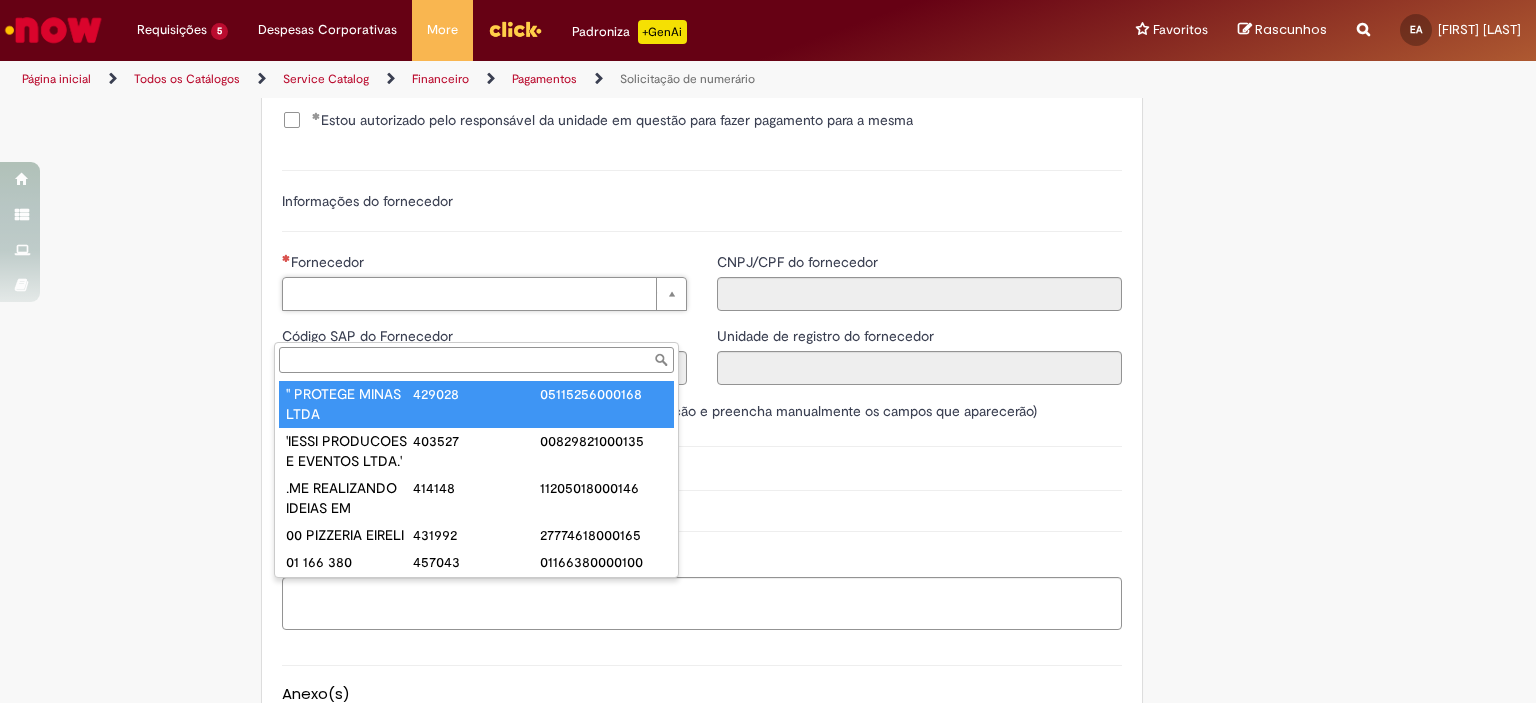paste on "******" 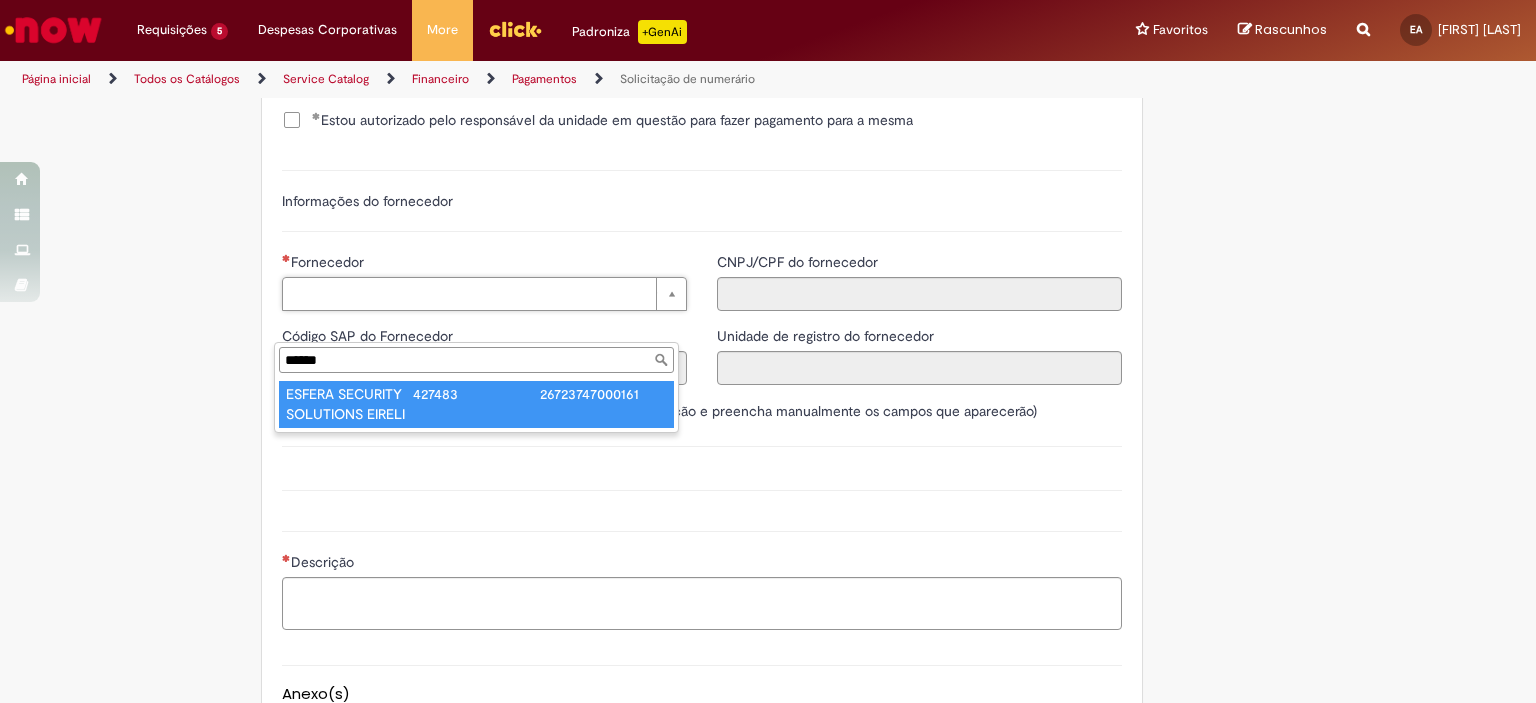 type on "******" 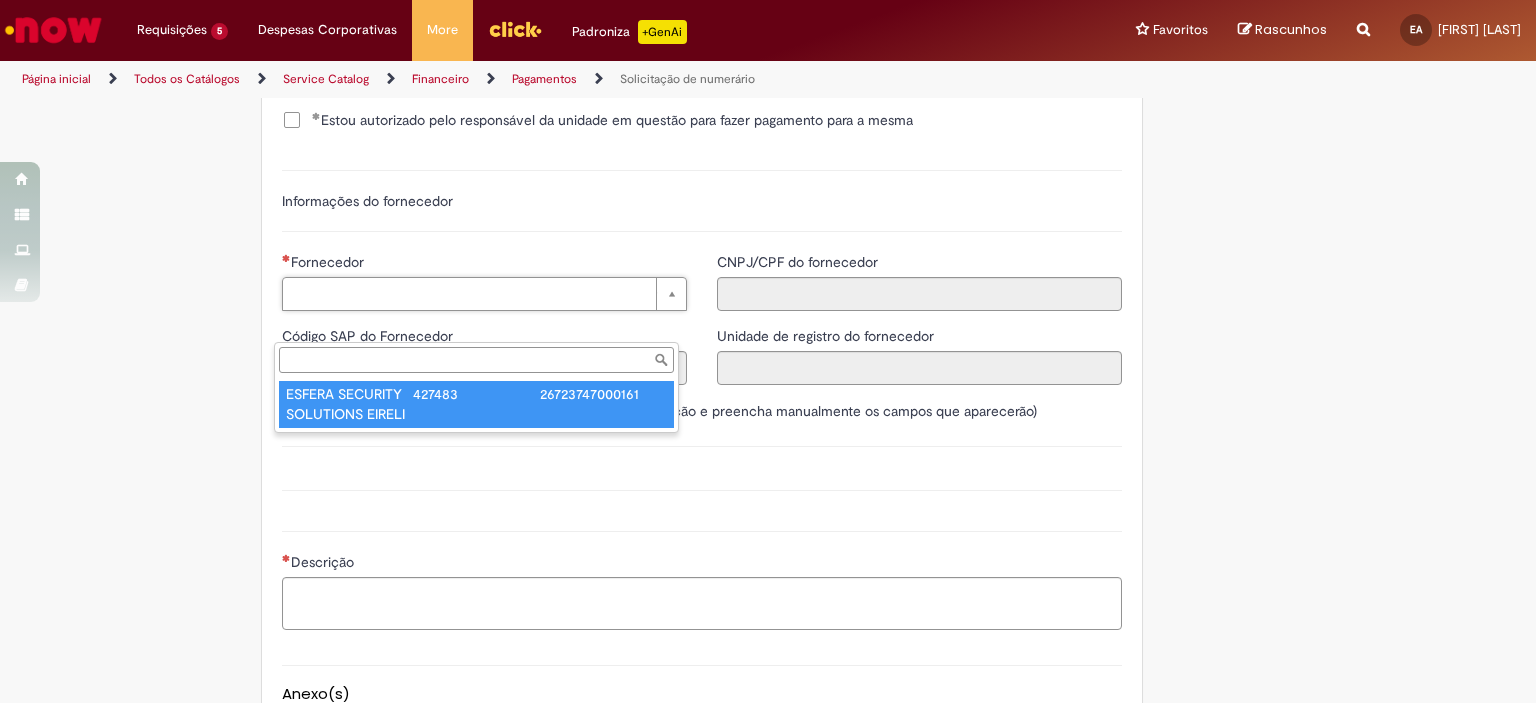 type on "******" 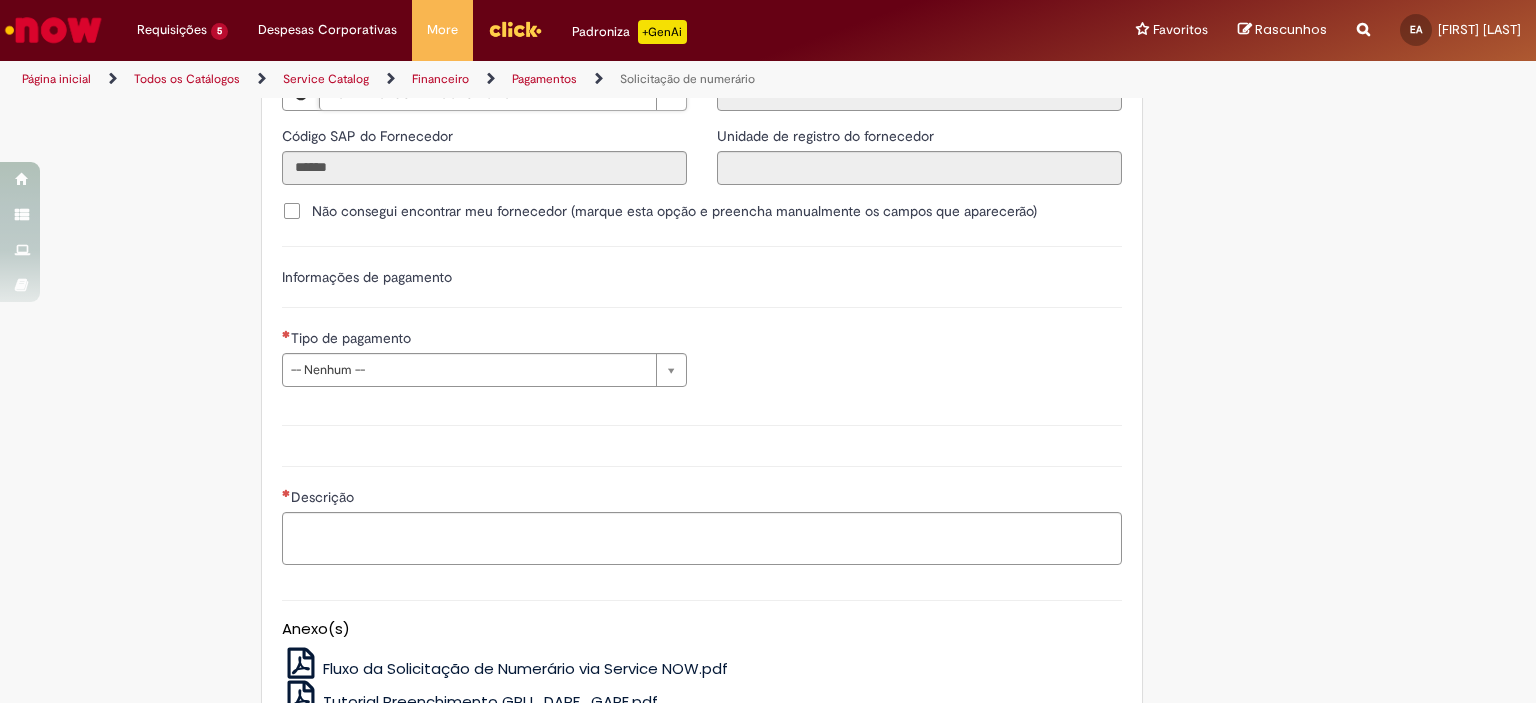scroll, scrollTop: 2758, scrollLeft: 0, axis: vertical 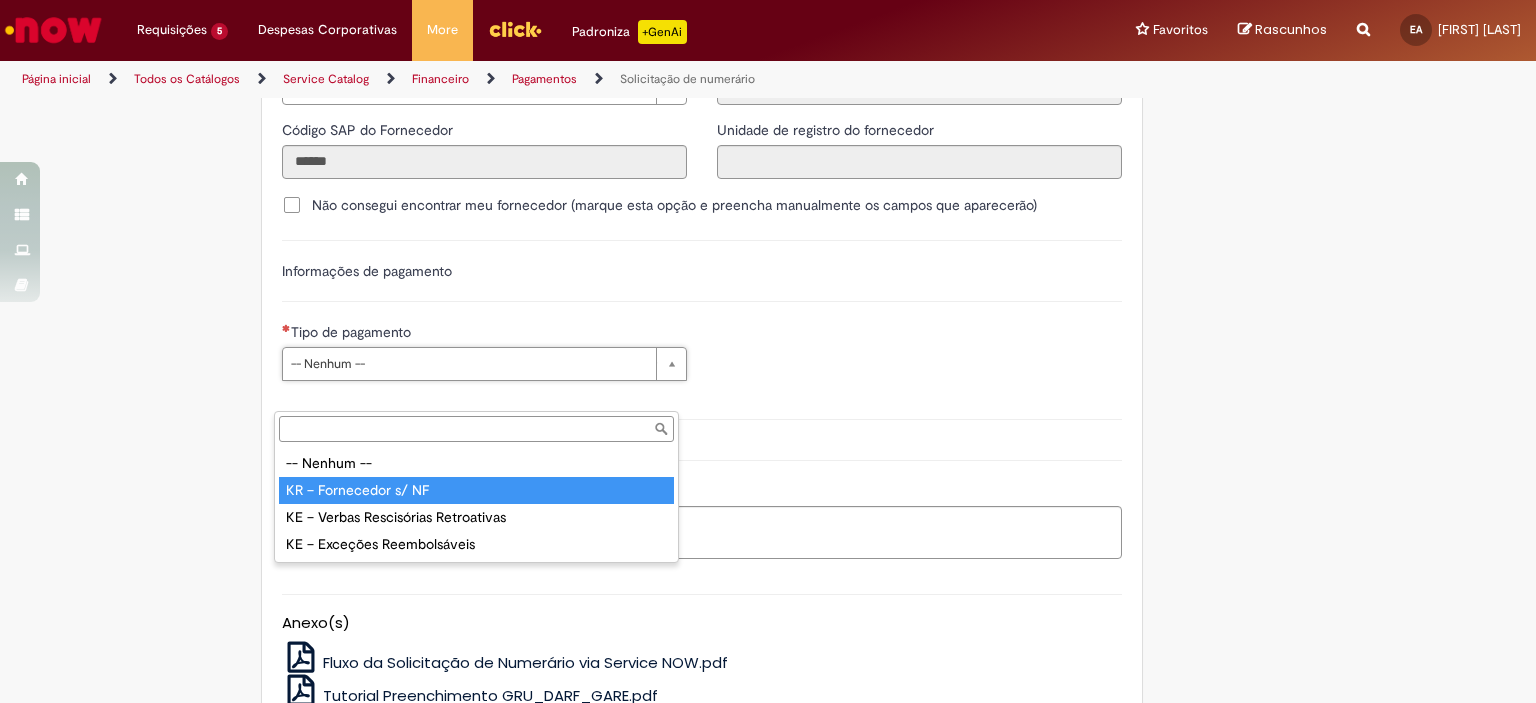 type on "**********" 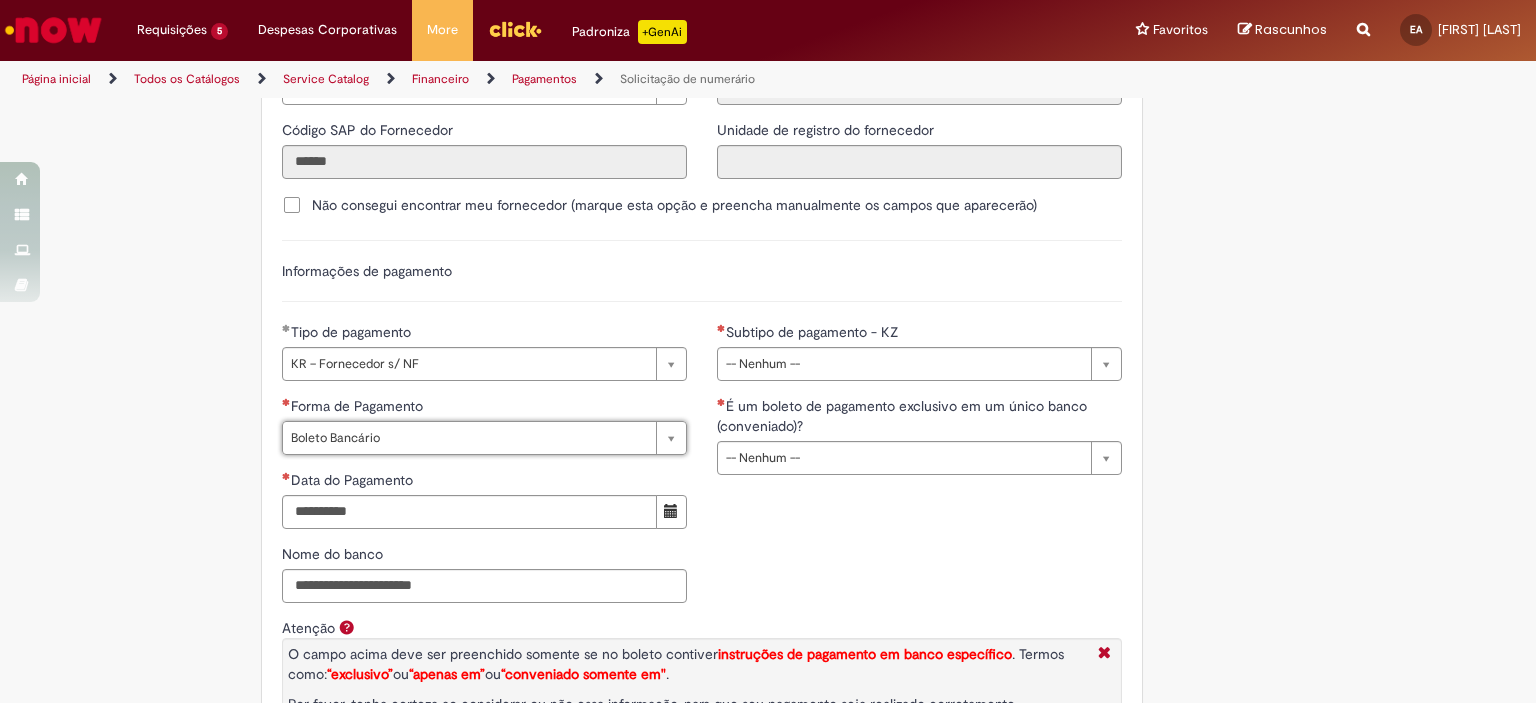 type on "**********" 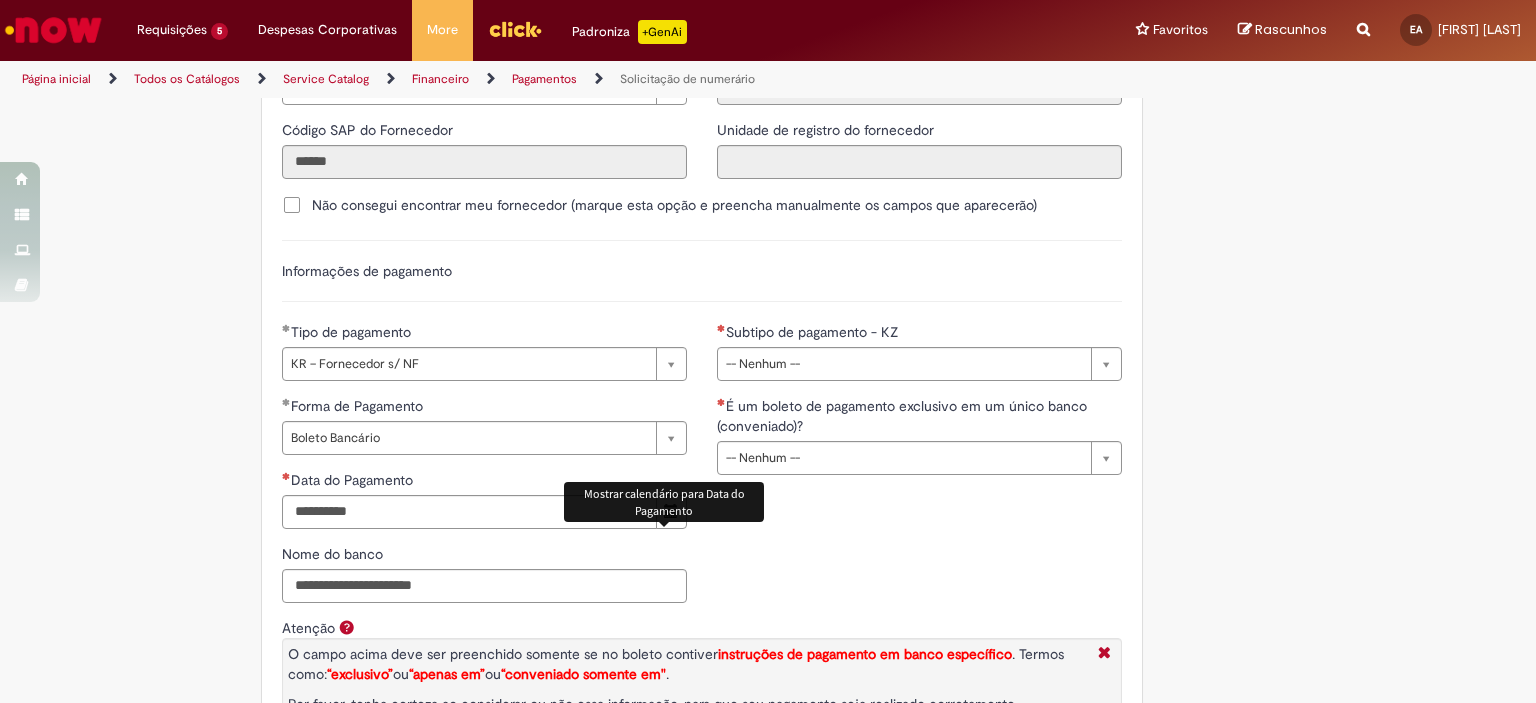 click at bounding box center [671, 511] 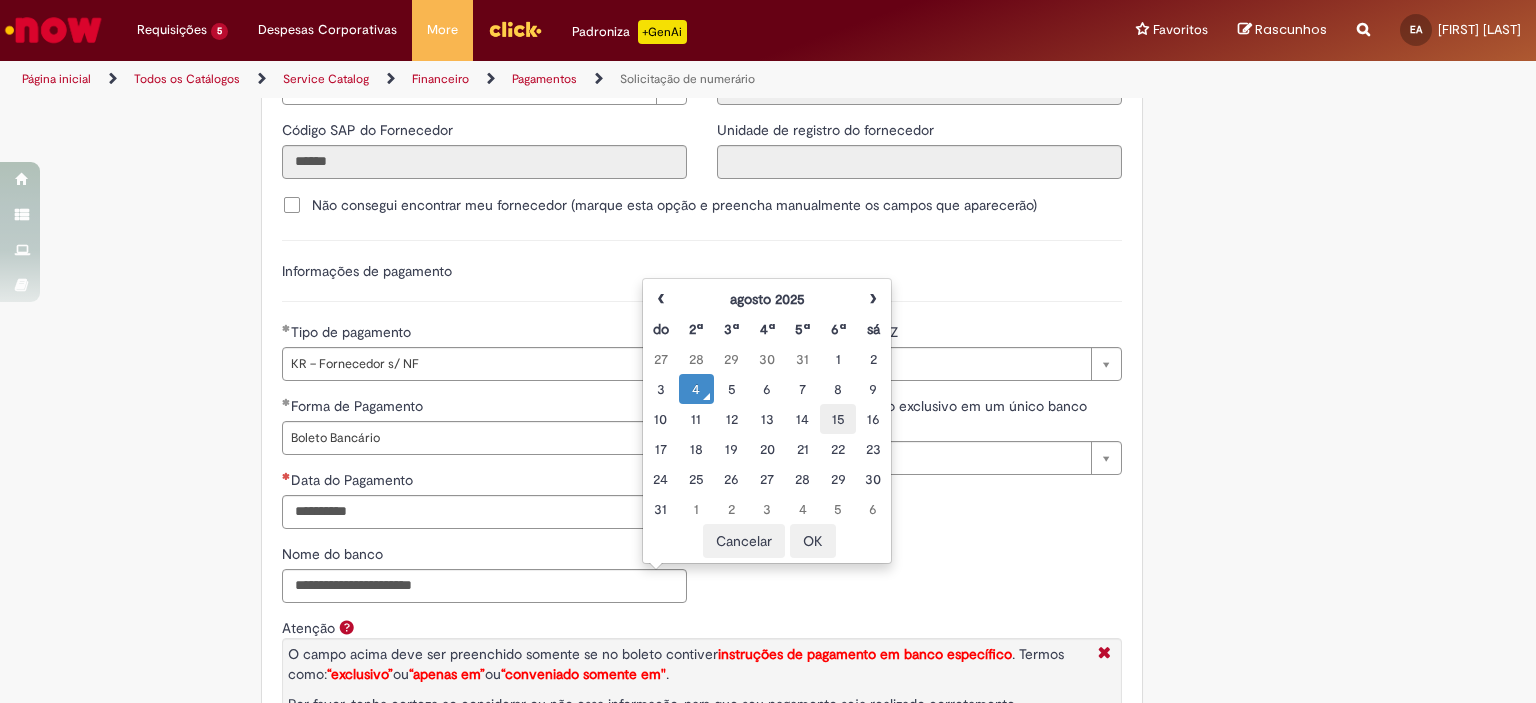click on "15" at bounding box center (837, 419) 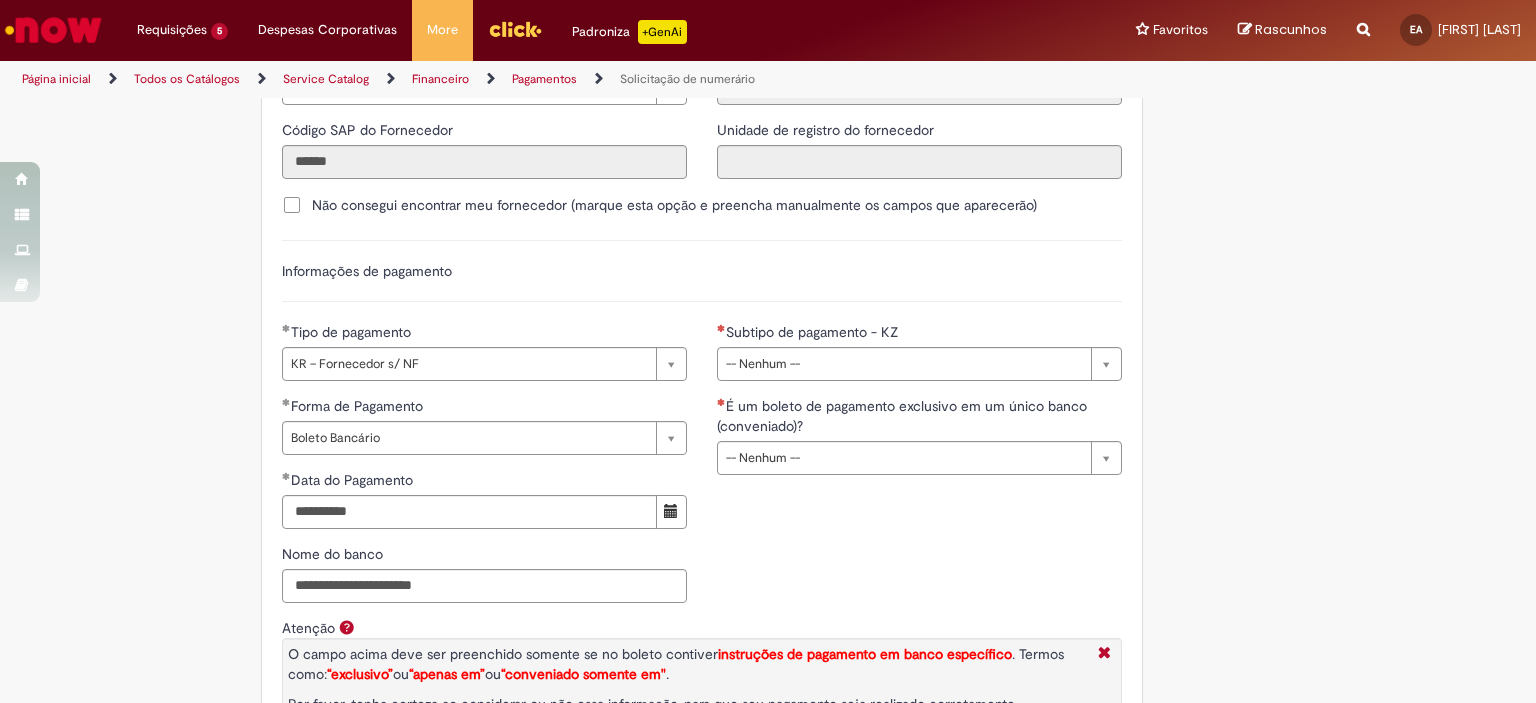 click on "**********" at bounding box center (702, 507) 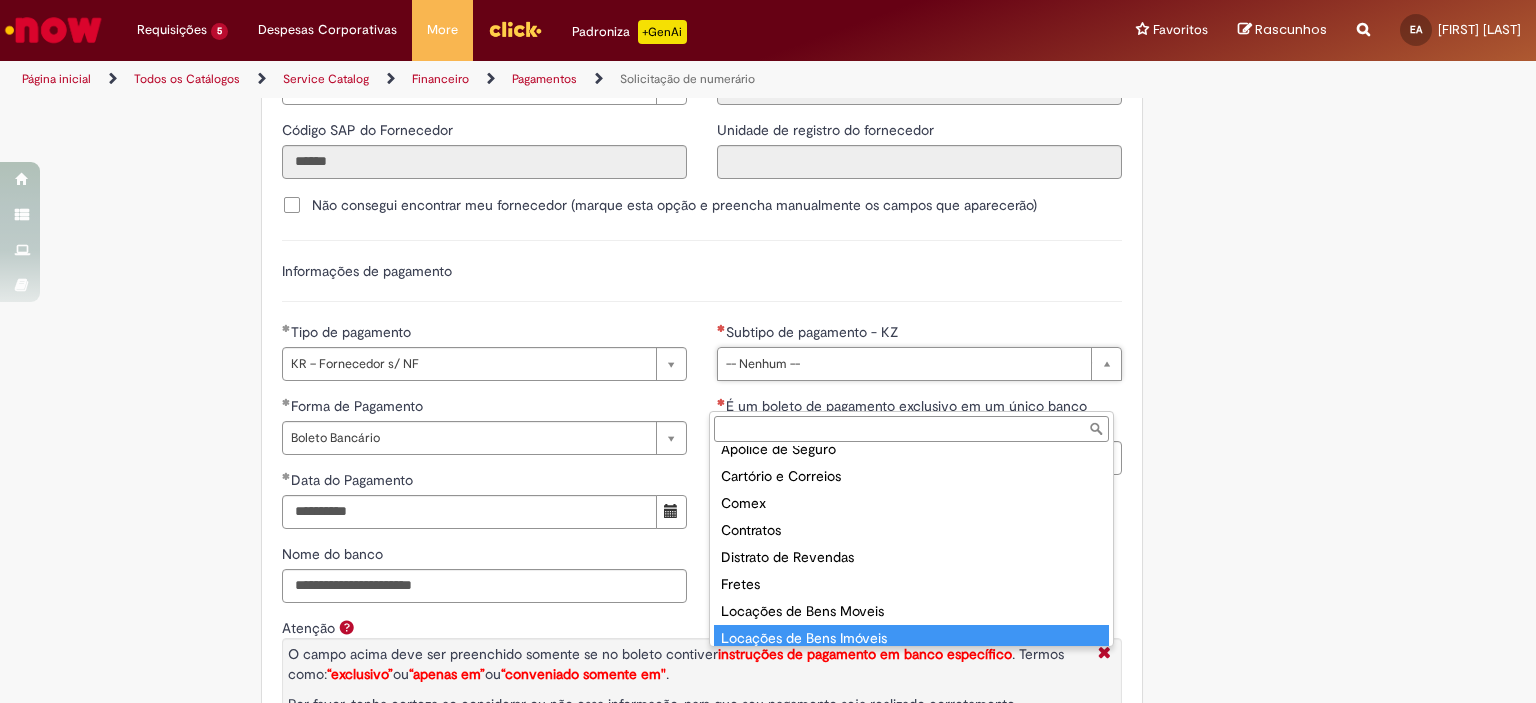 scroll, scrollTop: 70, scrollLeft: 0, axis: vertical 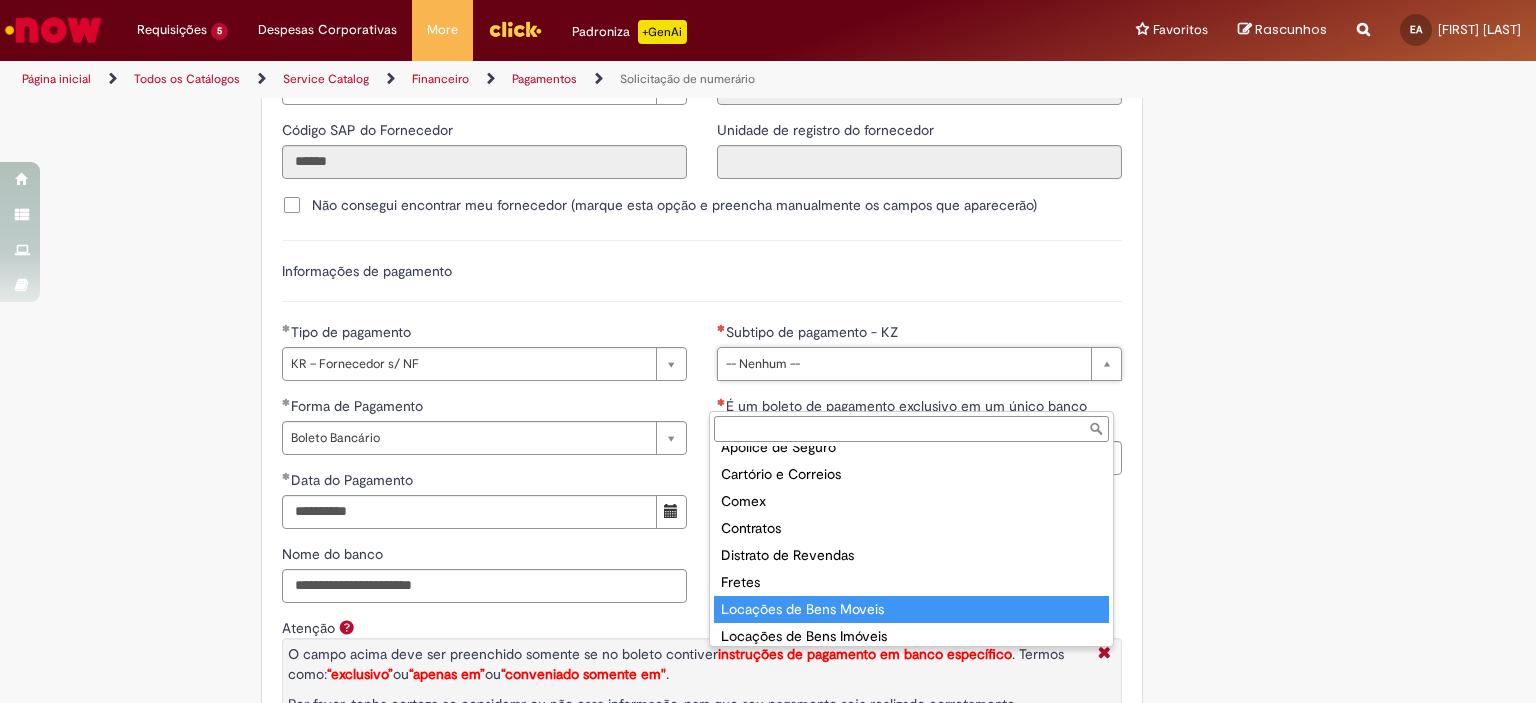 type on "**********" 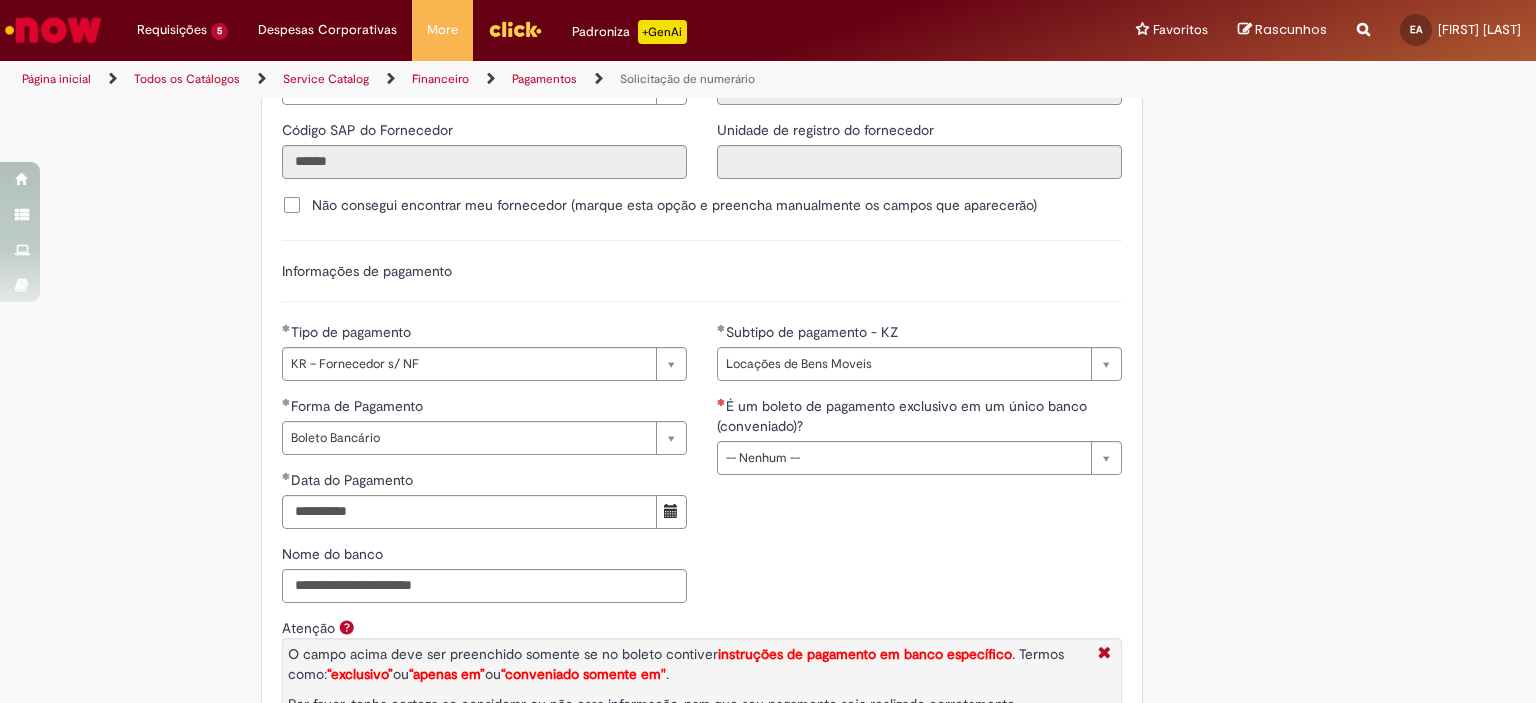 drag, startPoint x: 783, startPoint y: 615, endPoint x: 775, endPoint y: 492, distance: 123.25989 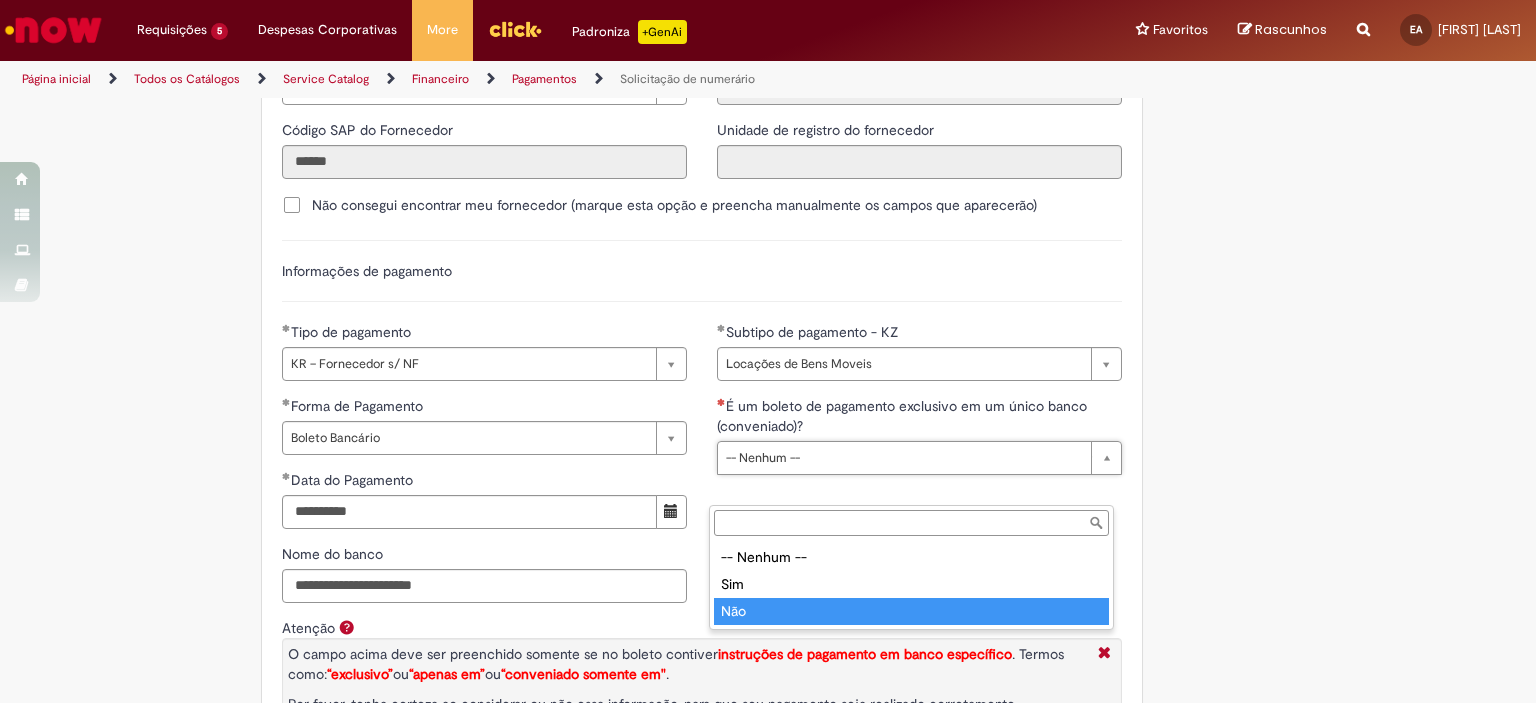 type on "***" 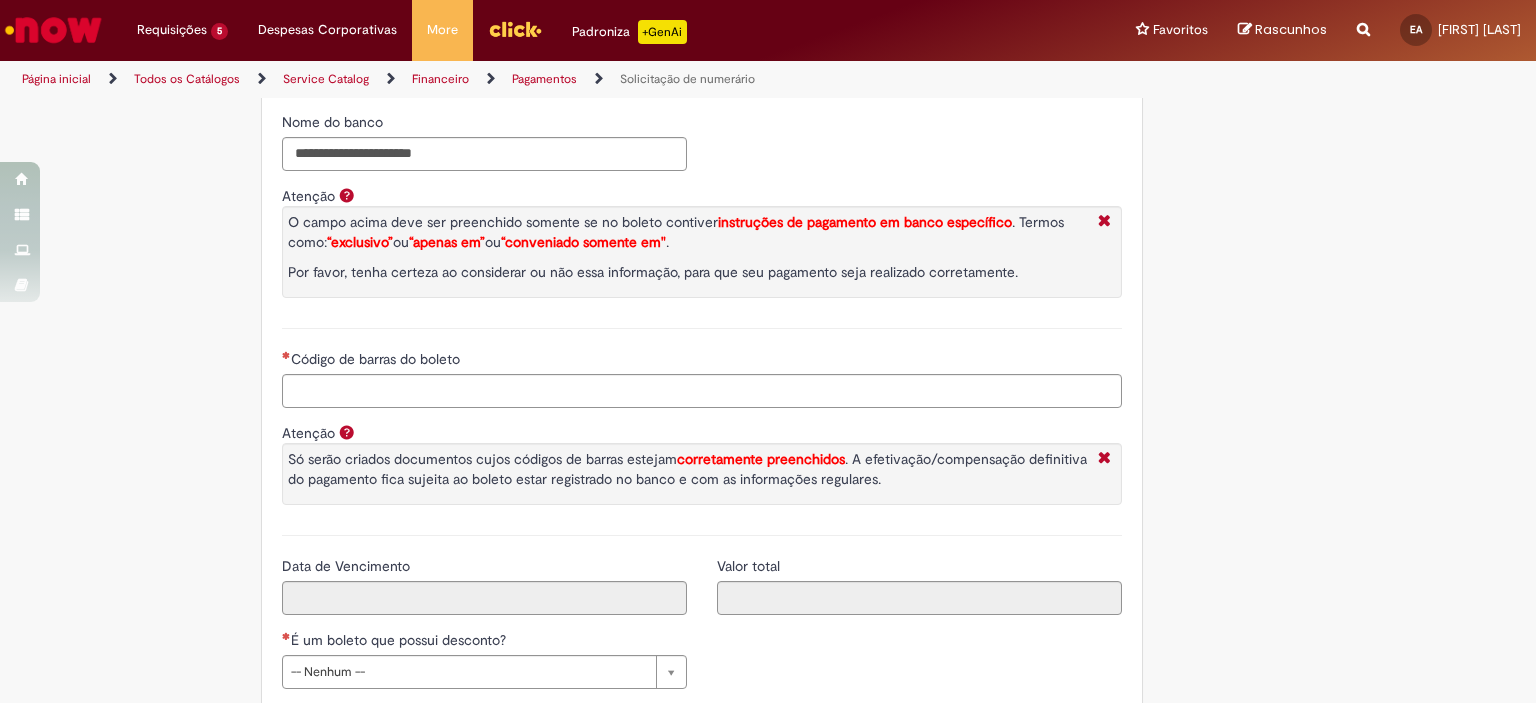 scroll, scrollTop: 3256, scrollLeft: 0, axis: vertical 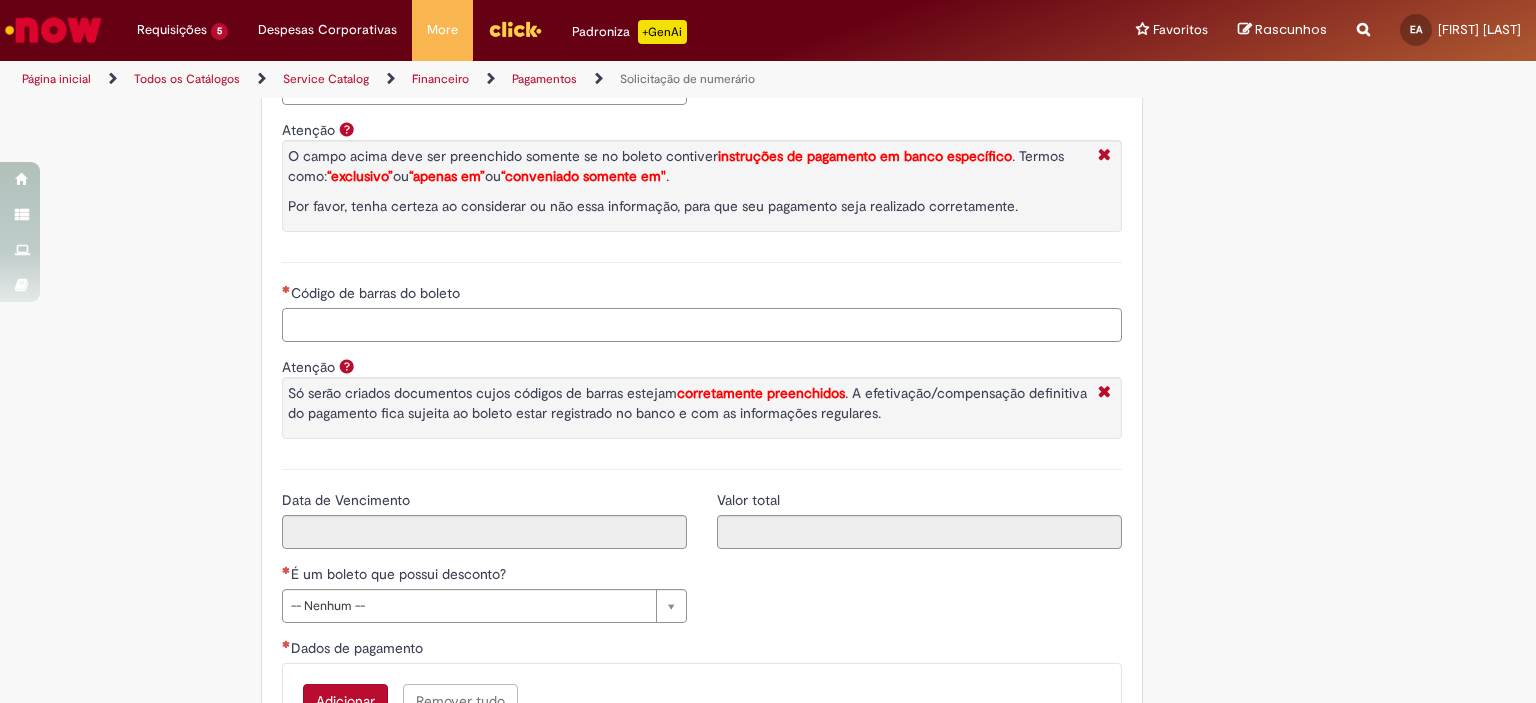 click on "Código de barras do boleto" at bounding box center (702, 325) 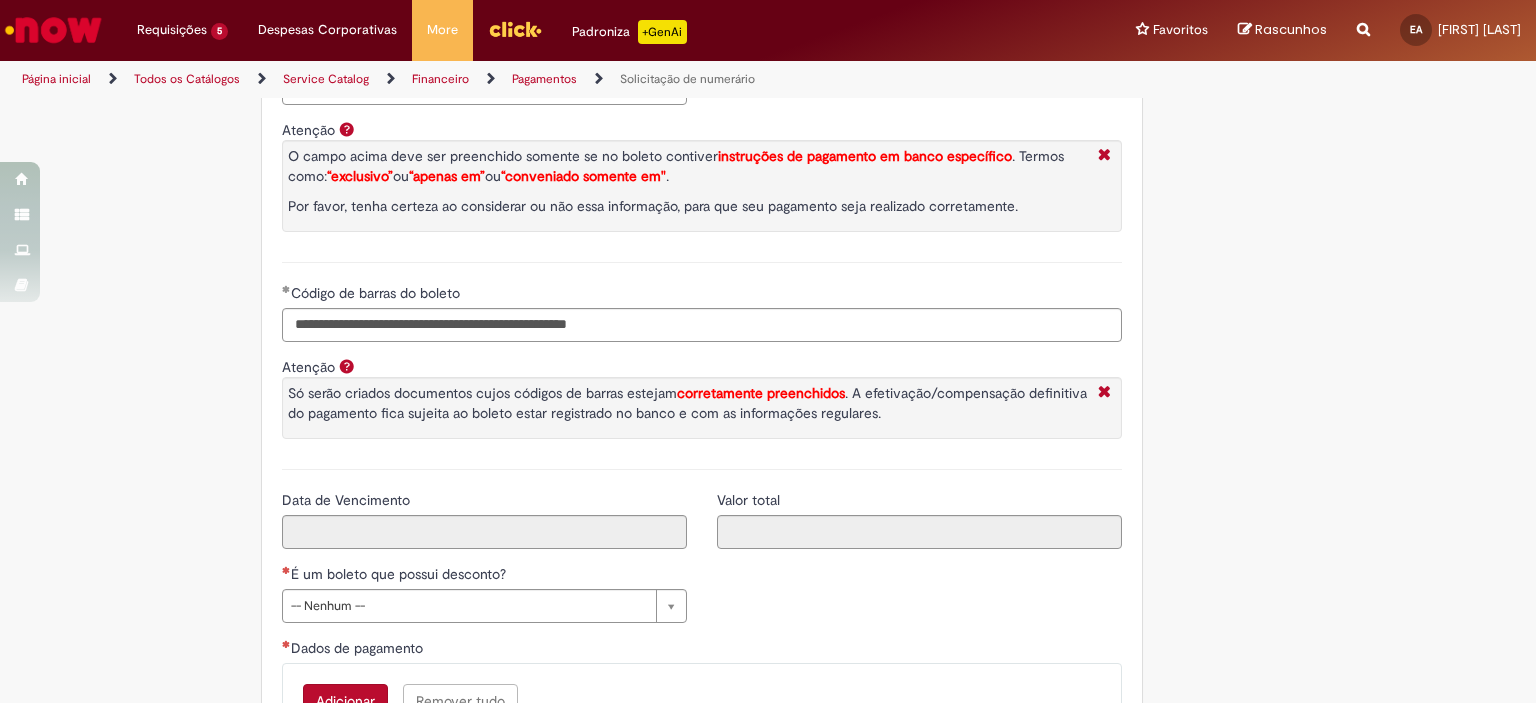 type on "**********" 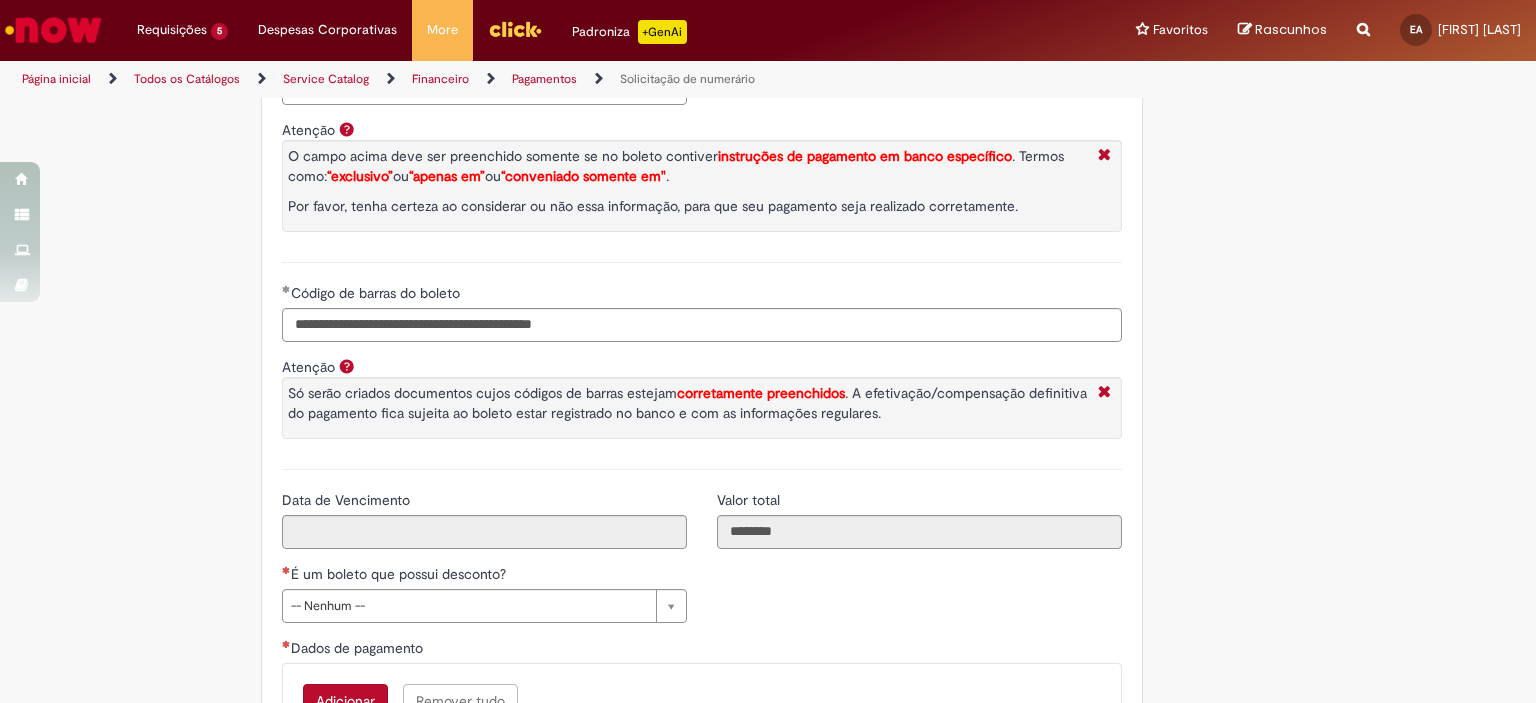 type on "**********" 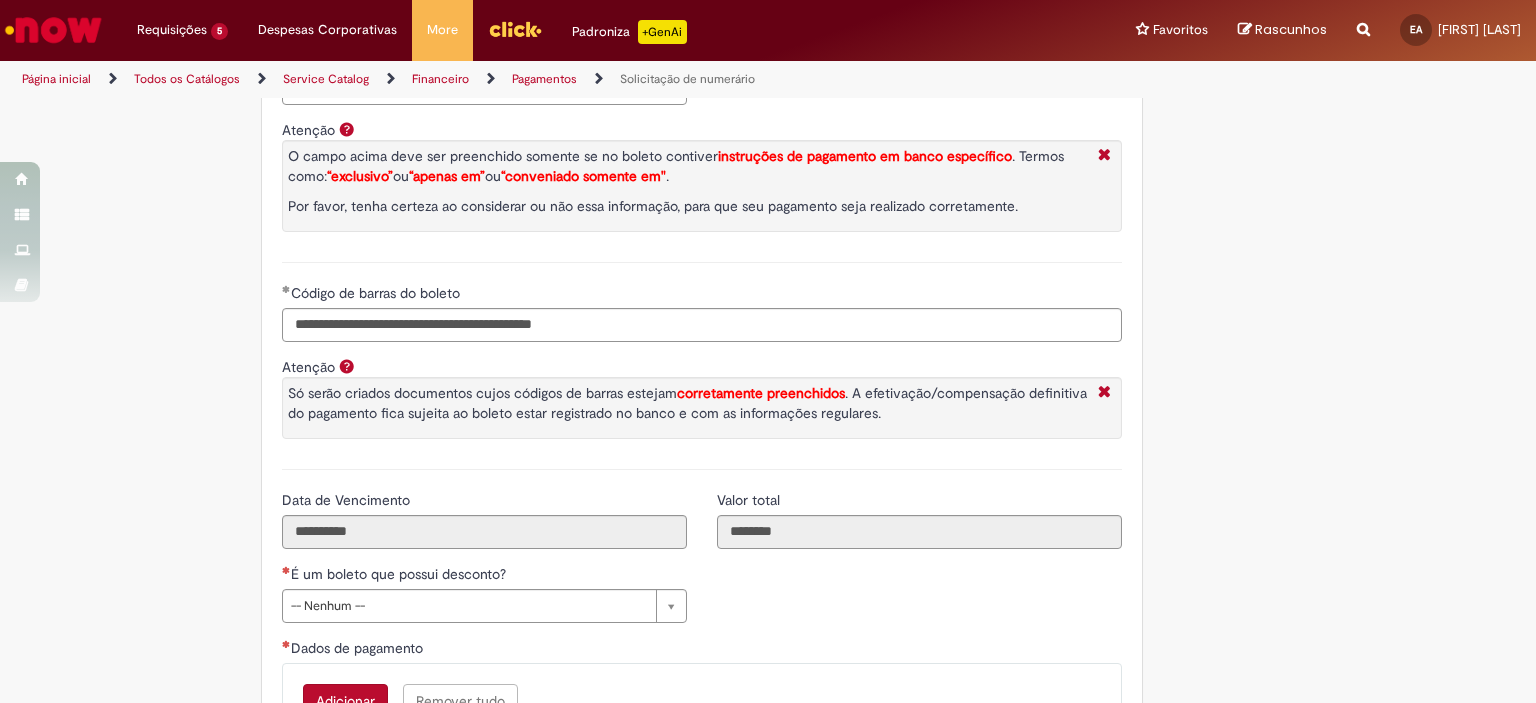 click on "Tire dúvidas com LupiAssist    +GenAI
Oi! Eu sou LupiAssist, uma Inteligência Artificial Generativa em constante aprendizado   Meu conteúdo é monitorado para trazer uma melhor experiência
Dúvidas comuns:
Só mais um instante, estou consultando nossas bases de conhecimento  e escrevendo a melhor resposta pra você!
Title
Lorem ipsum dolor sit amet    Fazer uma nova pergunta
Gerei esta resposta utilizando IA Generativa em conjunto com os nossos padrões. Em caso de divergência, os documentos oficiais prevalecerão.
Saiba mais em:
Ou ligue para:
E aí, te ajudei?
Sim, obrigado!" at bounding box center [768, -790] 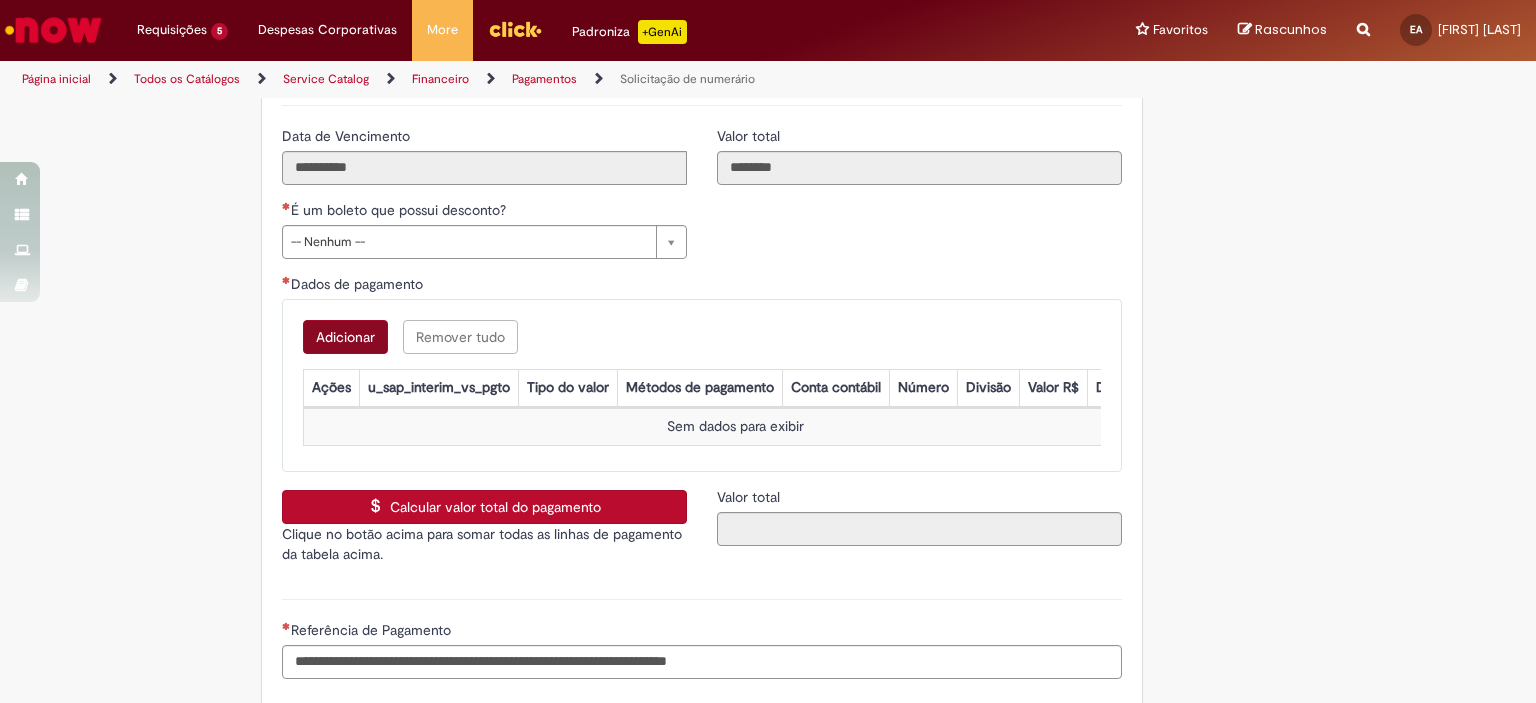 scroll, scrollTop: 3622, scrollLeft: 0, axis: vertical 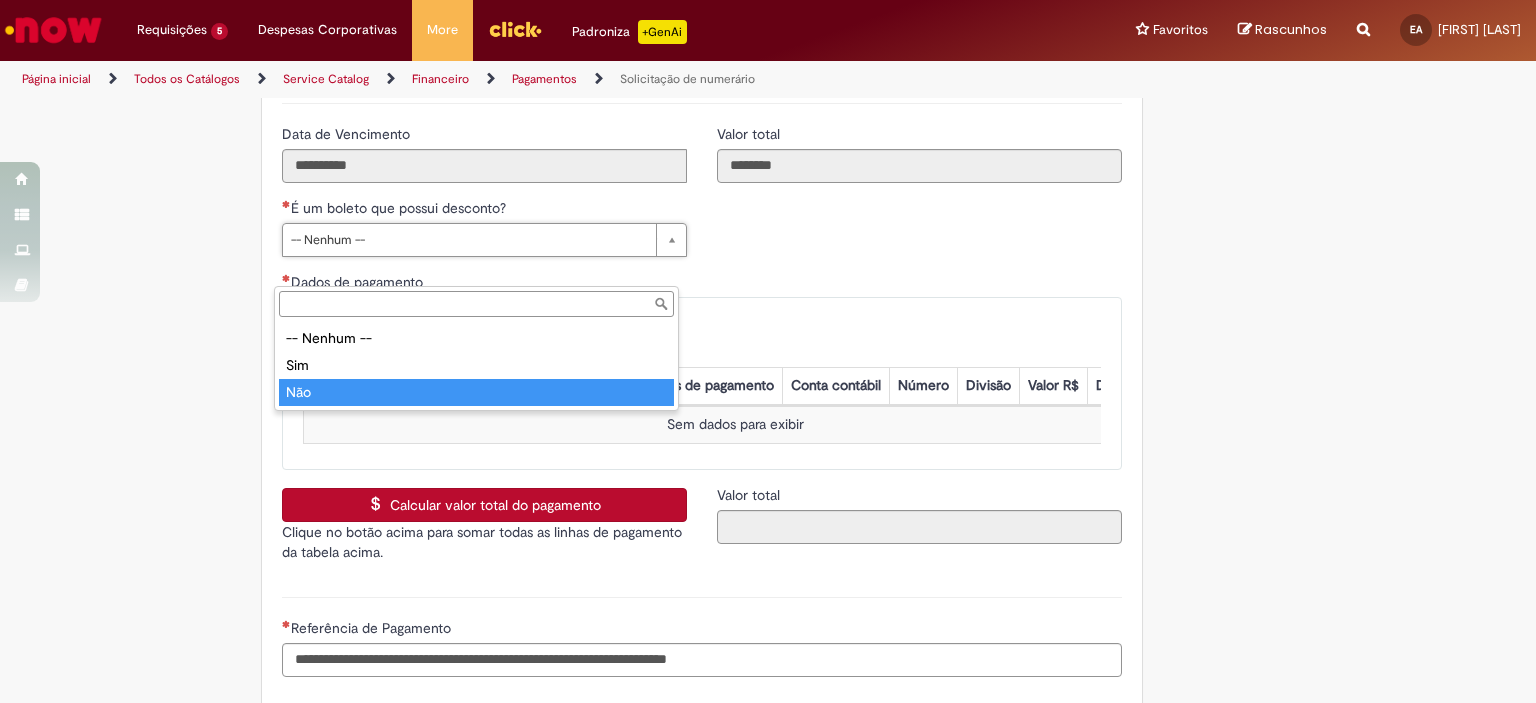 type on "***" 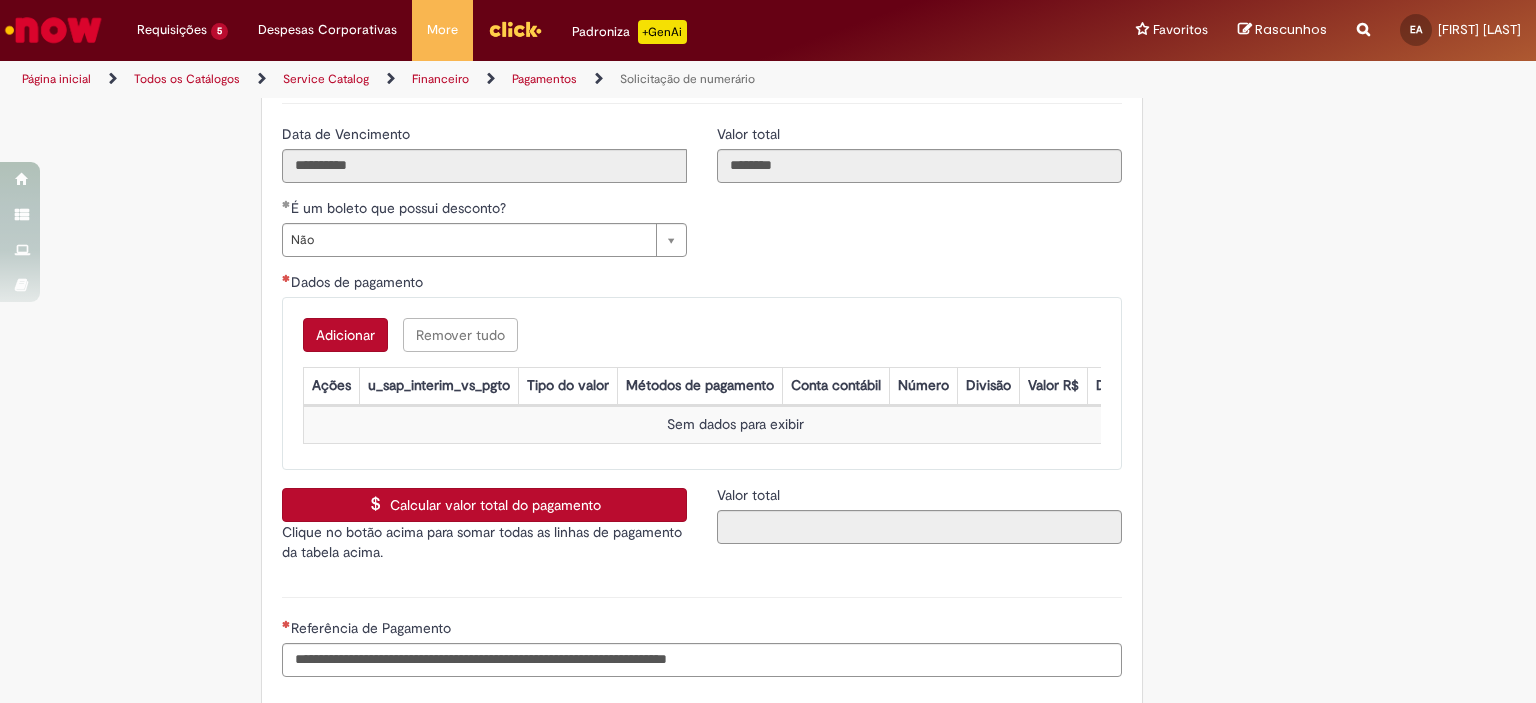 click on "Adicionar" at bounding box center (345, 335) 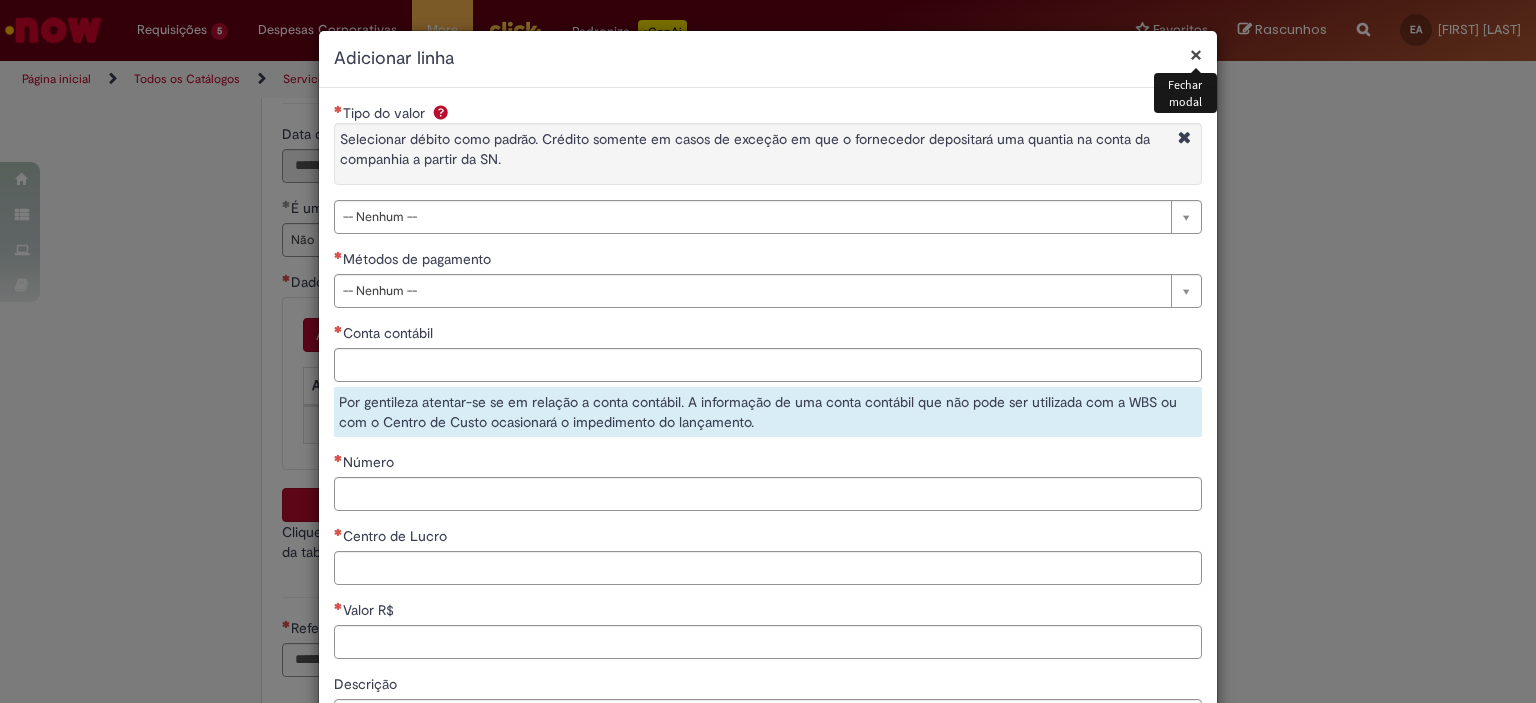 click on "**********" at bounding box center (768, 168) 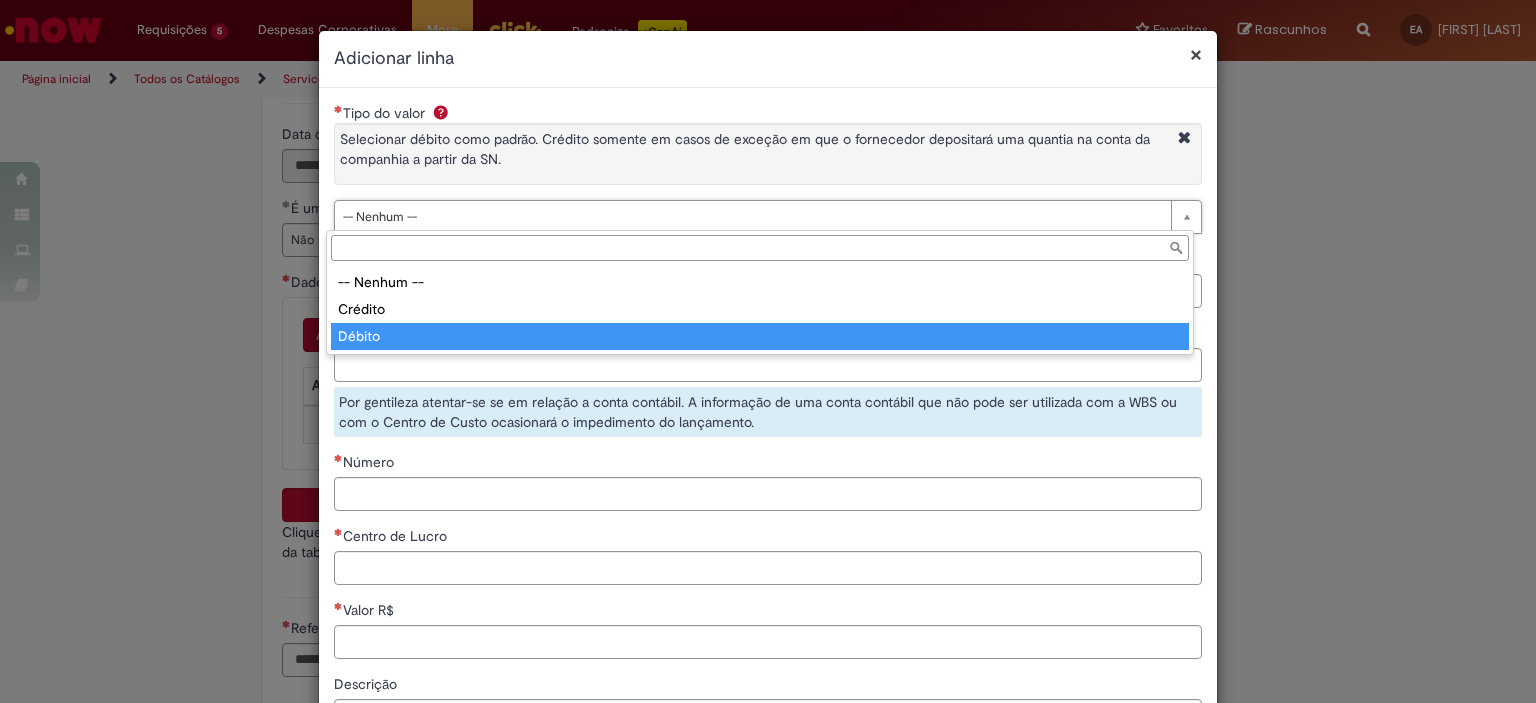 type on "******" 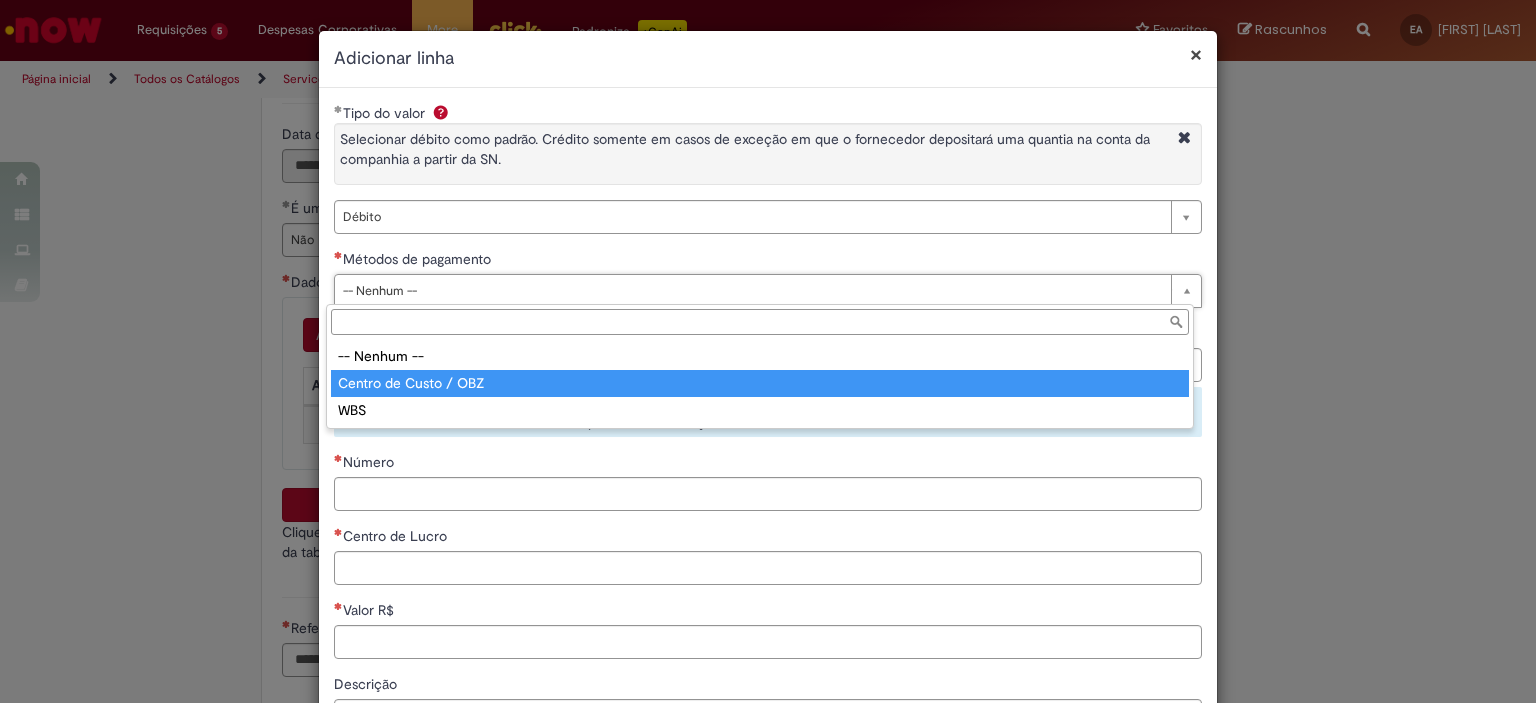 type on "**********" 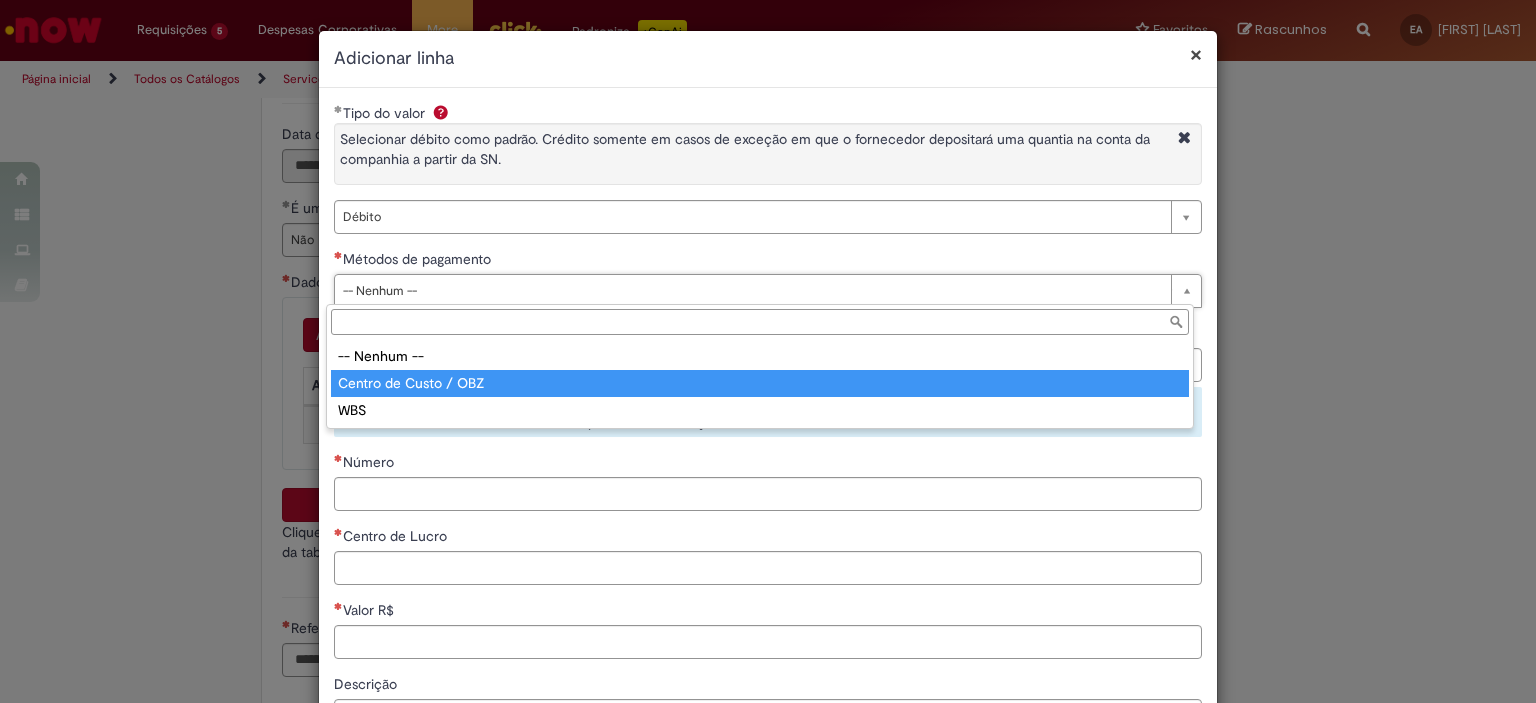 select on "*" 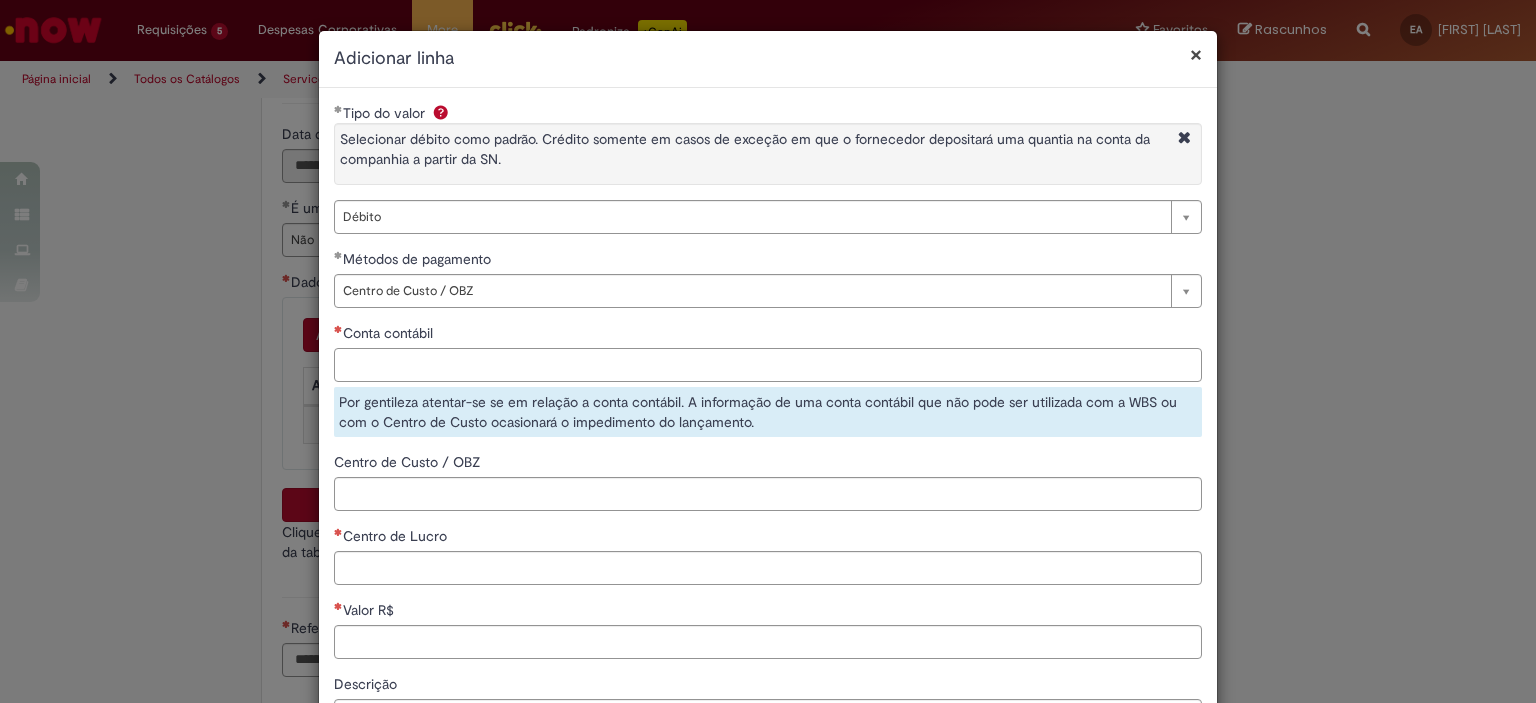 click on "Conta contábil" at bounding box center (768, 365) 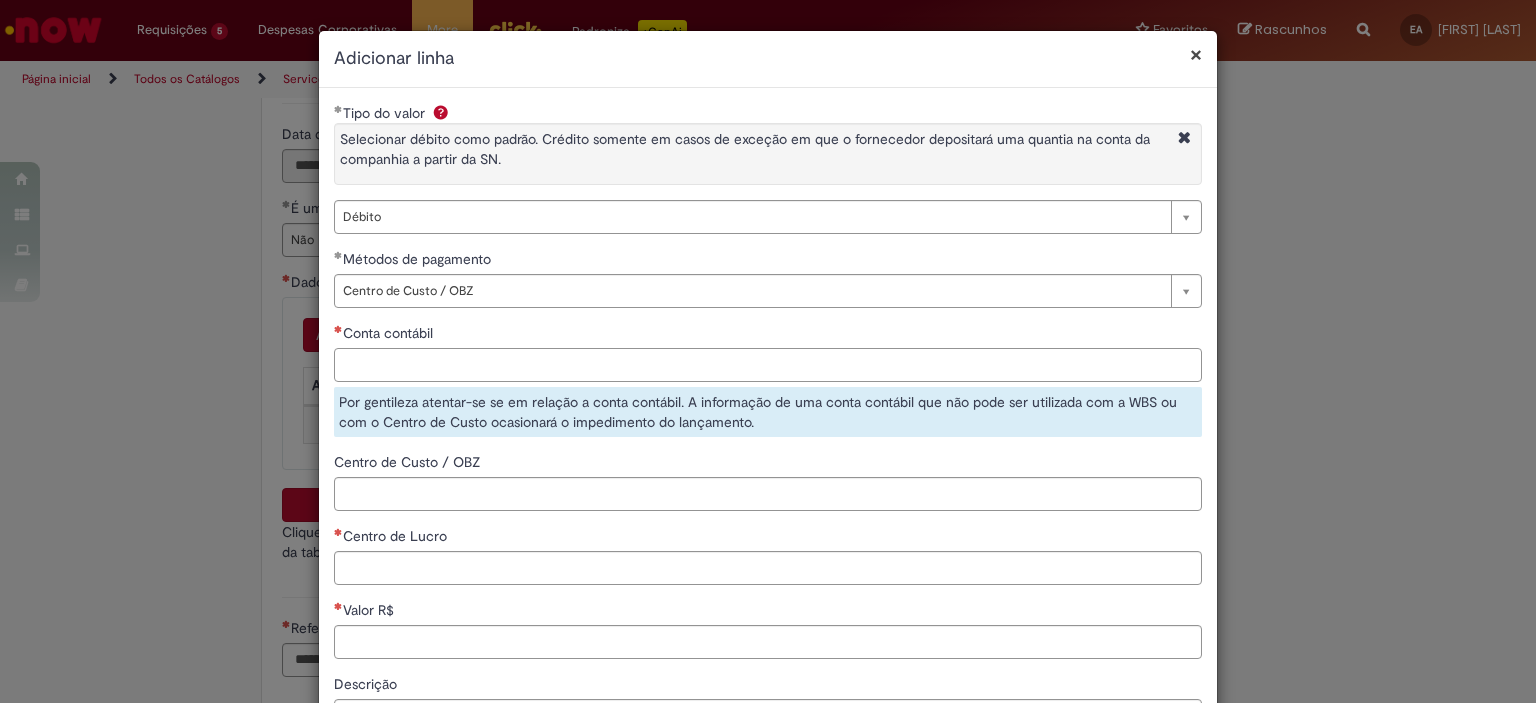 paste on "********" 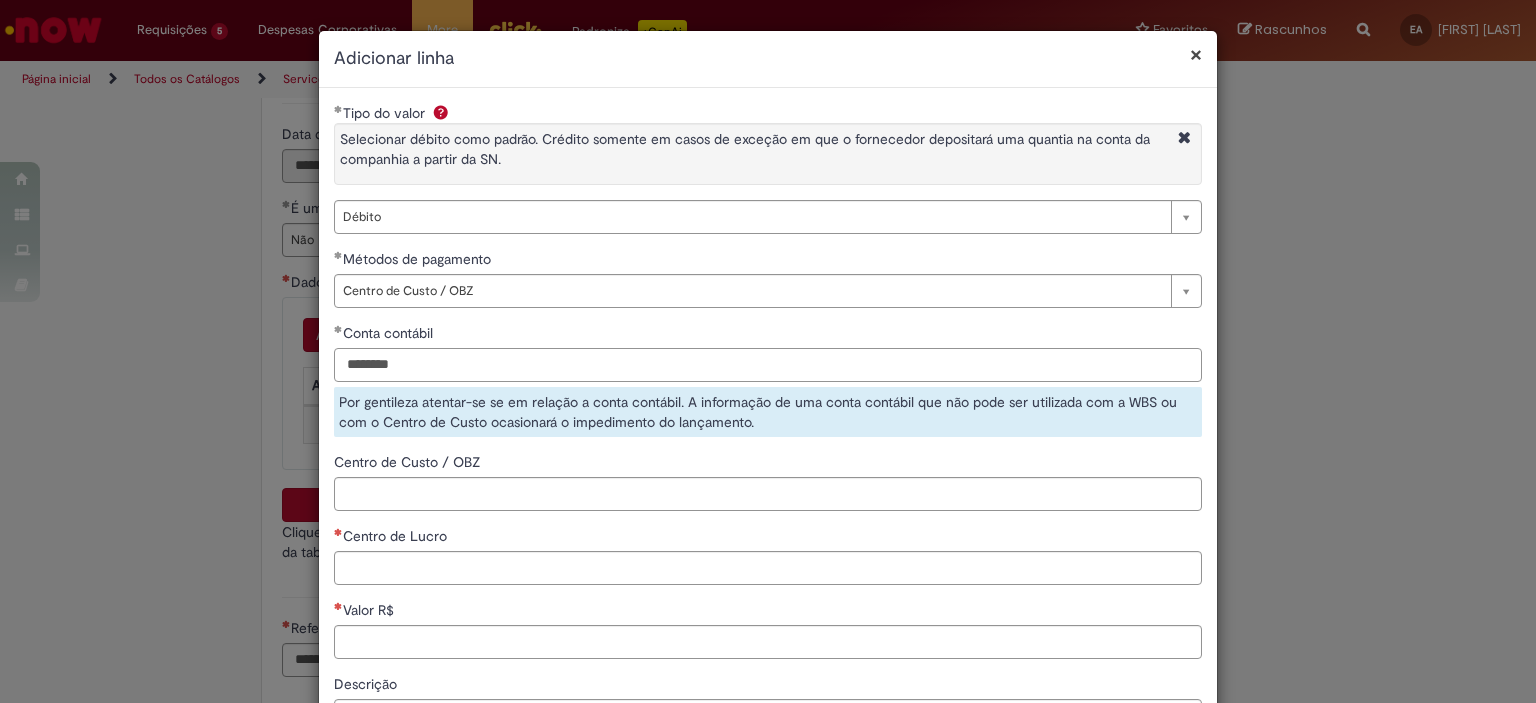type on "********" 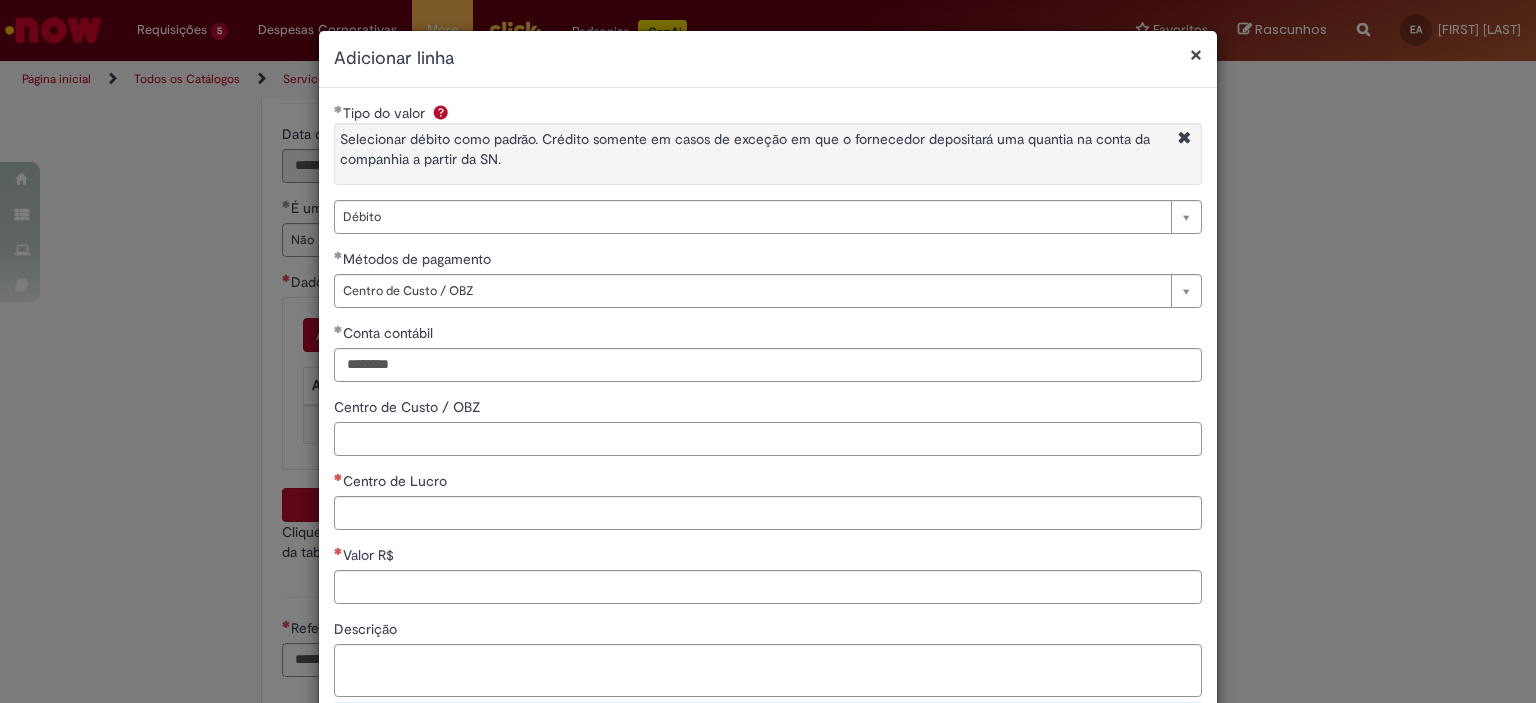 click on "**********" at bounding box center (768, 445) 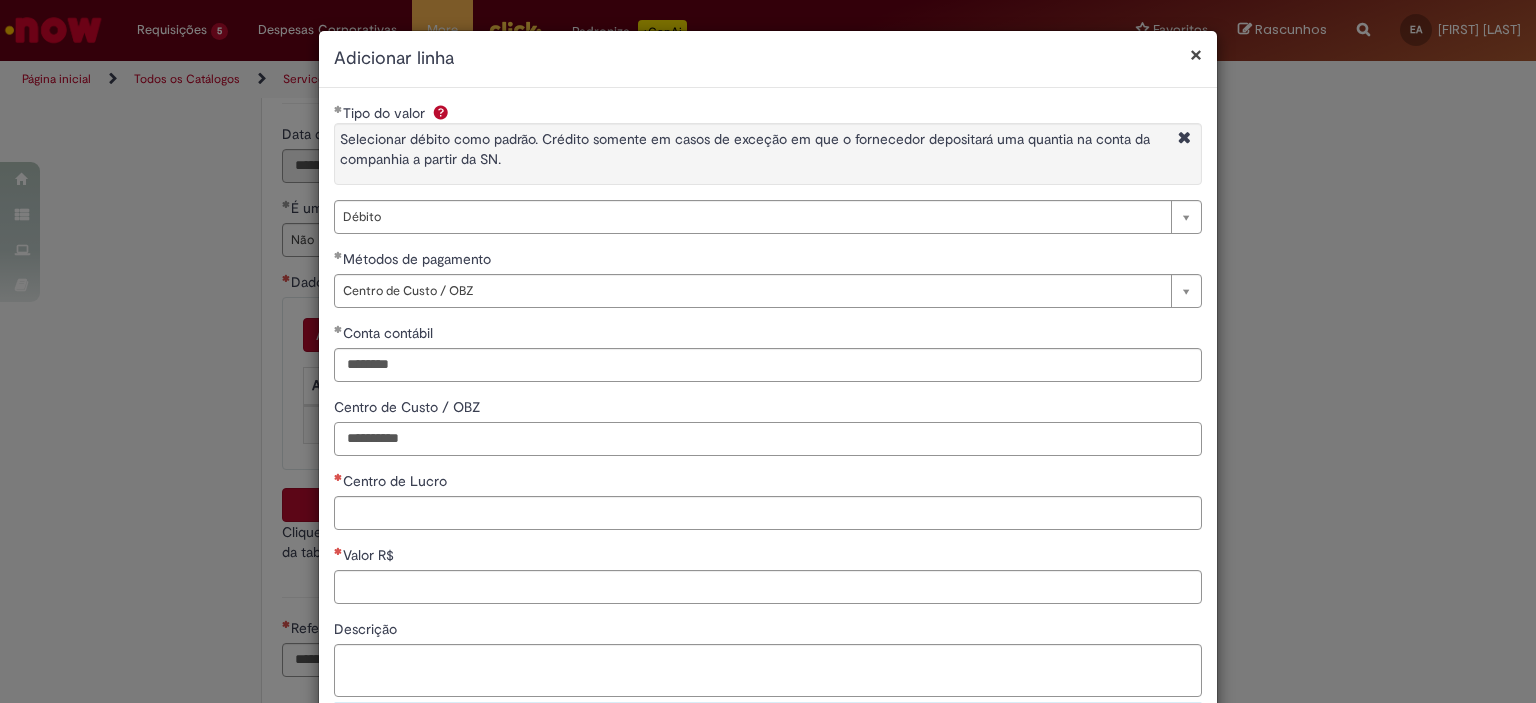 type on "**********" 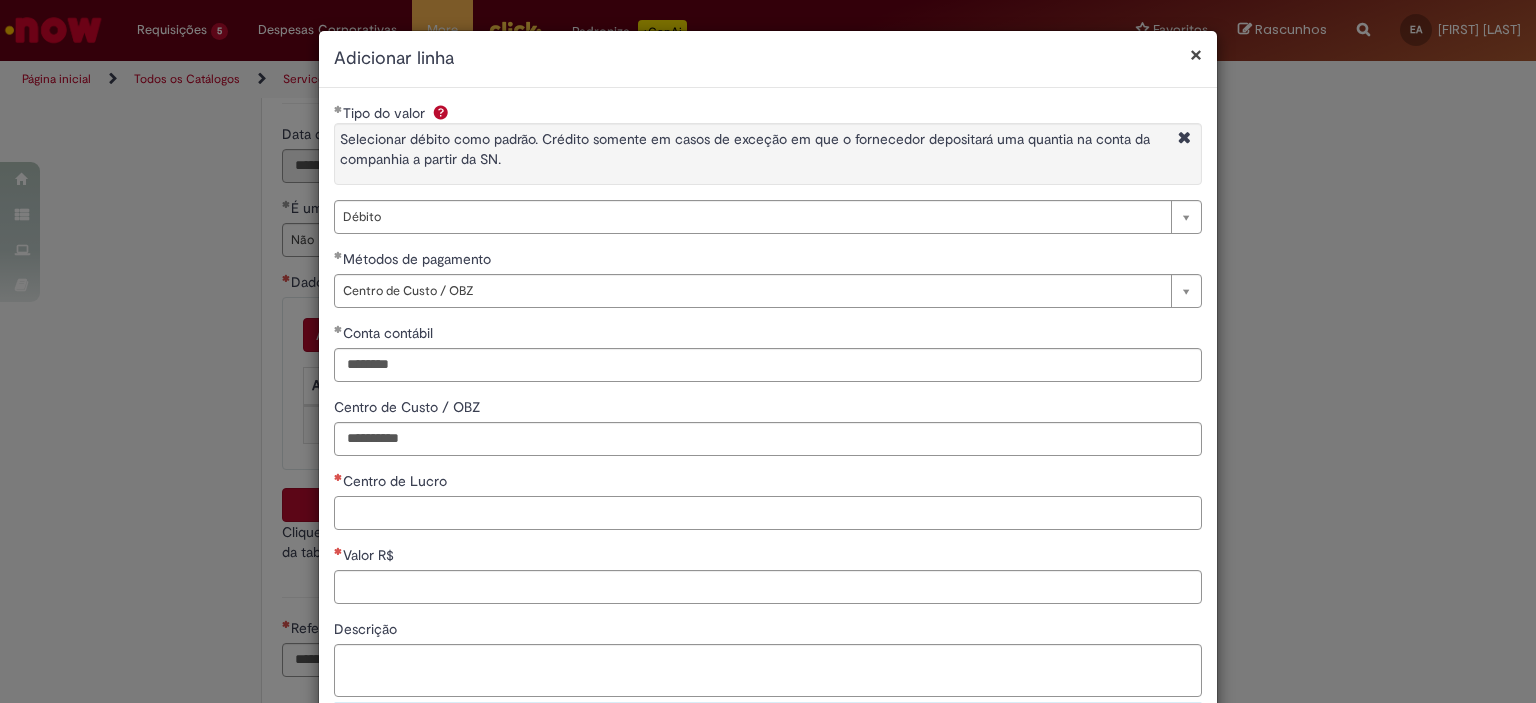 click on "Centro de Lucro" at bounding box center [768, 513] 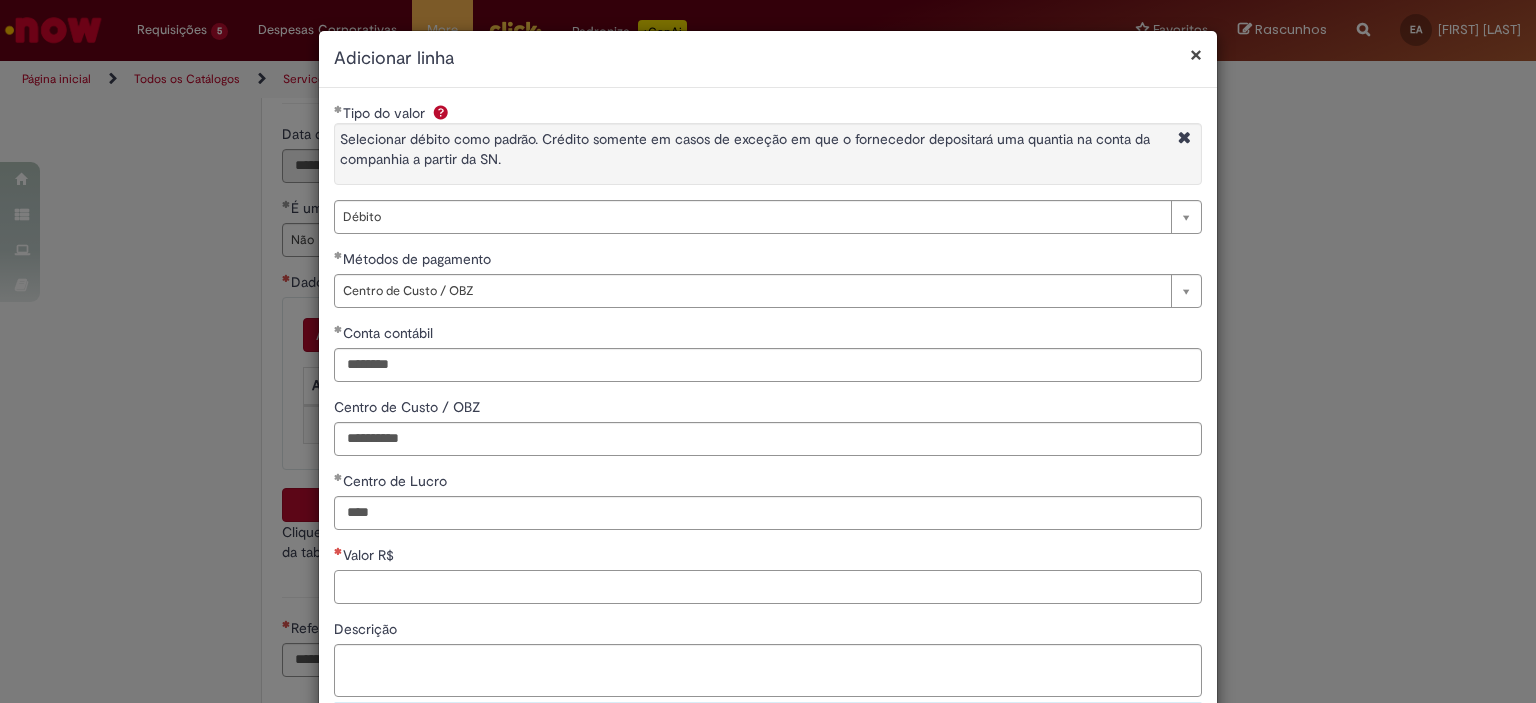 type on "****" 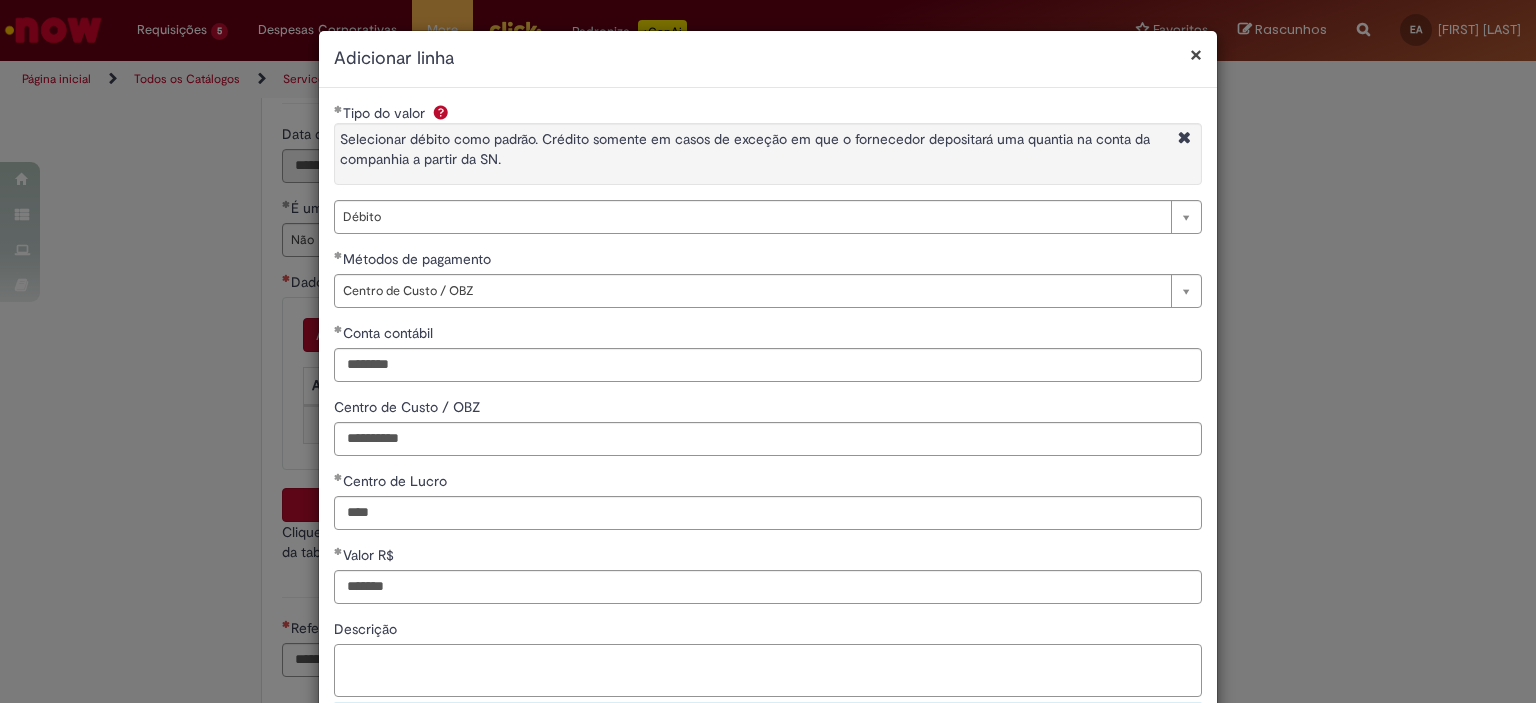 type on "********" 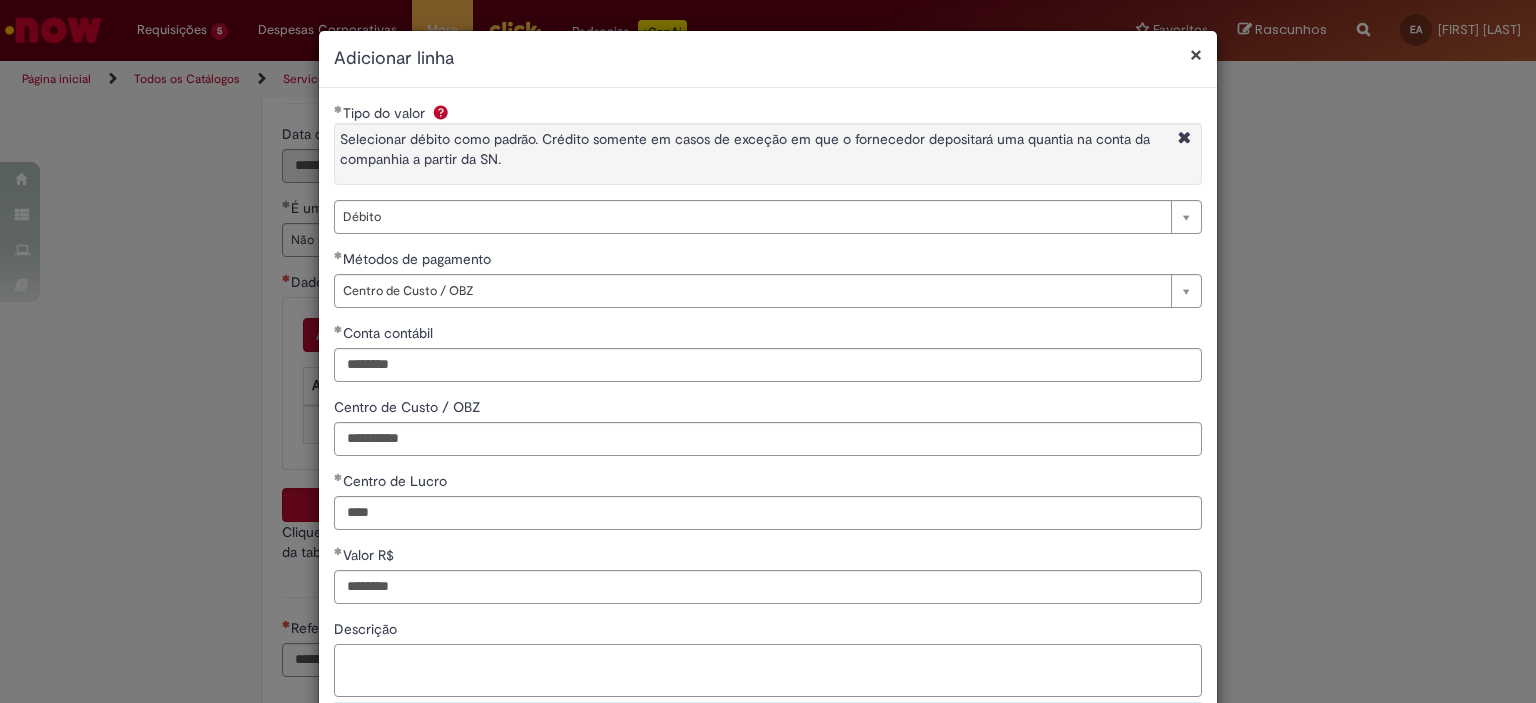 click on "Descrição" at bounding box center (768, 671) 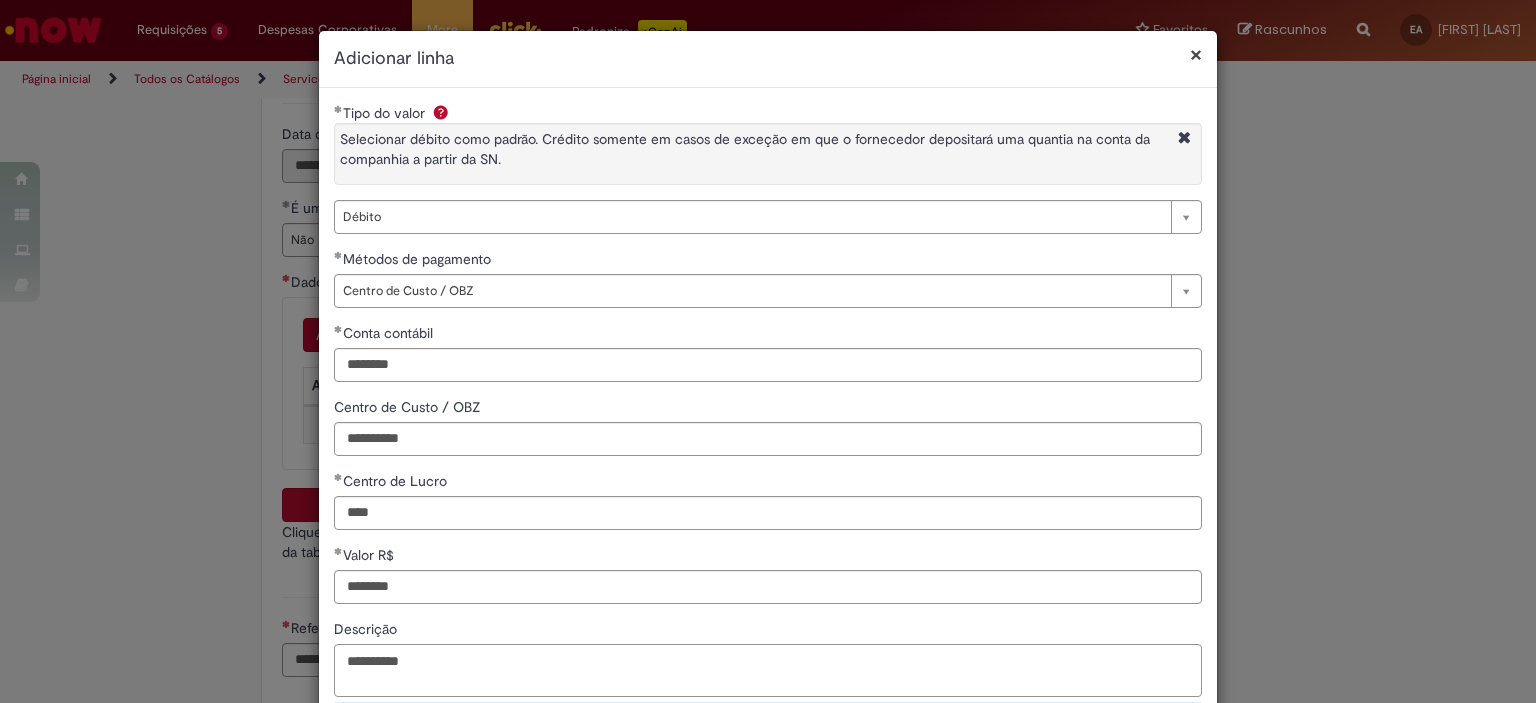 scroll, scrollTop: 194, scrollLeft: 0, axis: vertical 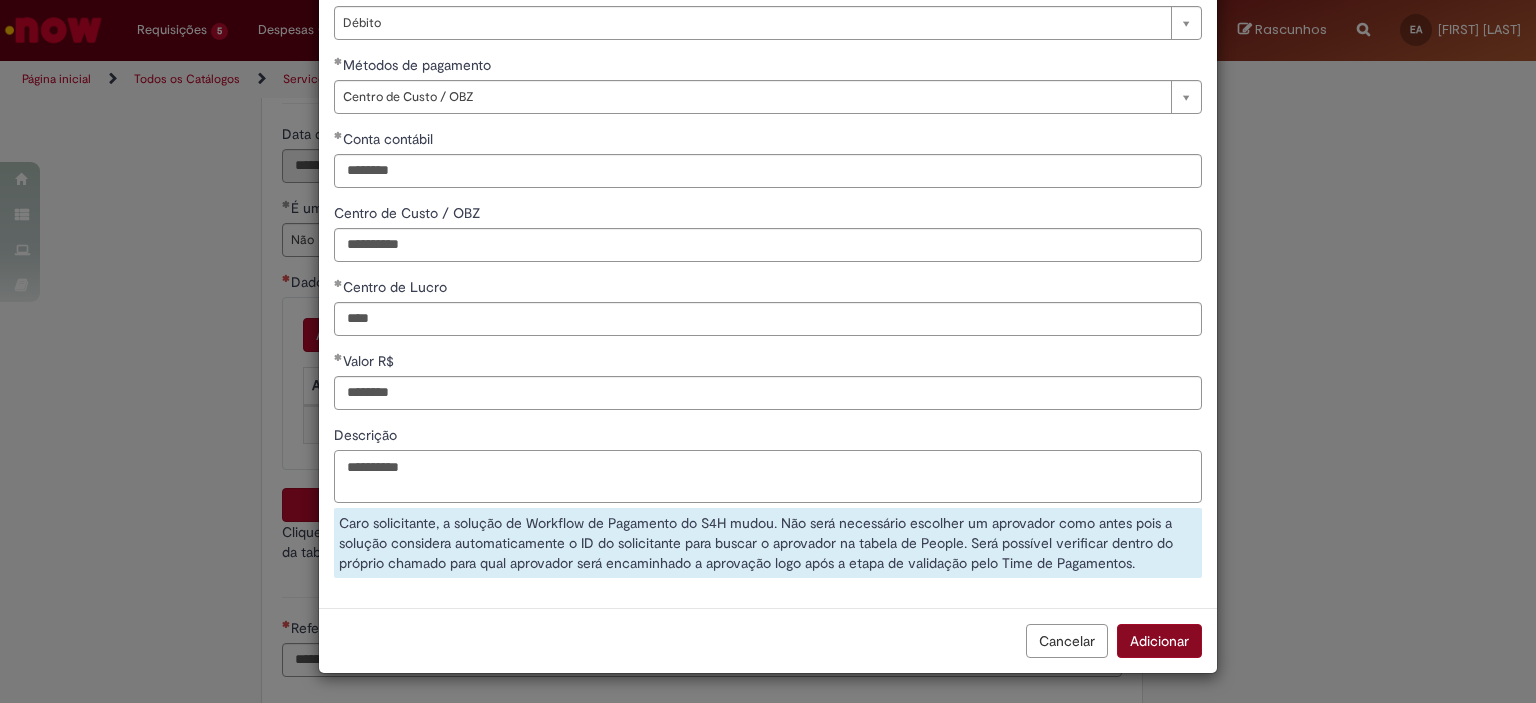 type on "*********" 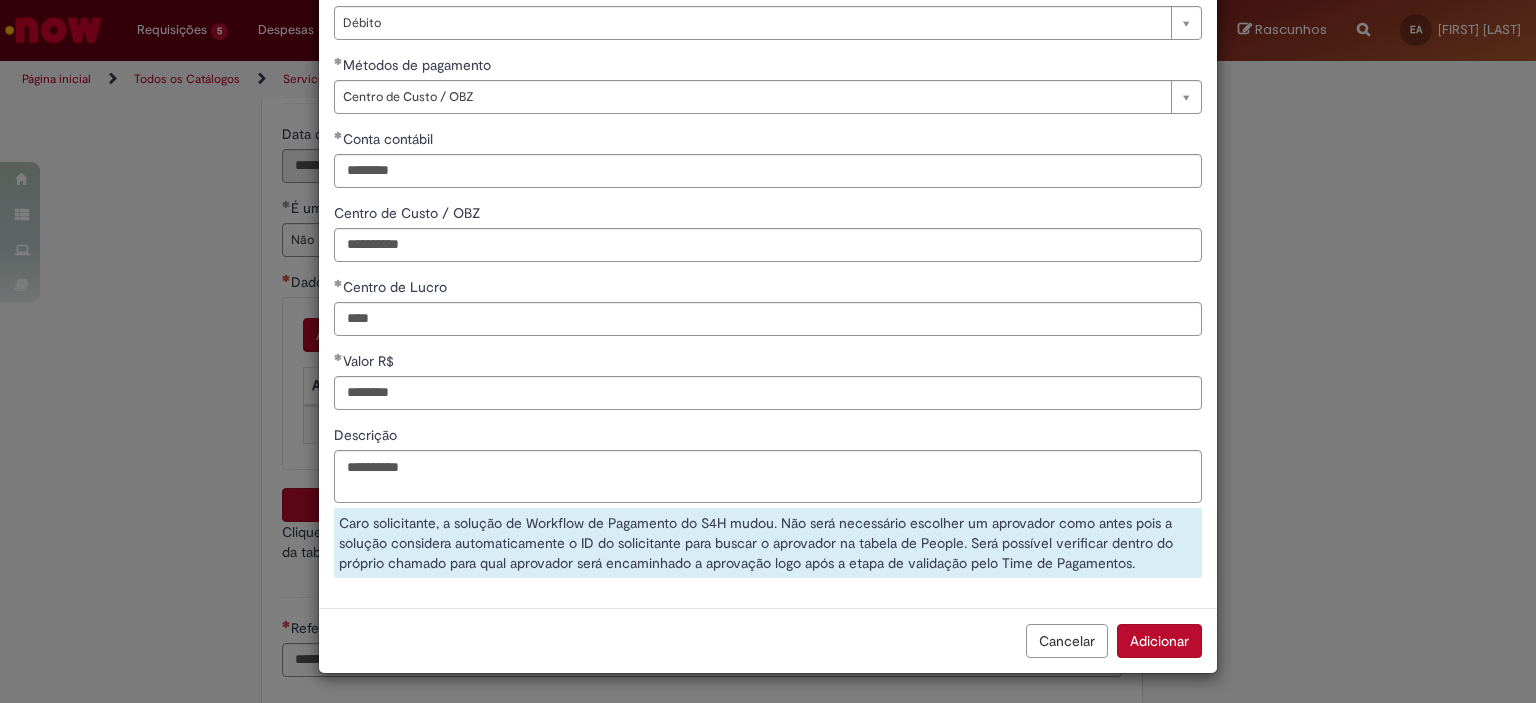 scroll, scrollTop: 119, scrollLeft: 0, axis: vertical 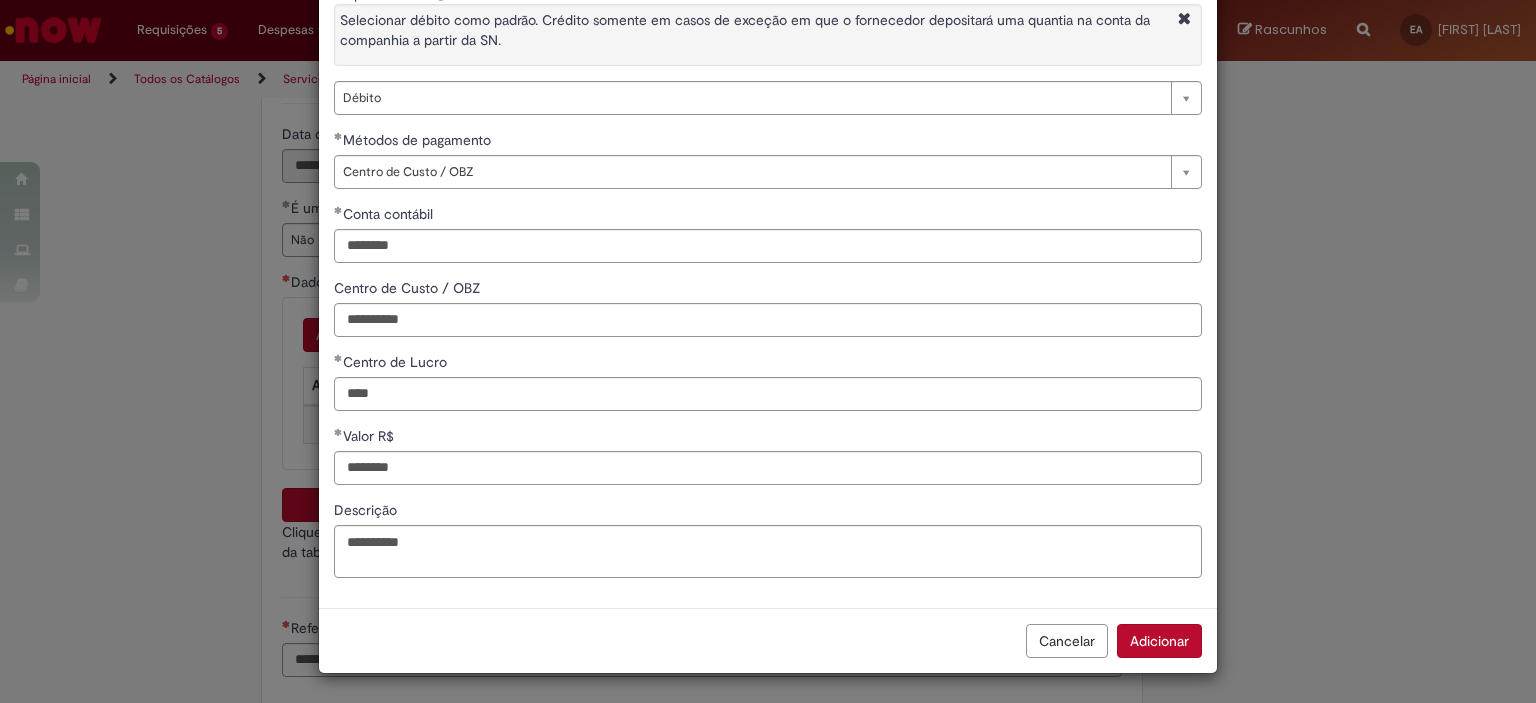 click on "Adicionar" at bounding box center (1159, 641) 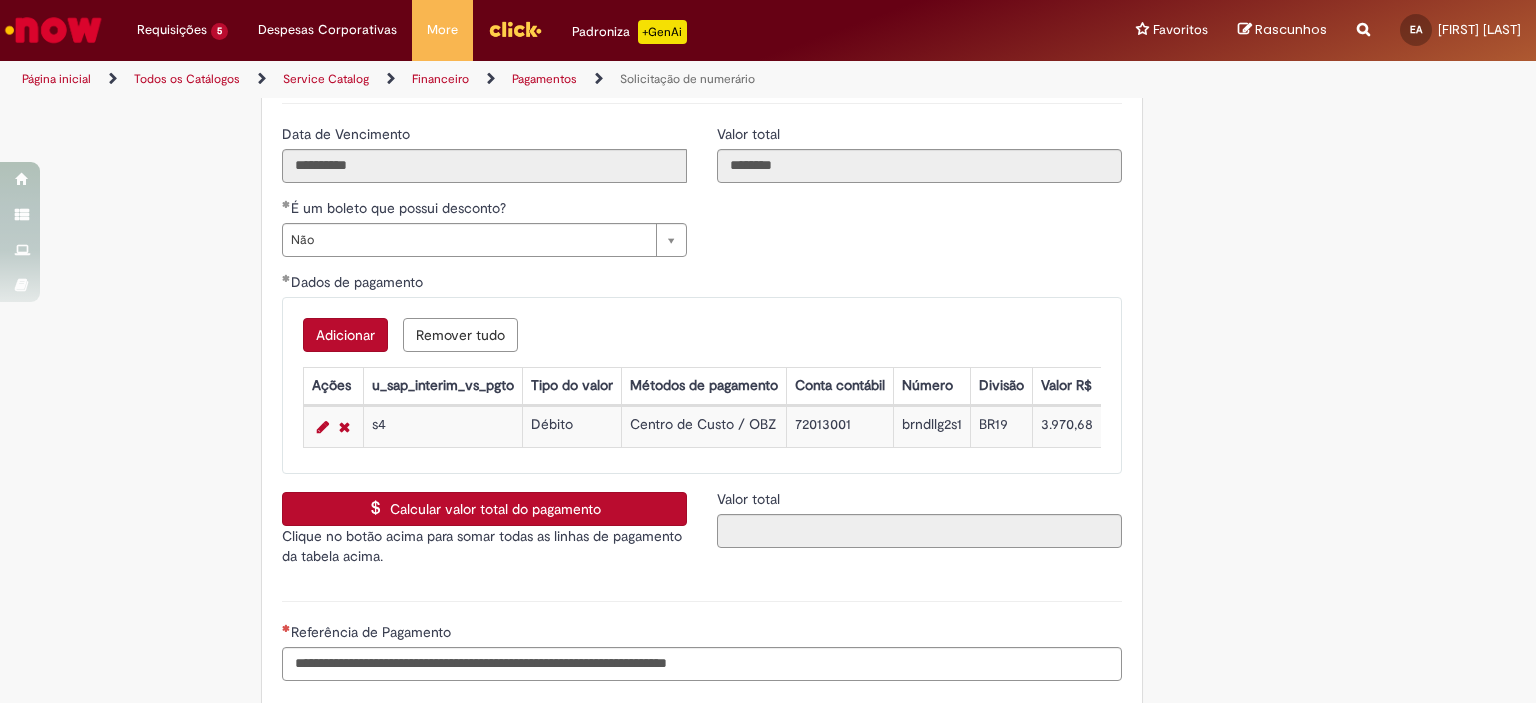 click on "Dados de pagamento Adicionar Remover tudo Dados de pagamento Ações u_sap_interim_vs_pgto Tipo do valor Métodos de pagamento Conta contábil Número Divisão Valor R$ Descrição s4 Débito Centro de Custo / OBZ 72013001 brndllg2s1 BR19 3.970,68 pagamento" at bounding box center [702, 380] 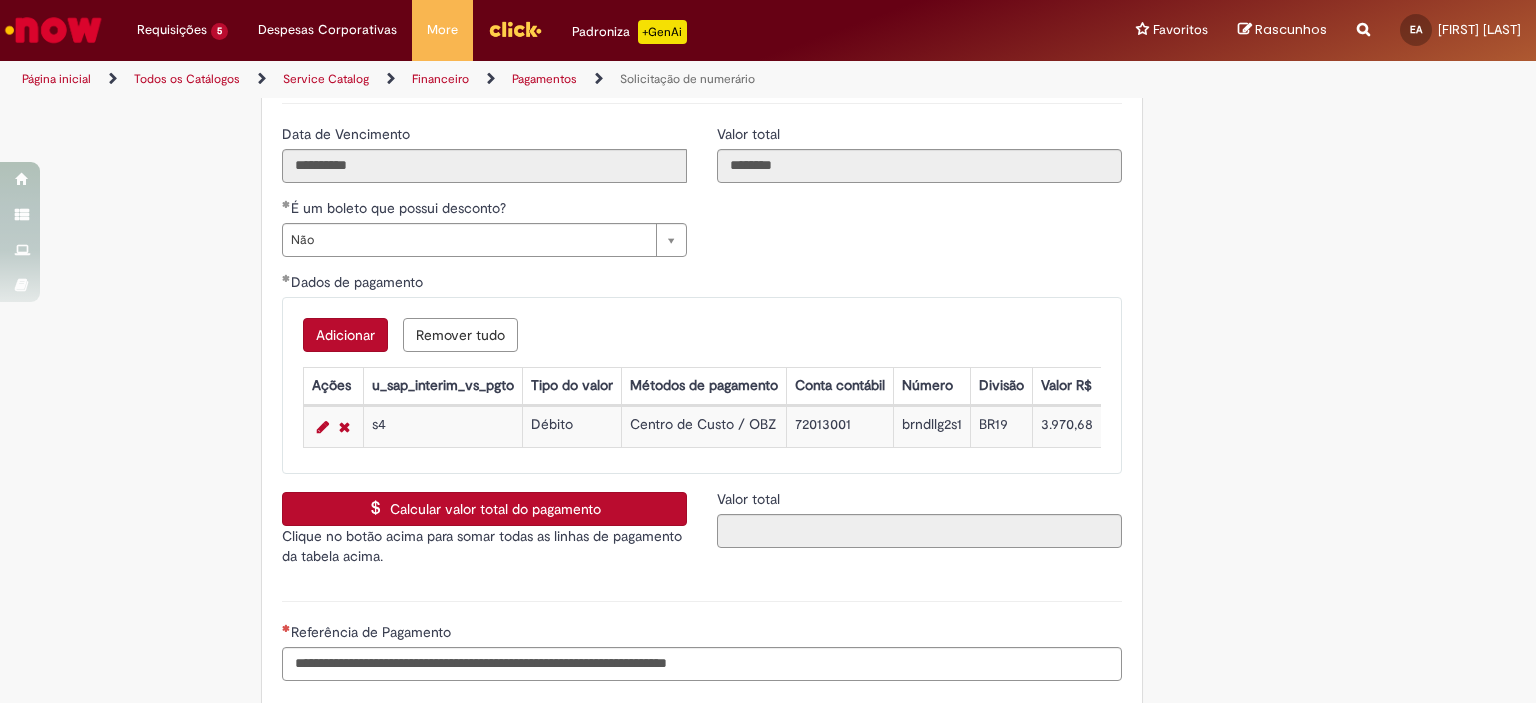 click on "Calcular valor total do pagamento" at bounding box center [484, 509] 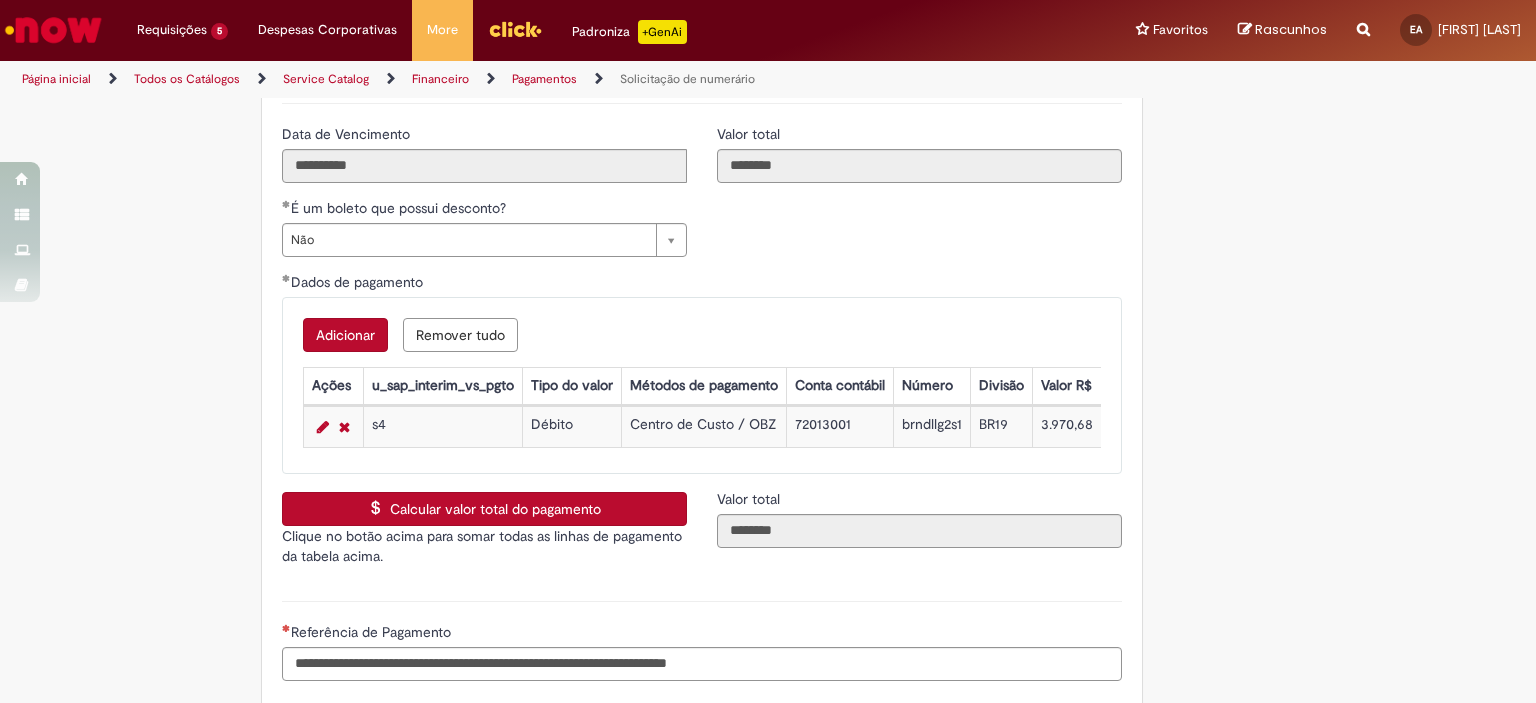 scroll, scrollTop: 4179, scrollLeft: 0, axis: vertical 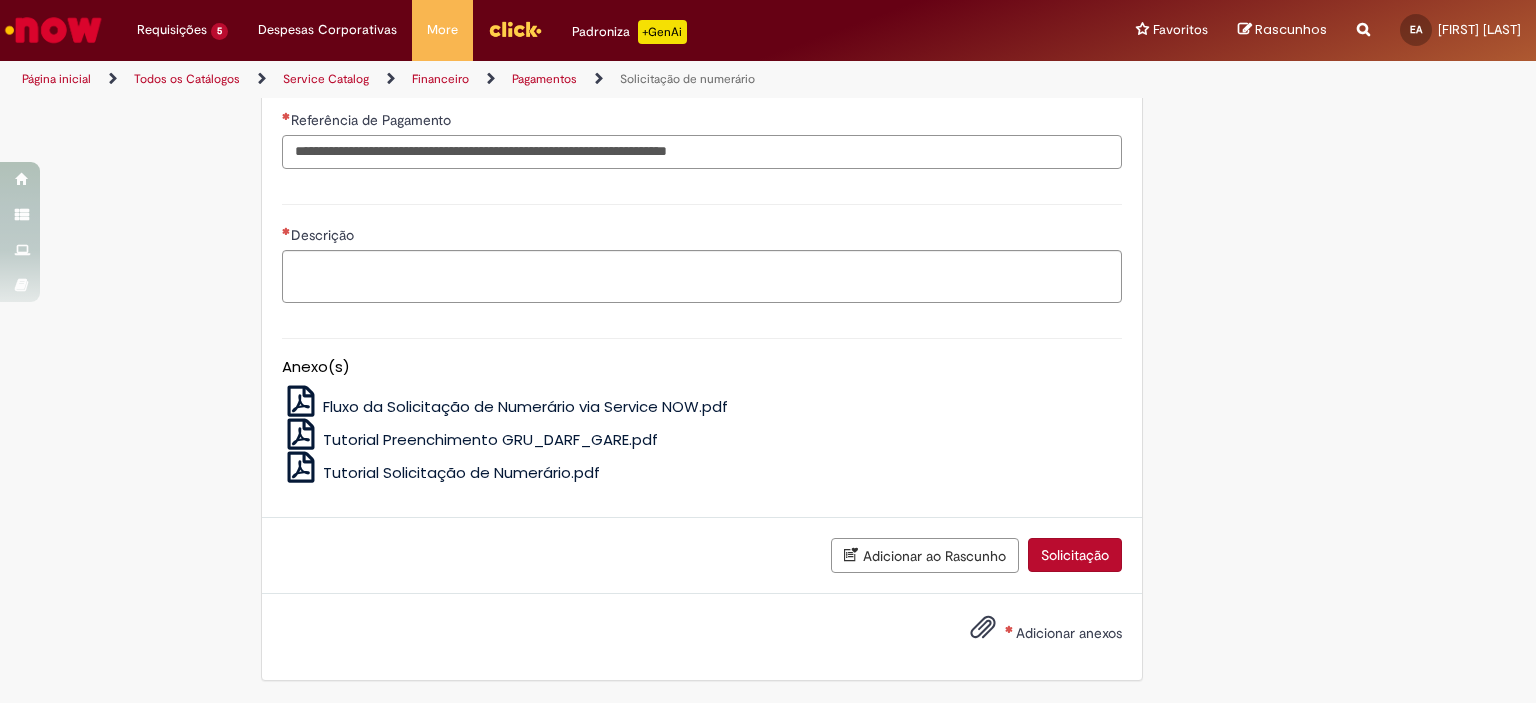 click on "Referência de Pagamento" at bounding box center (702, 152) 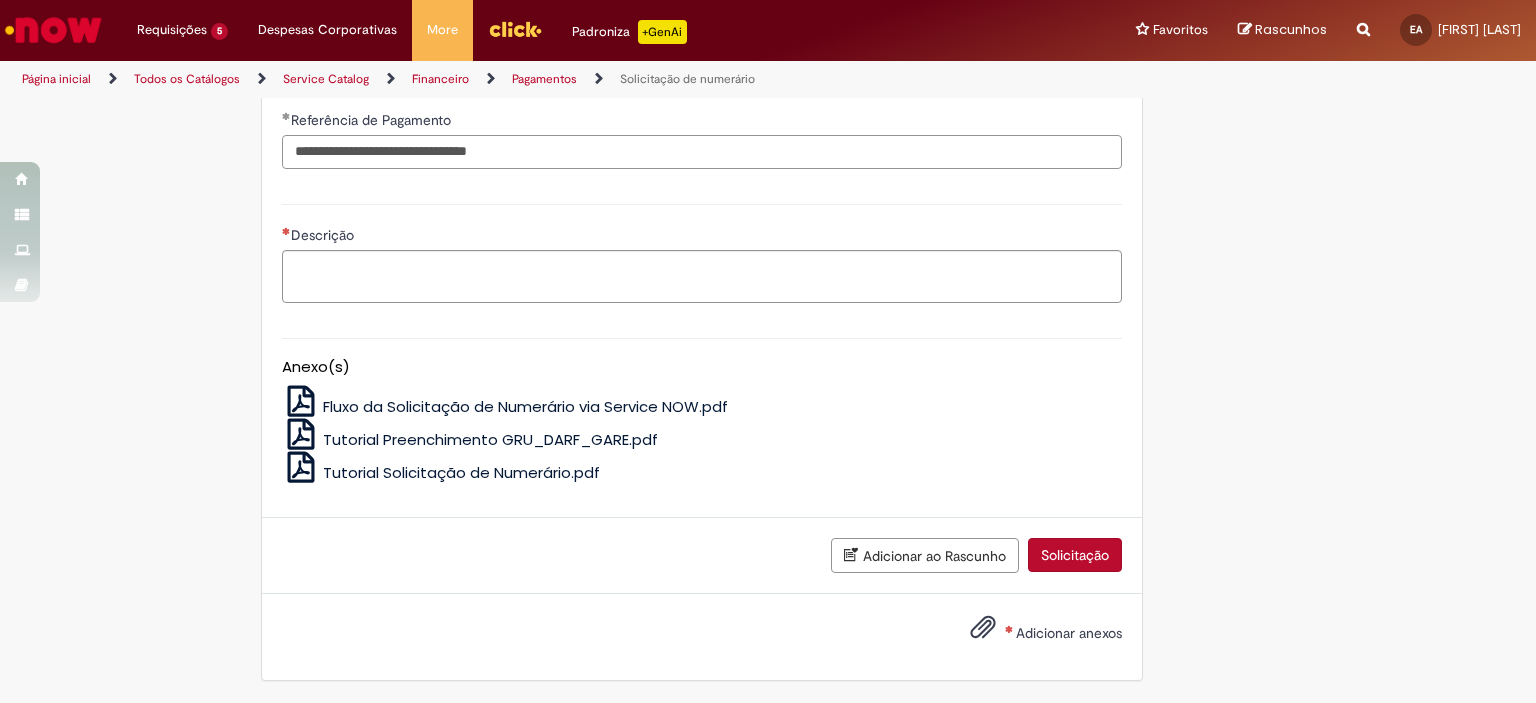 drag, startPoint x: 528, startPoint y: 159, endPoint x: 287, endPoint y: 175, distance: 241.53053 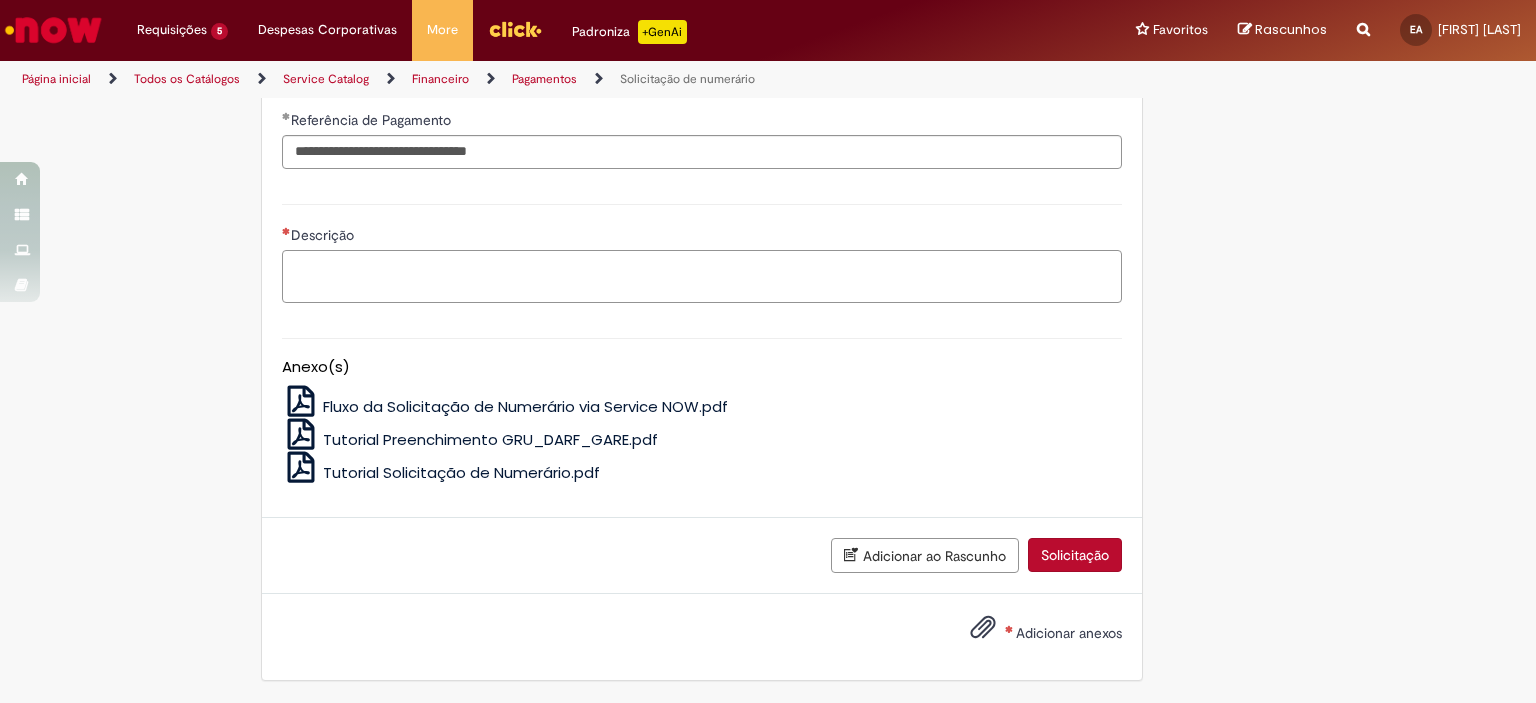 click on "Descrição" at bounding box center (702, 277) 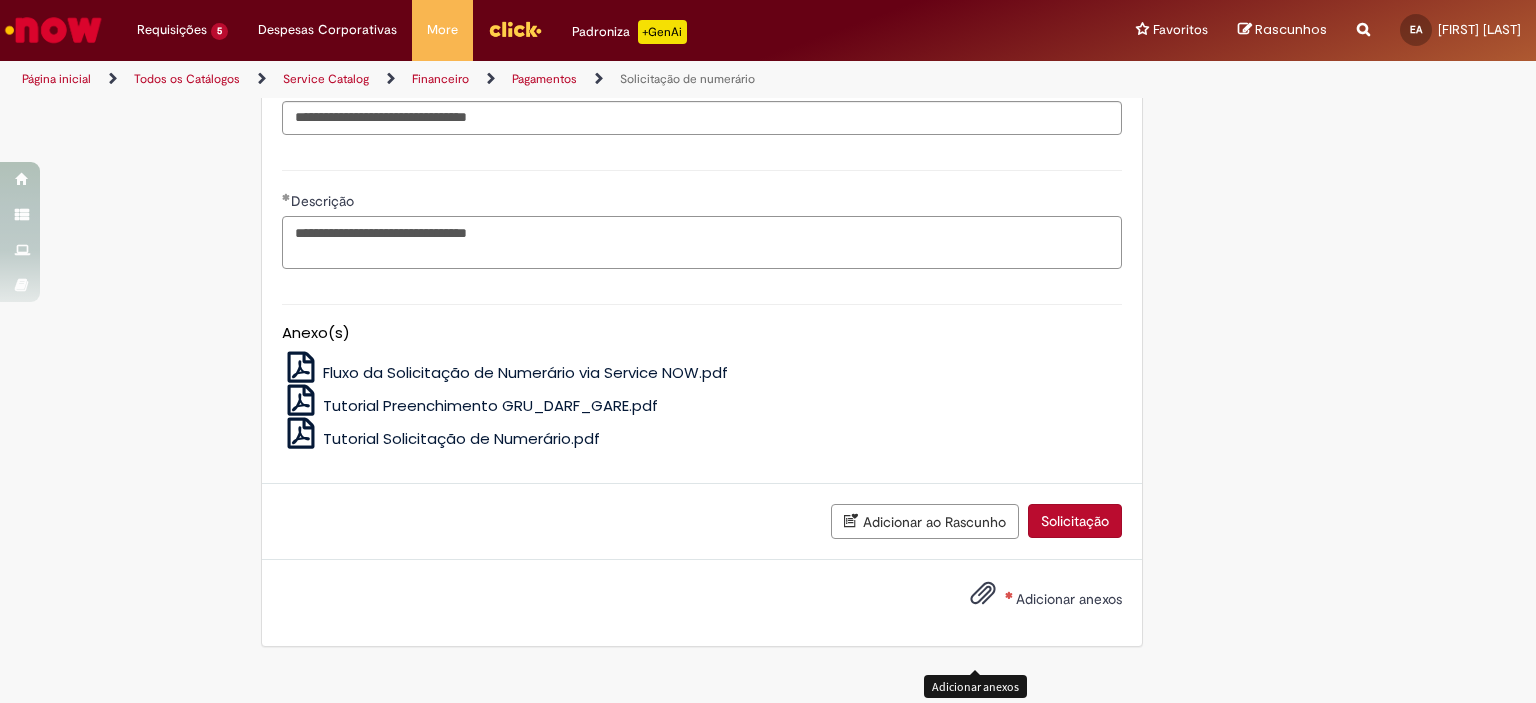 type on "**********" 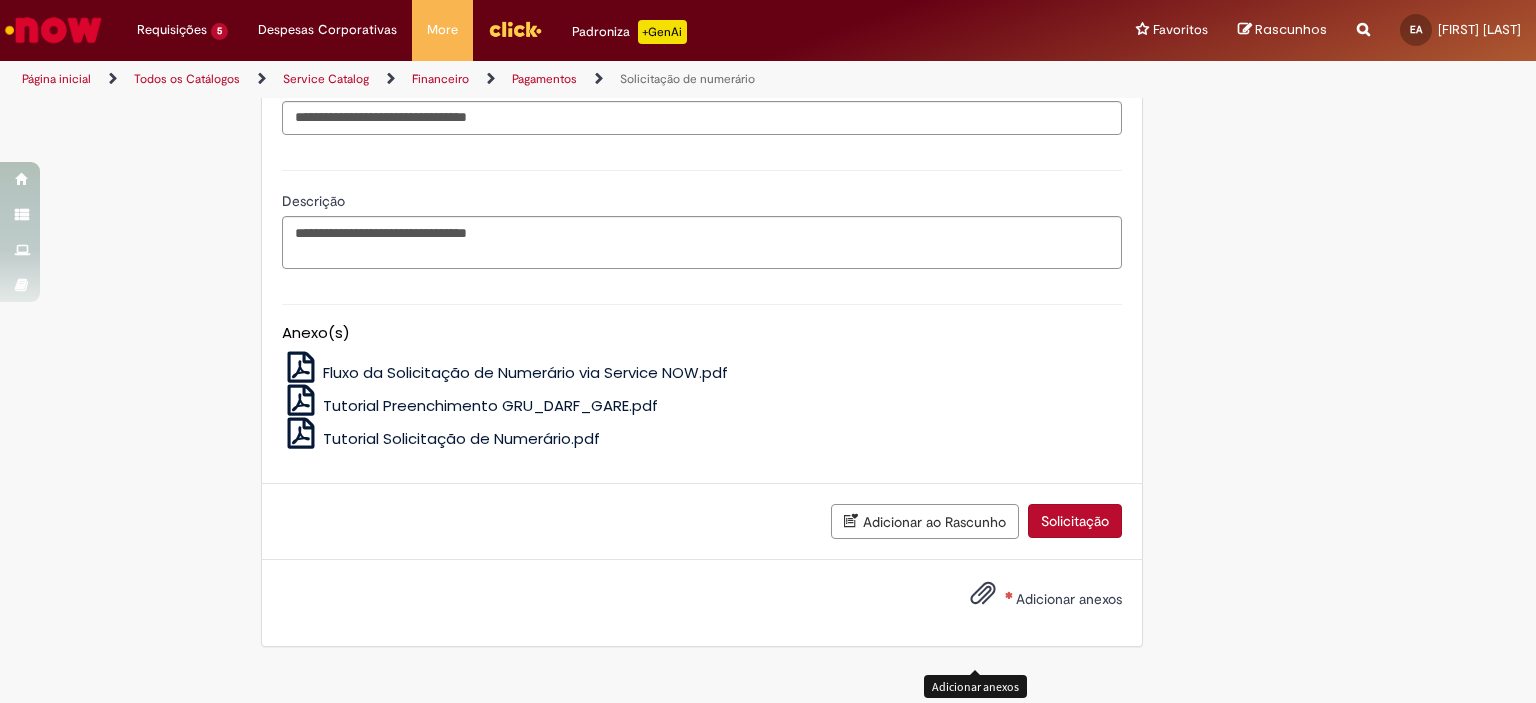 click at bounding box center [983, 594] 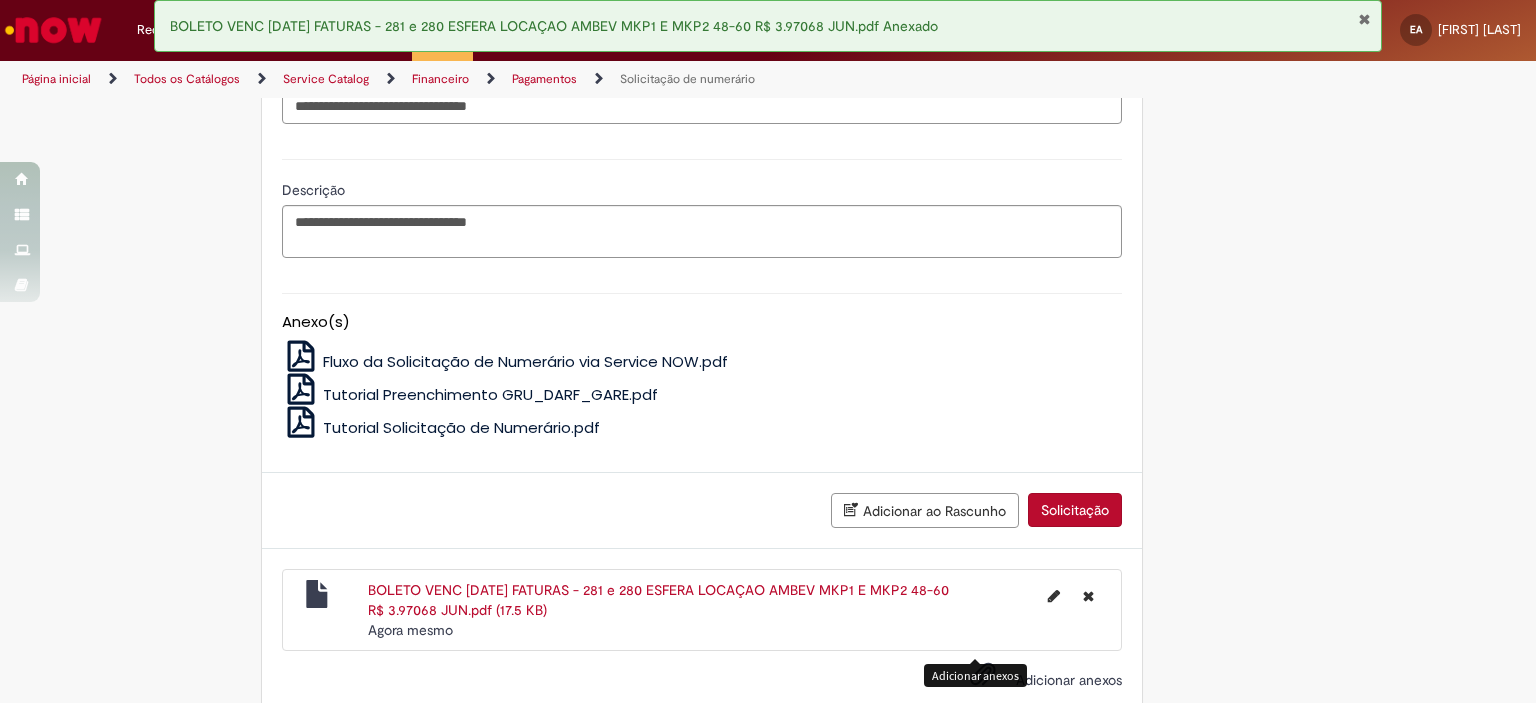 click on "Solicitação" at bounding box center (1075, 510) 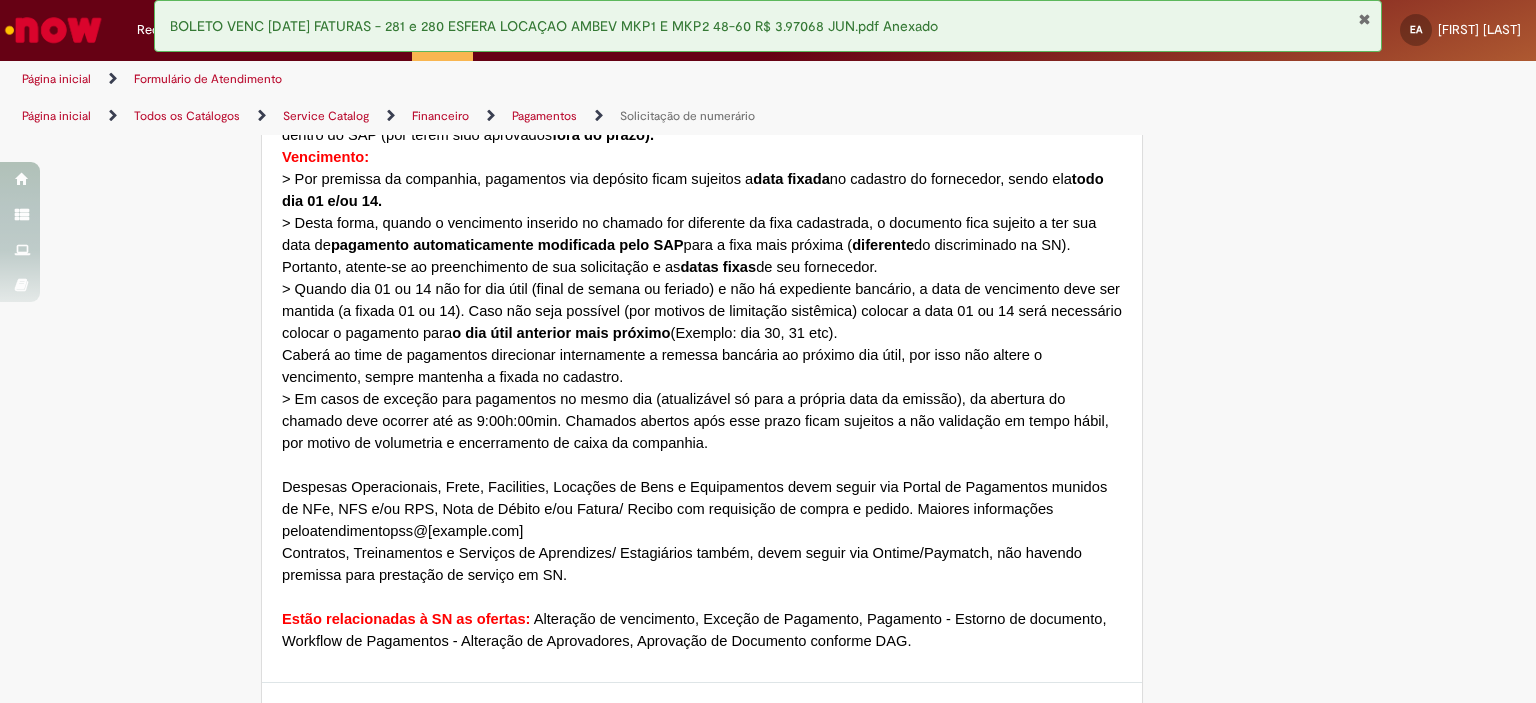 scroll, scrollTop: 0, scrollLeft: 0, axis: both 